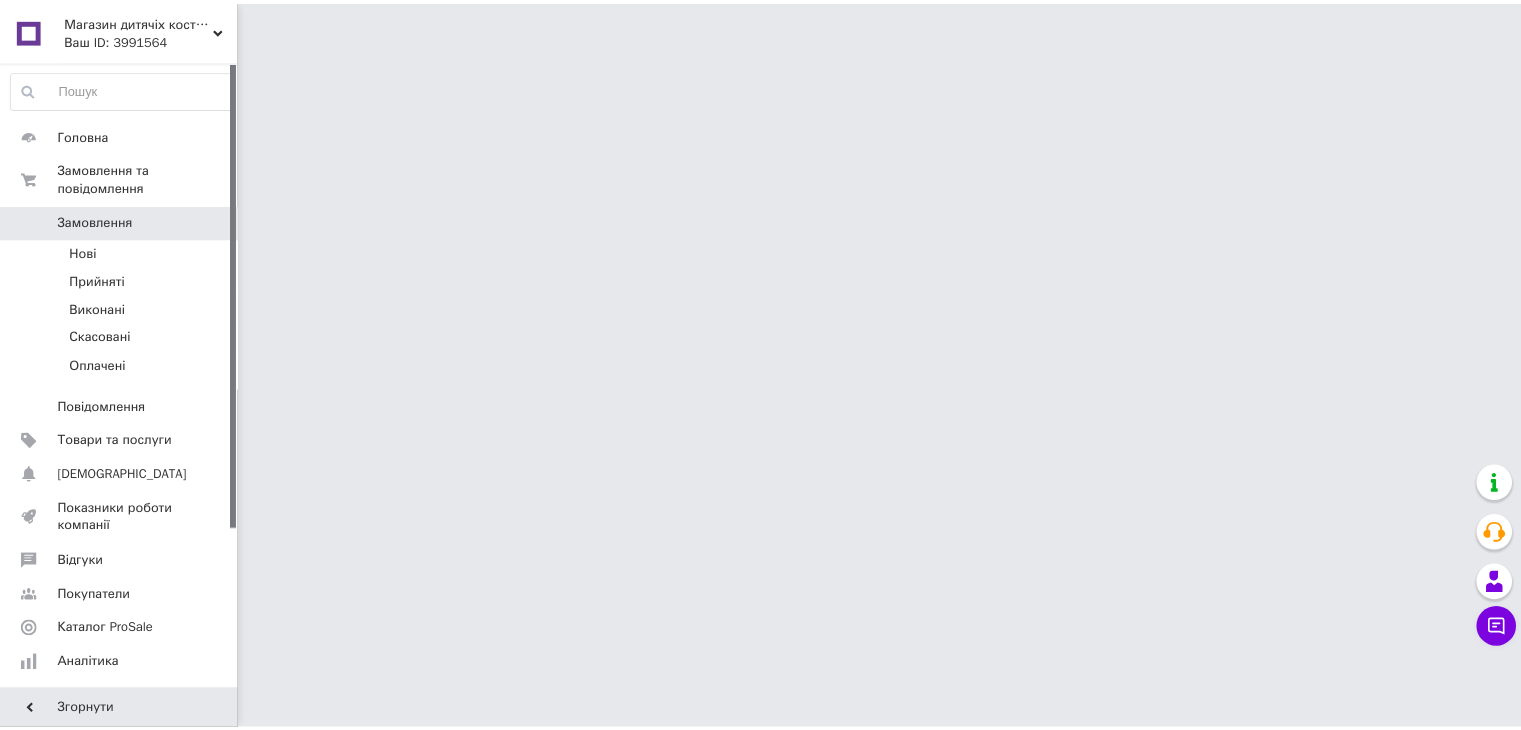 scroll, scrollTop: 0, scrollLeft: 0, axis: both 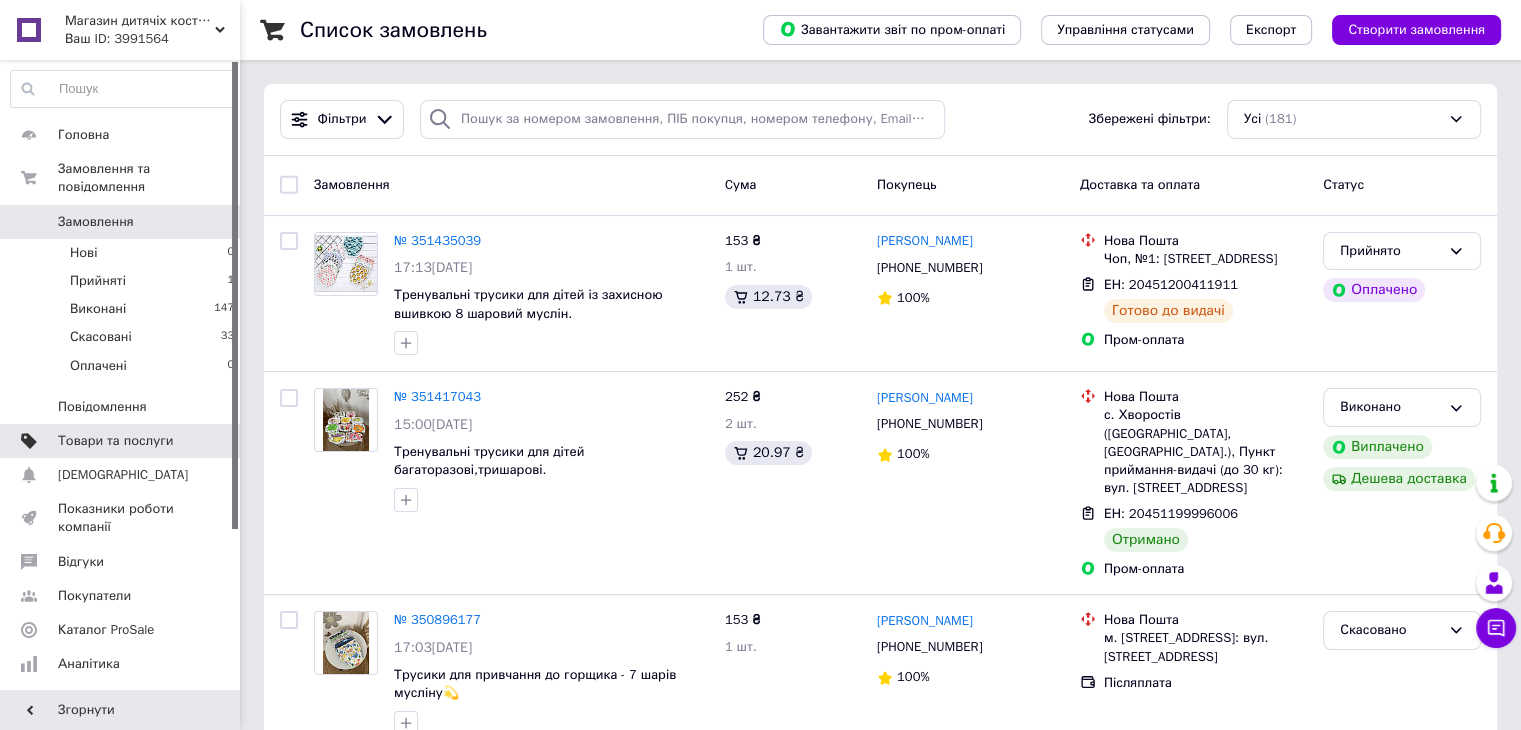 click on "Товари та послуги" at bounding box center [115, 441] 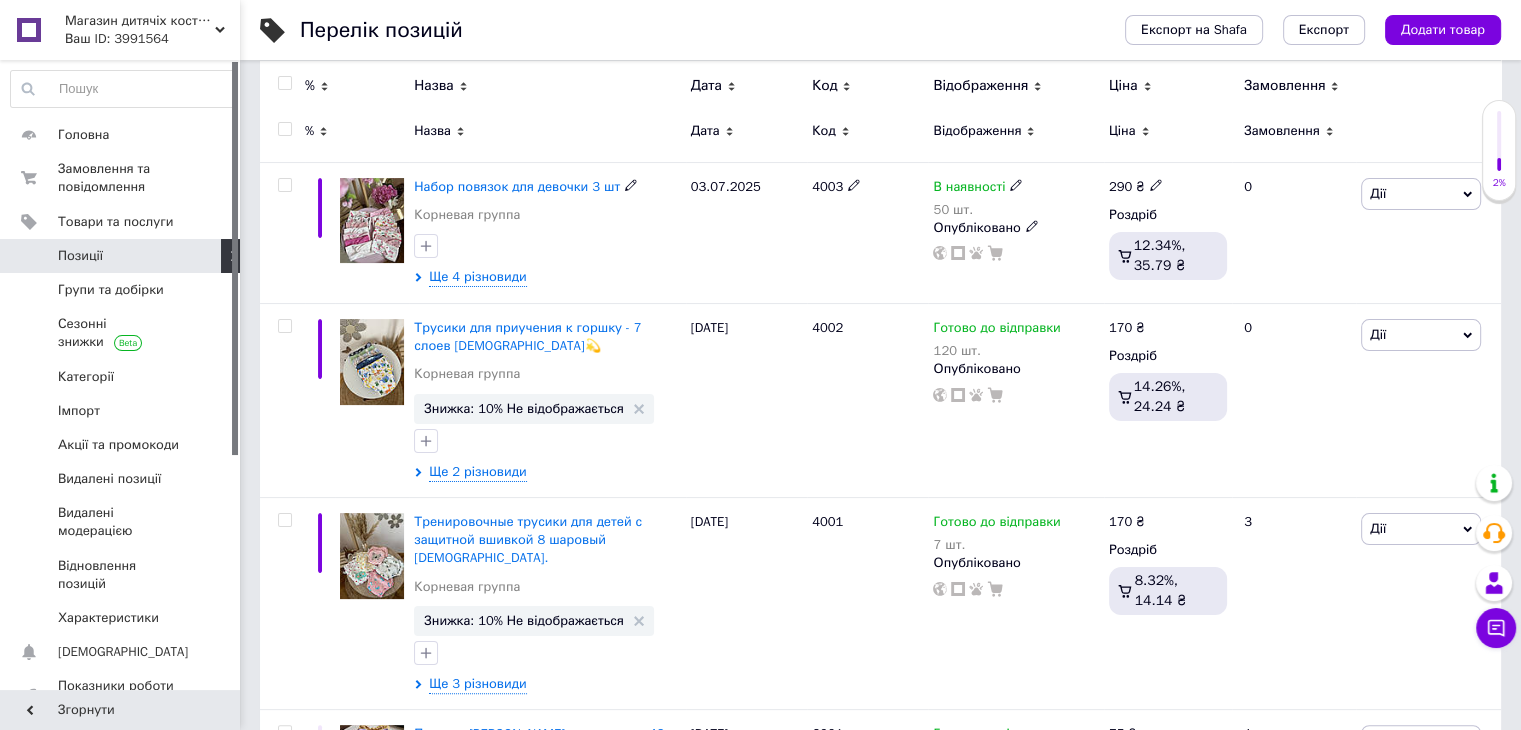 scroll, scrollTop: 300, scrollLeft: 0, axis: vertical 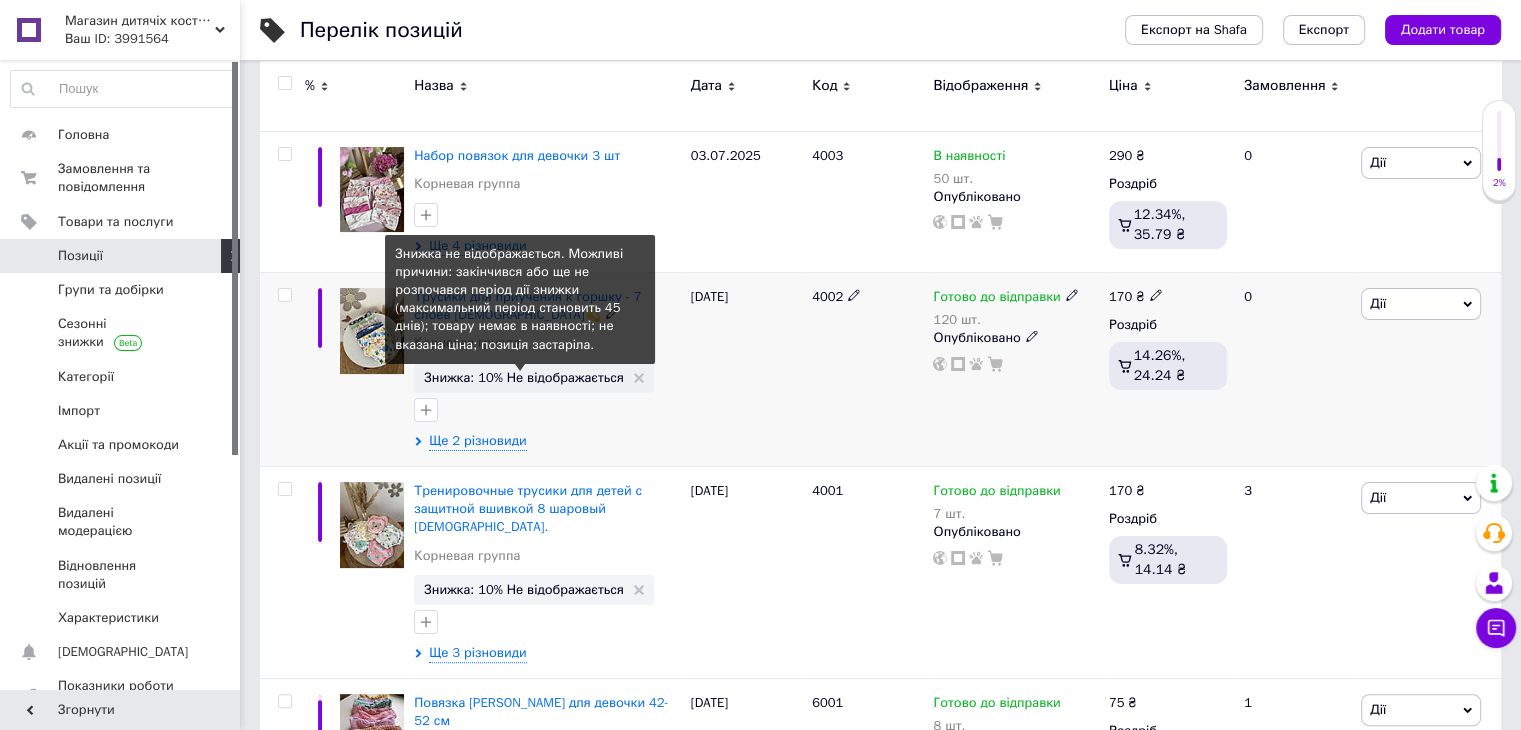 click on "Знижка: 10% Не відображається" at bounding box center (524, 377) 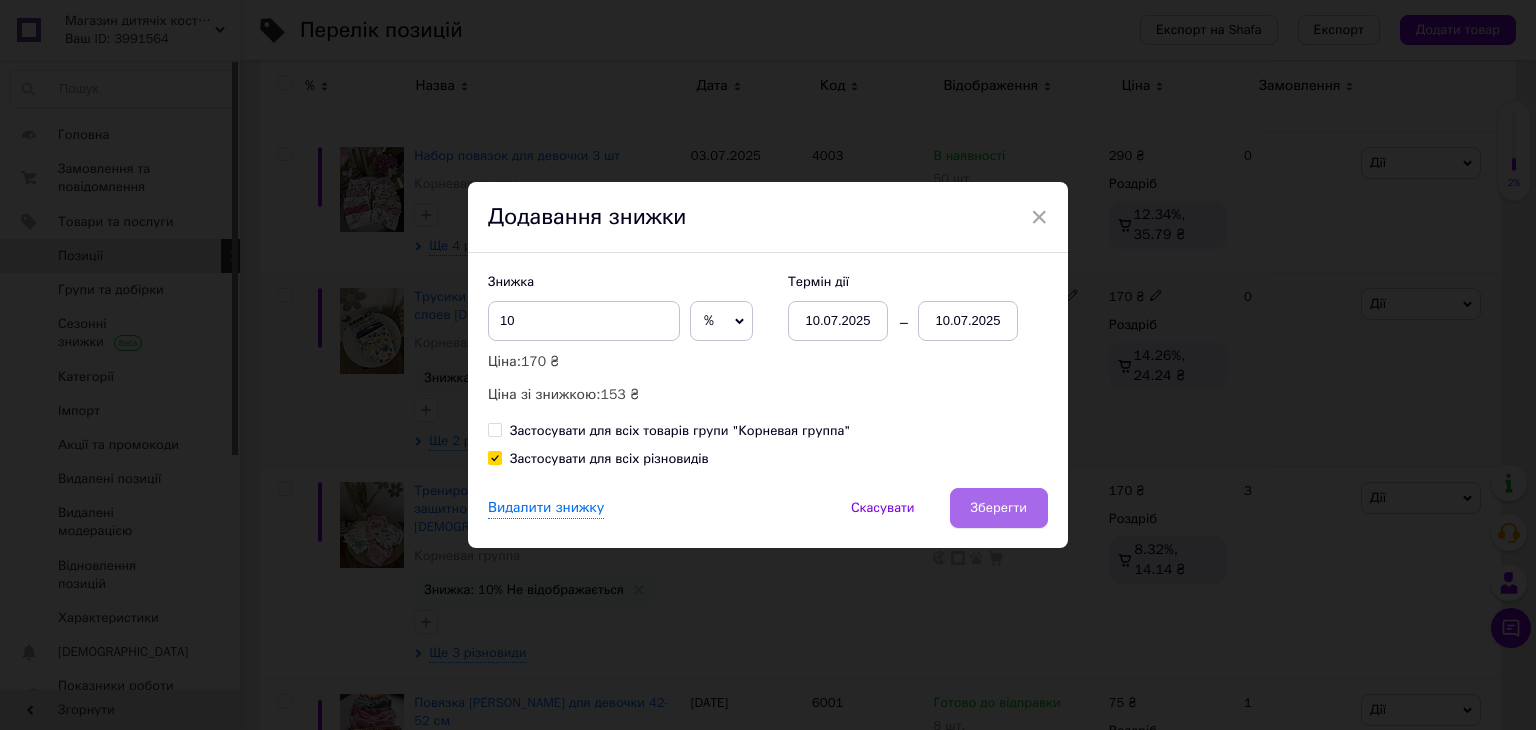 click on "Зберегти" at bounding box center (999, 508) 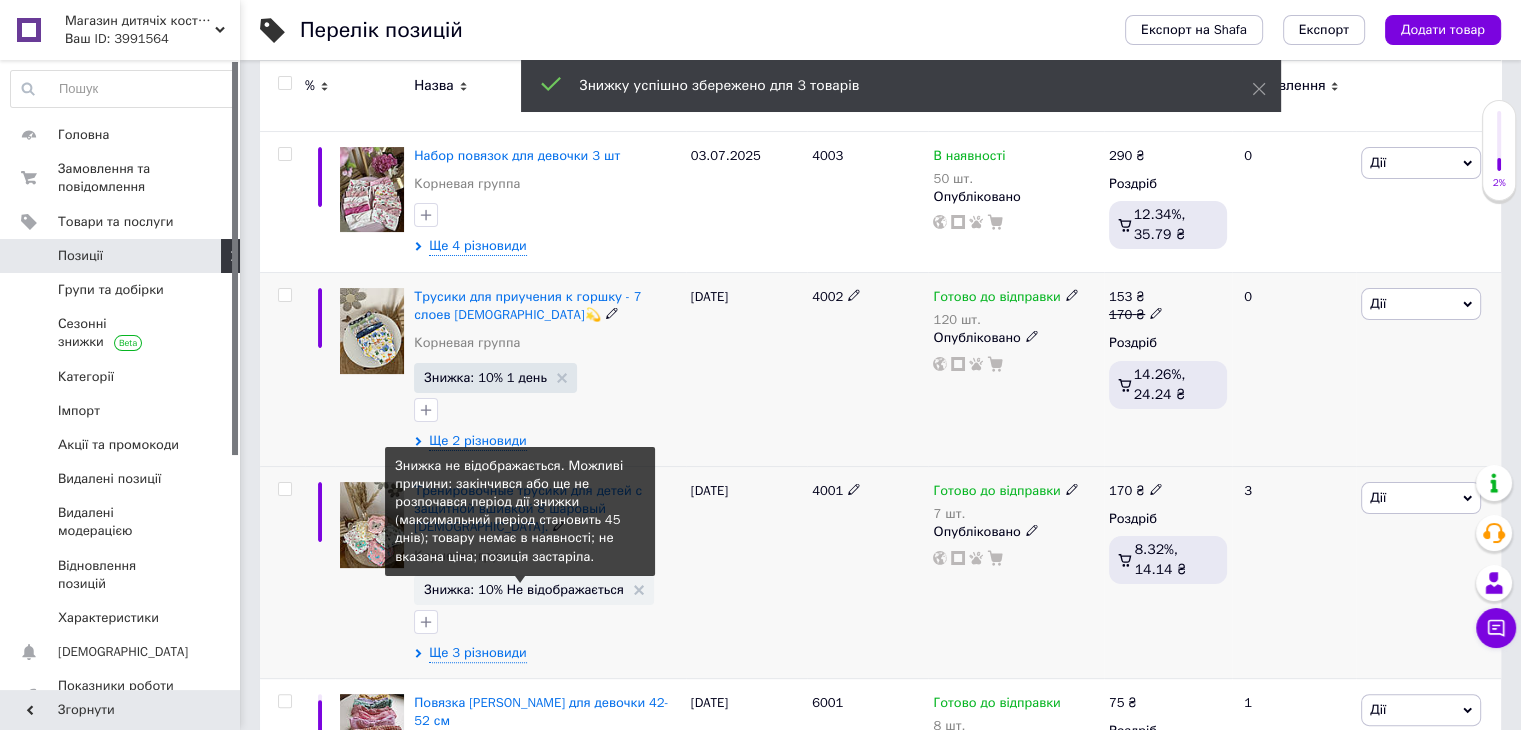 click on "Знижка: 10% Не відображається" at bounding box center [524, 589] 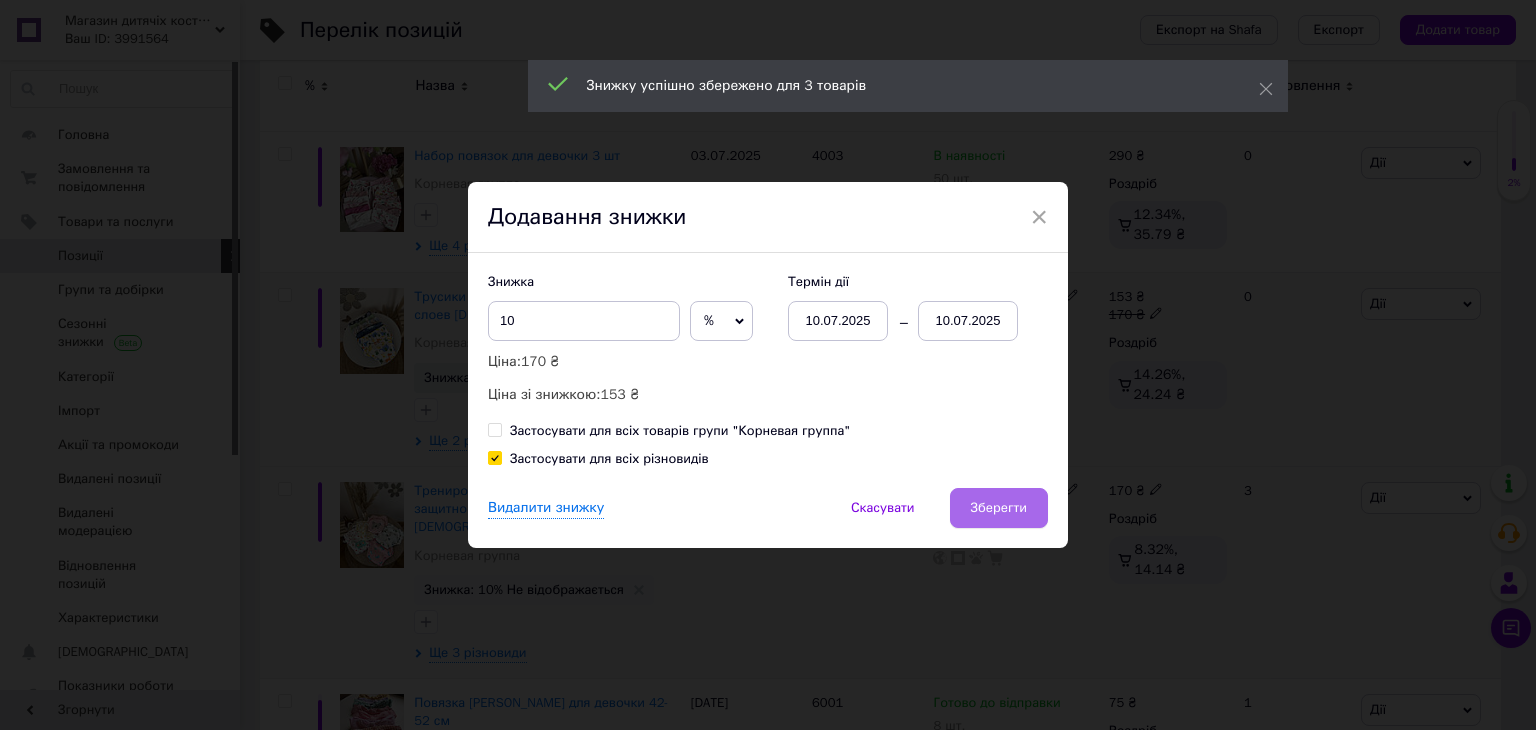 click on "Зберегти" at bounding box center [999, 508] 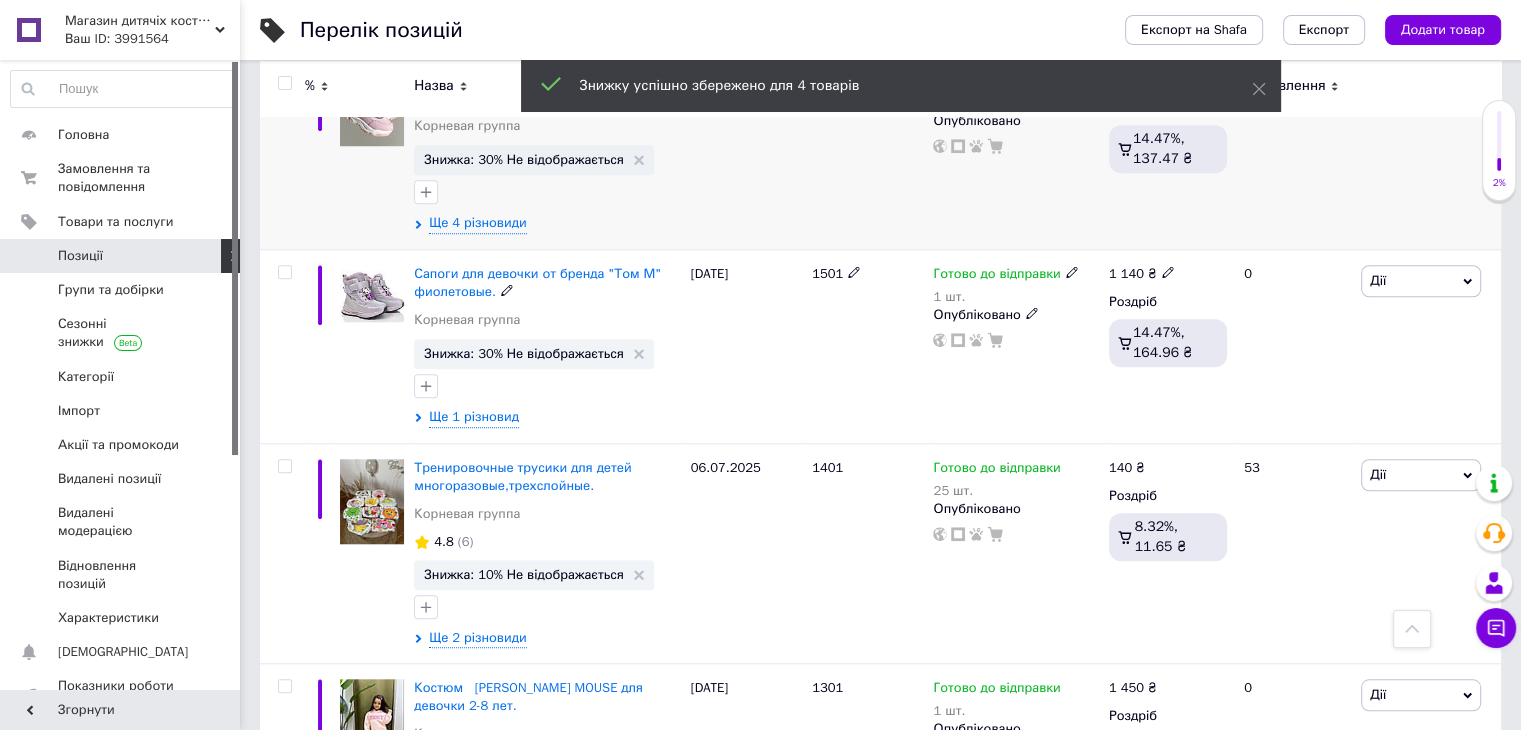 scroll, scrollTop: 1800, scrollLeft: 0, axis: vertical 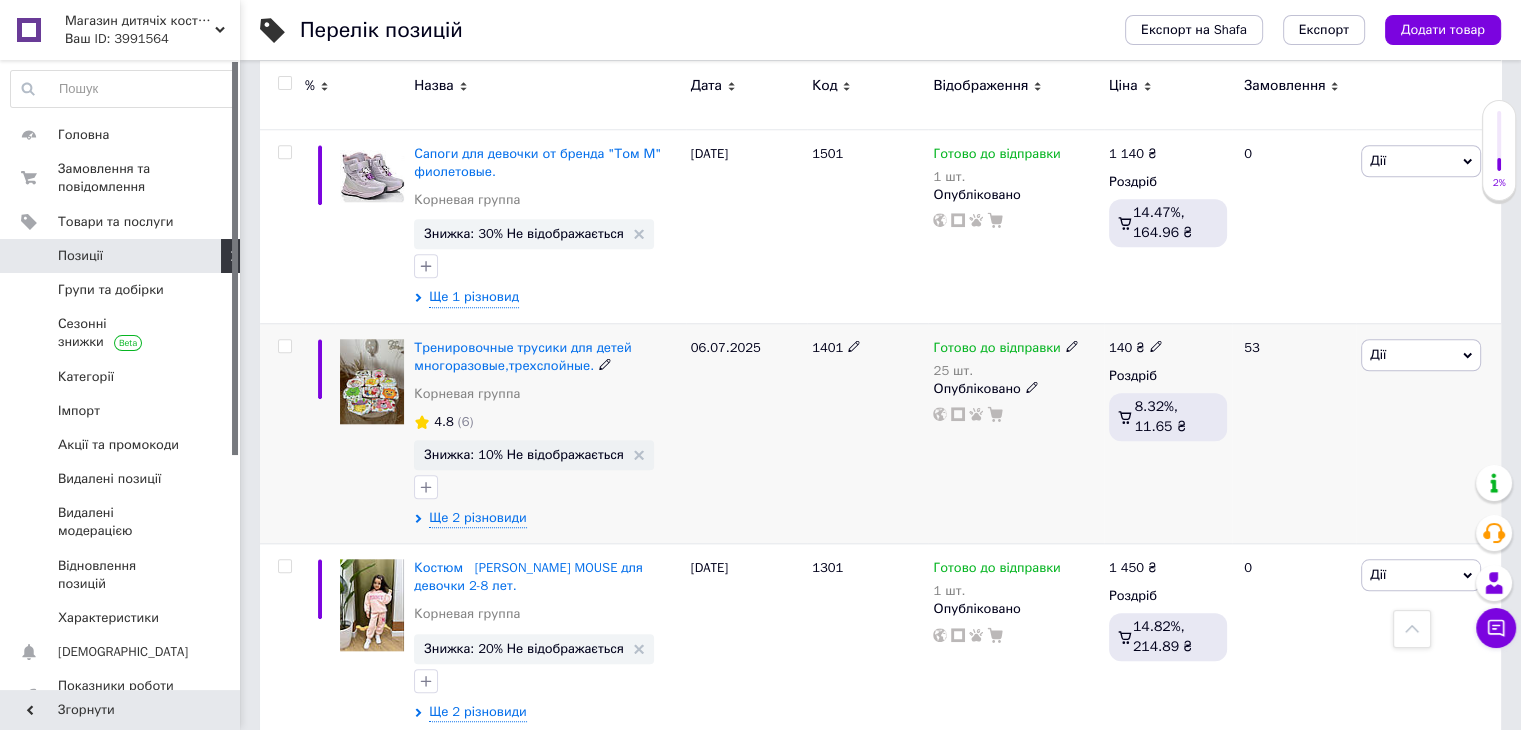 click on "Знижка: 10% Не відображається" at bounding box center [524, 454] 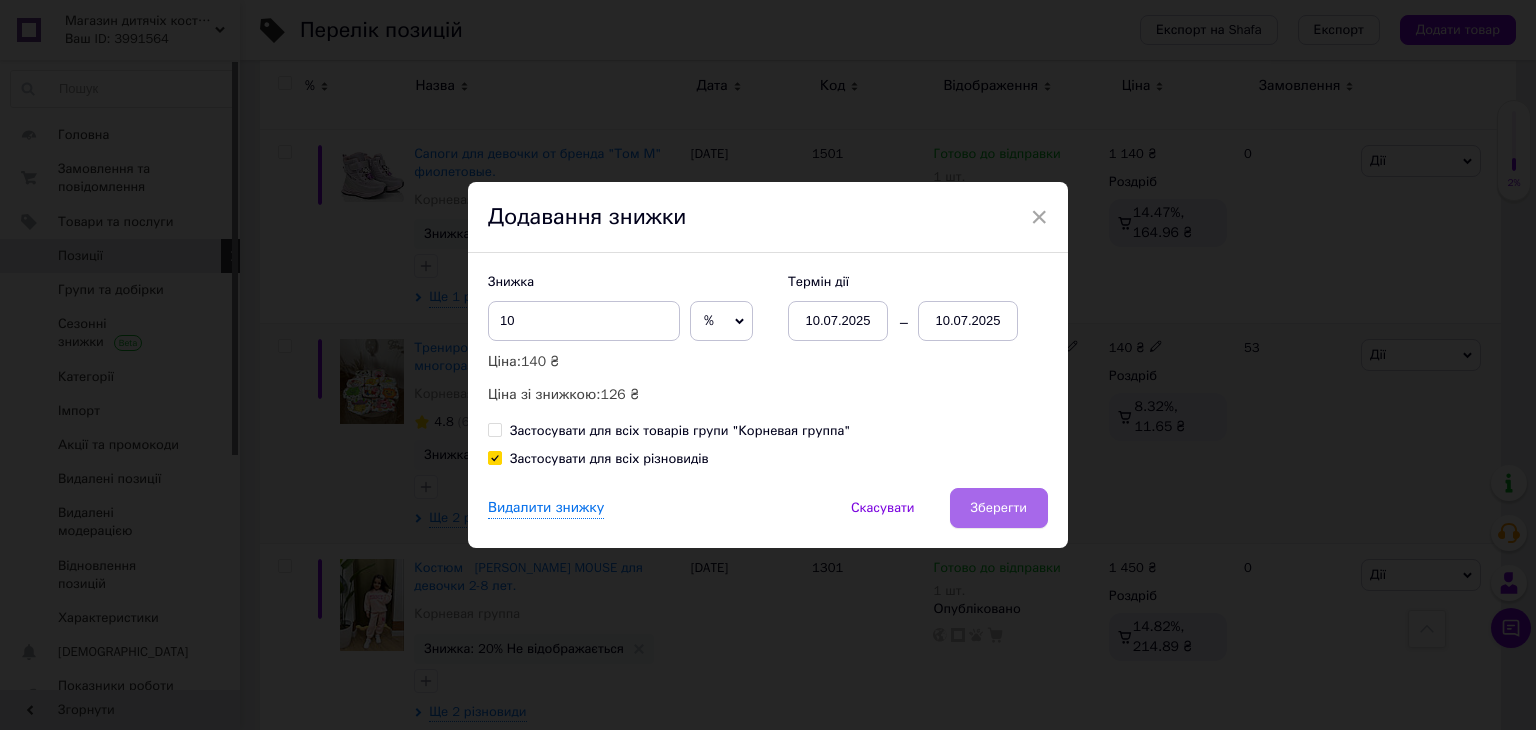 click on "Зберегти" at bounding box center (999, 508) 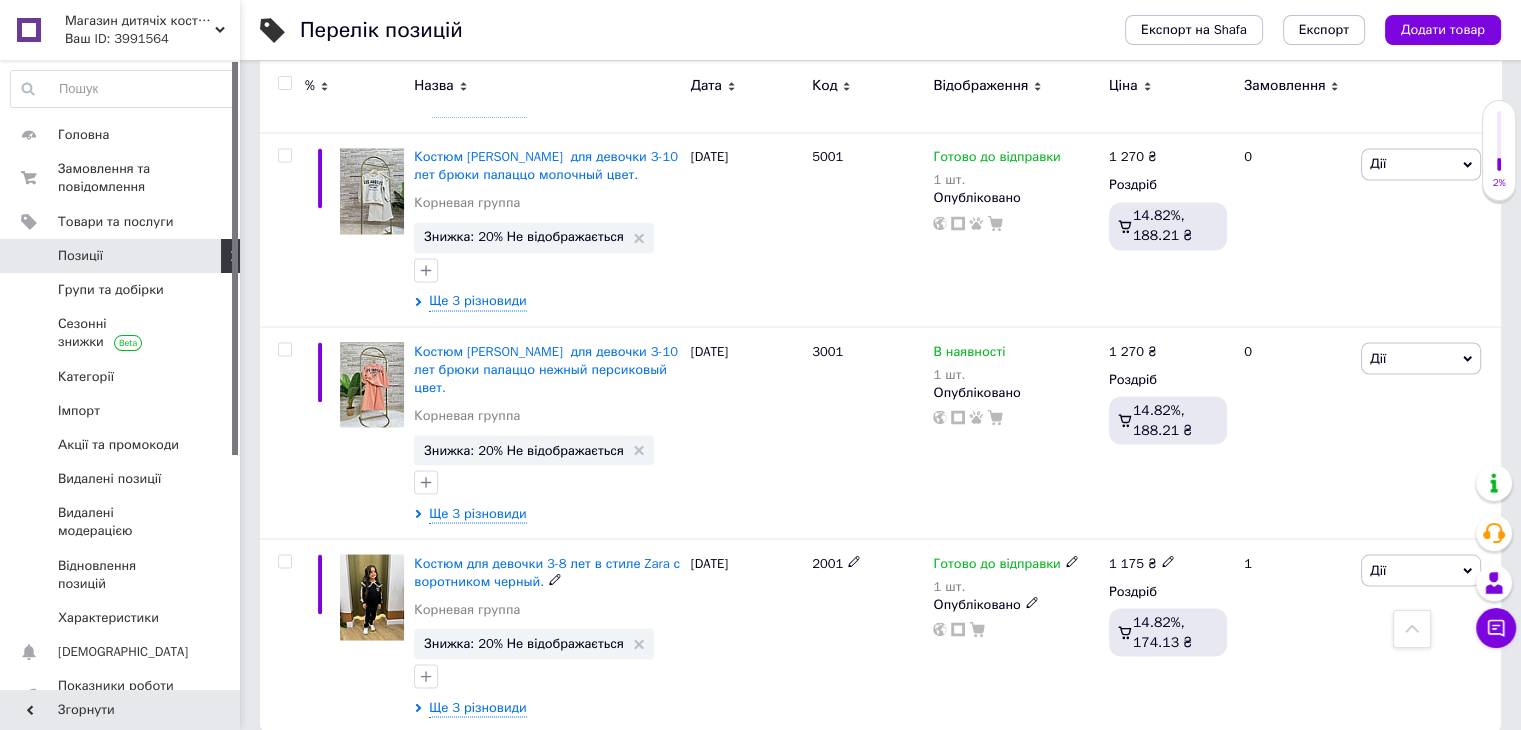 scroll, scrollTop: 3500, scrollLeft: 0, axis: vertical 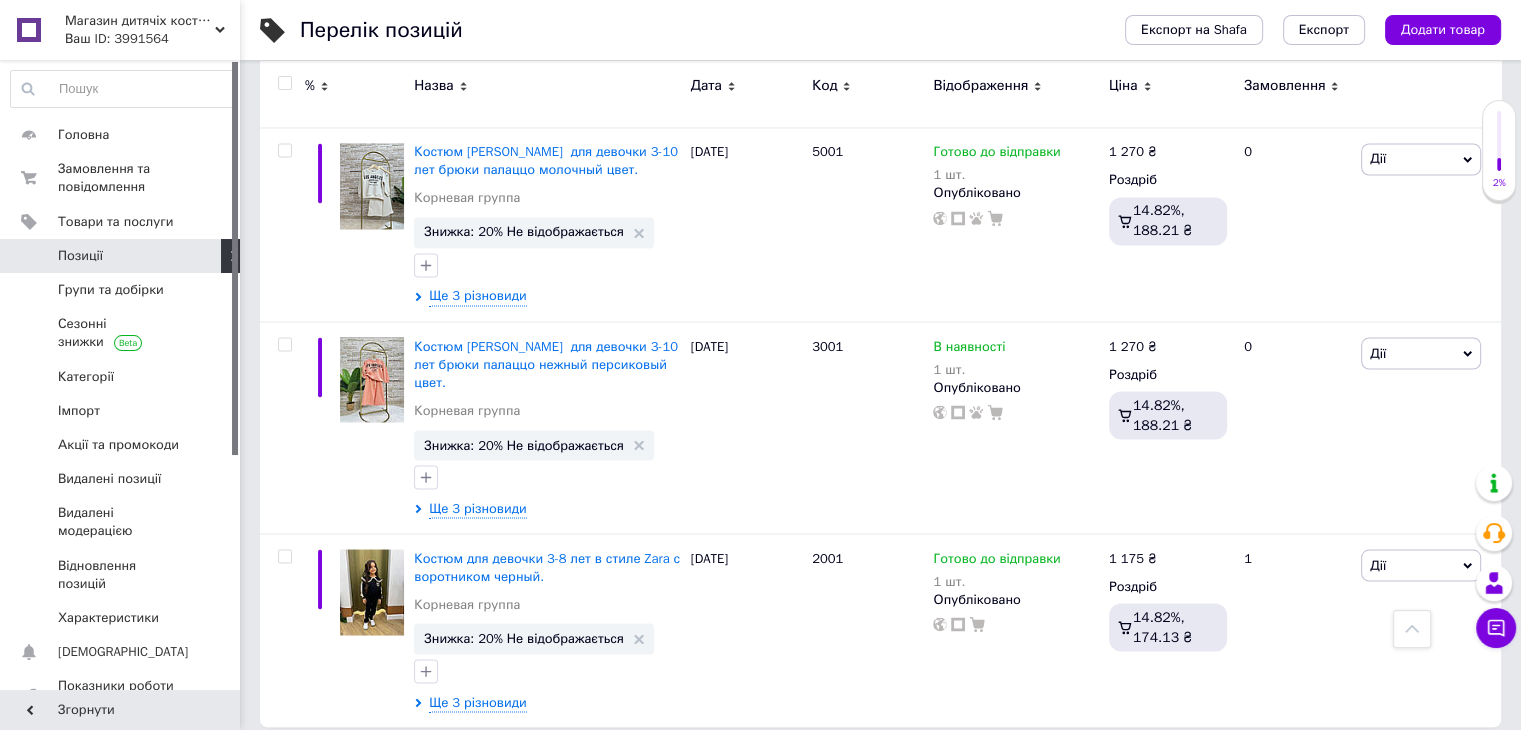 click on "2" at bounding box center [327, 768] 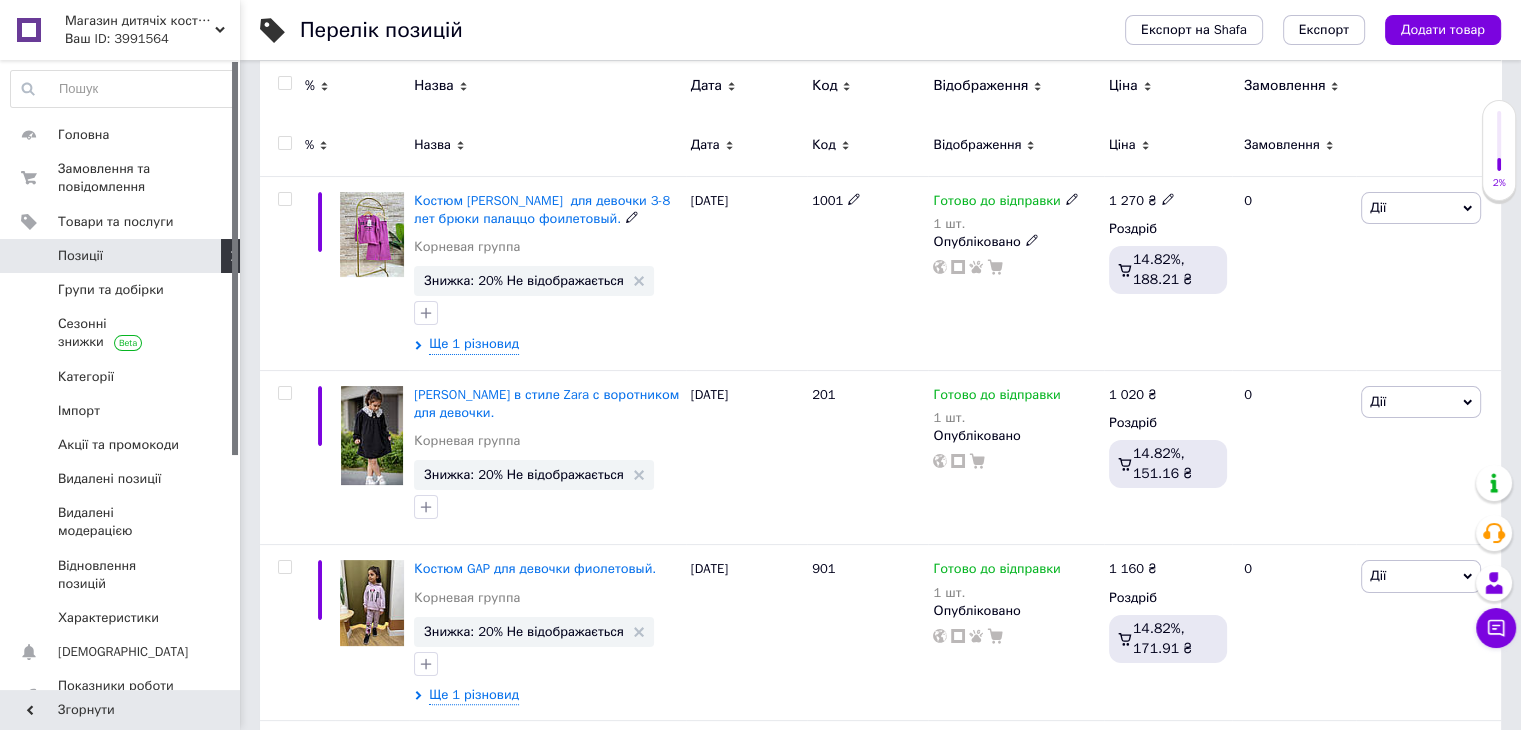 scroll, scrollTop: 300, scrollLeft: 0, axis: vertical 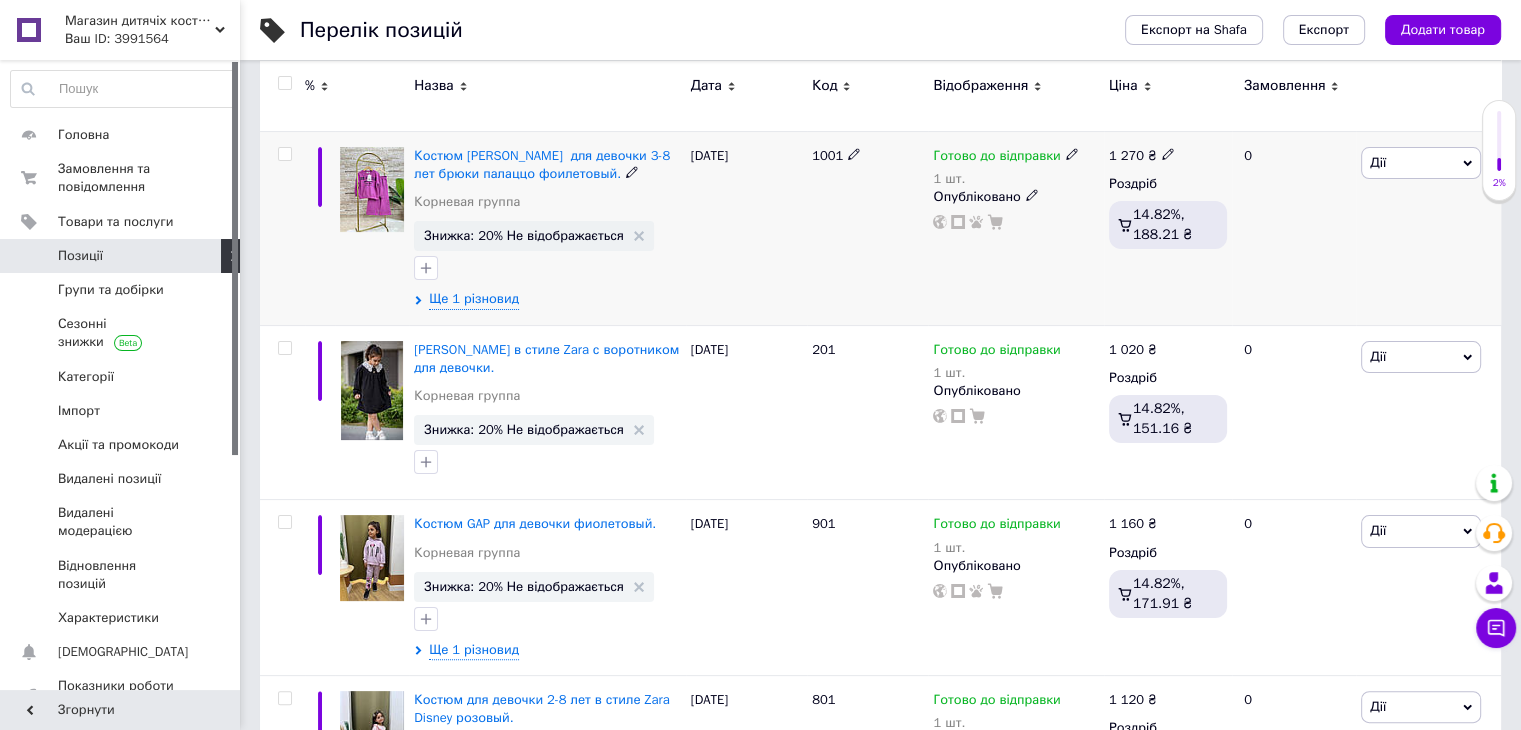 click on "Знижка: 20% Не відображається" at bounding box center (534, 235) 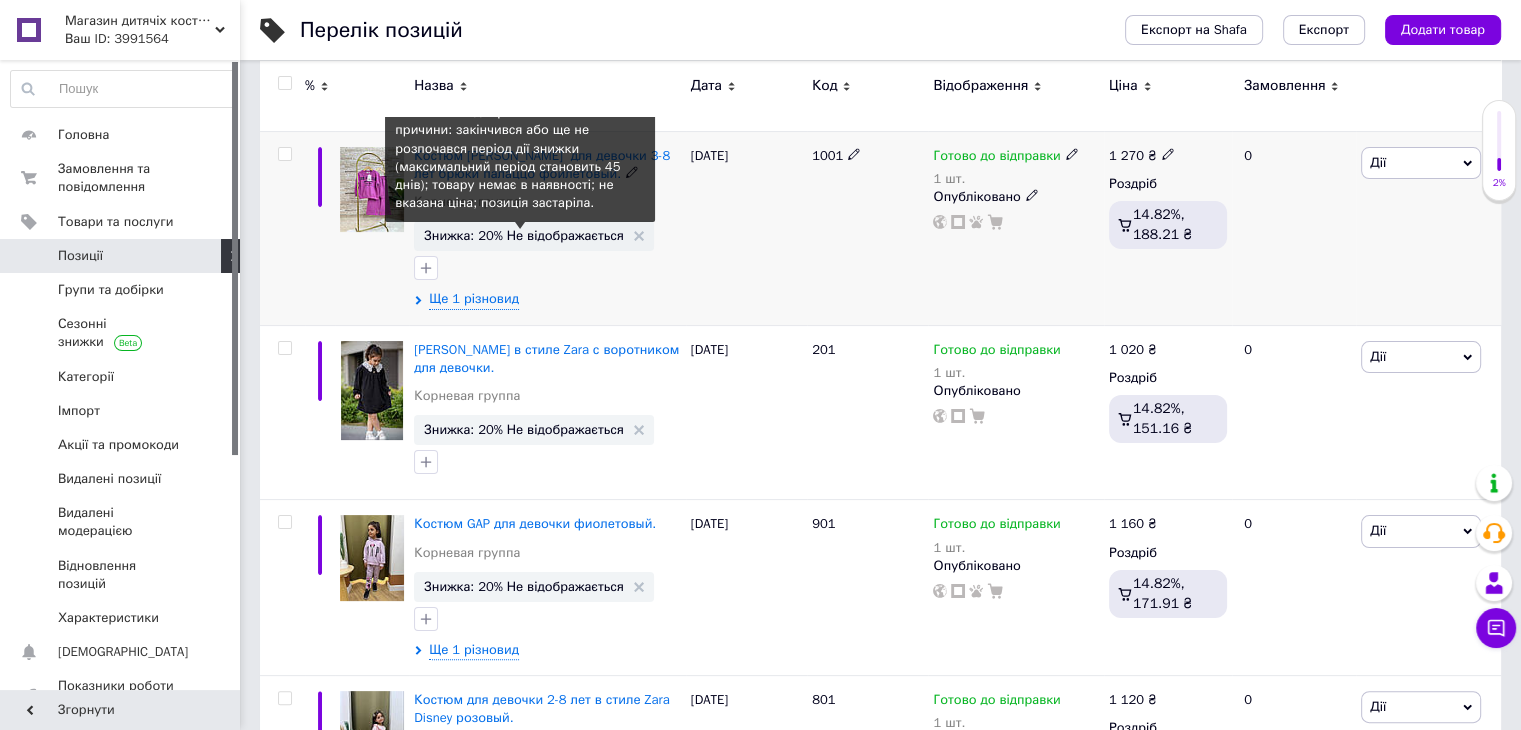 click on "Знижка: 20% Не відображається" at bounding box center (524, 235) 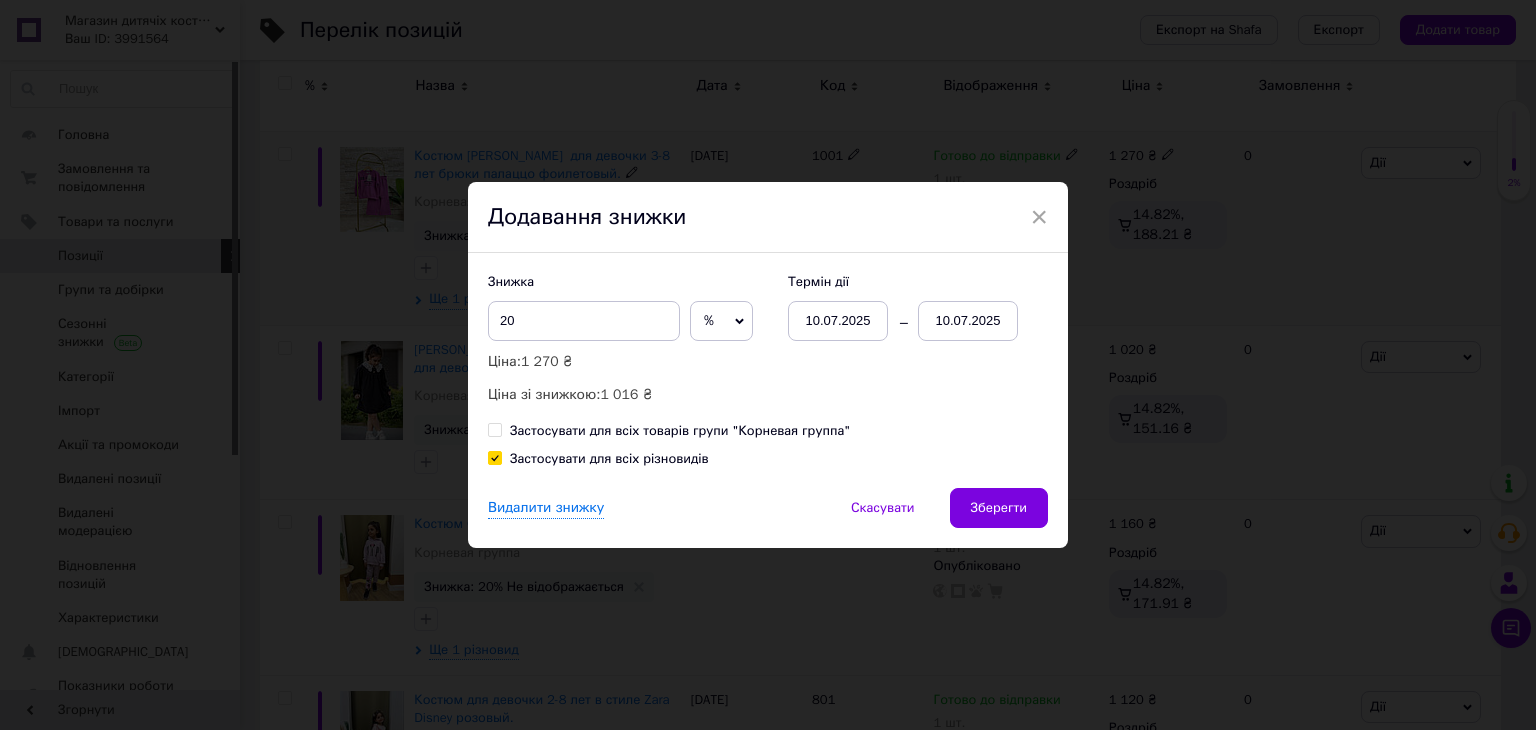 click on "Зберегти" at bounding box center [999, 508] 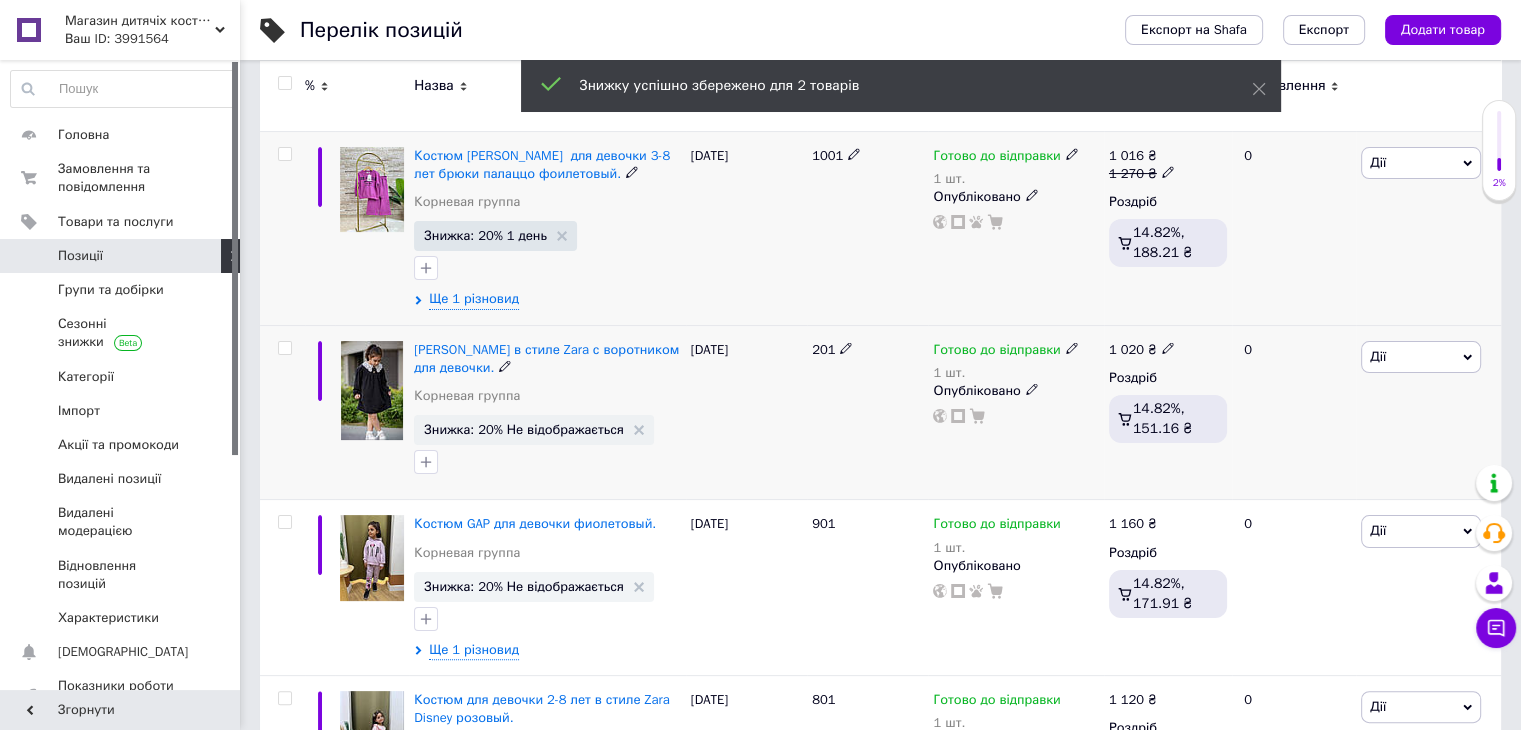 click on "Знижка: 20% Не відображається" at bounding box center (524, 429) 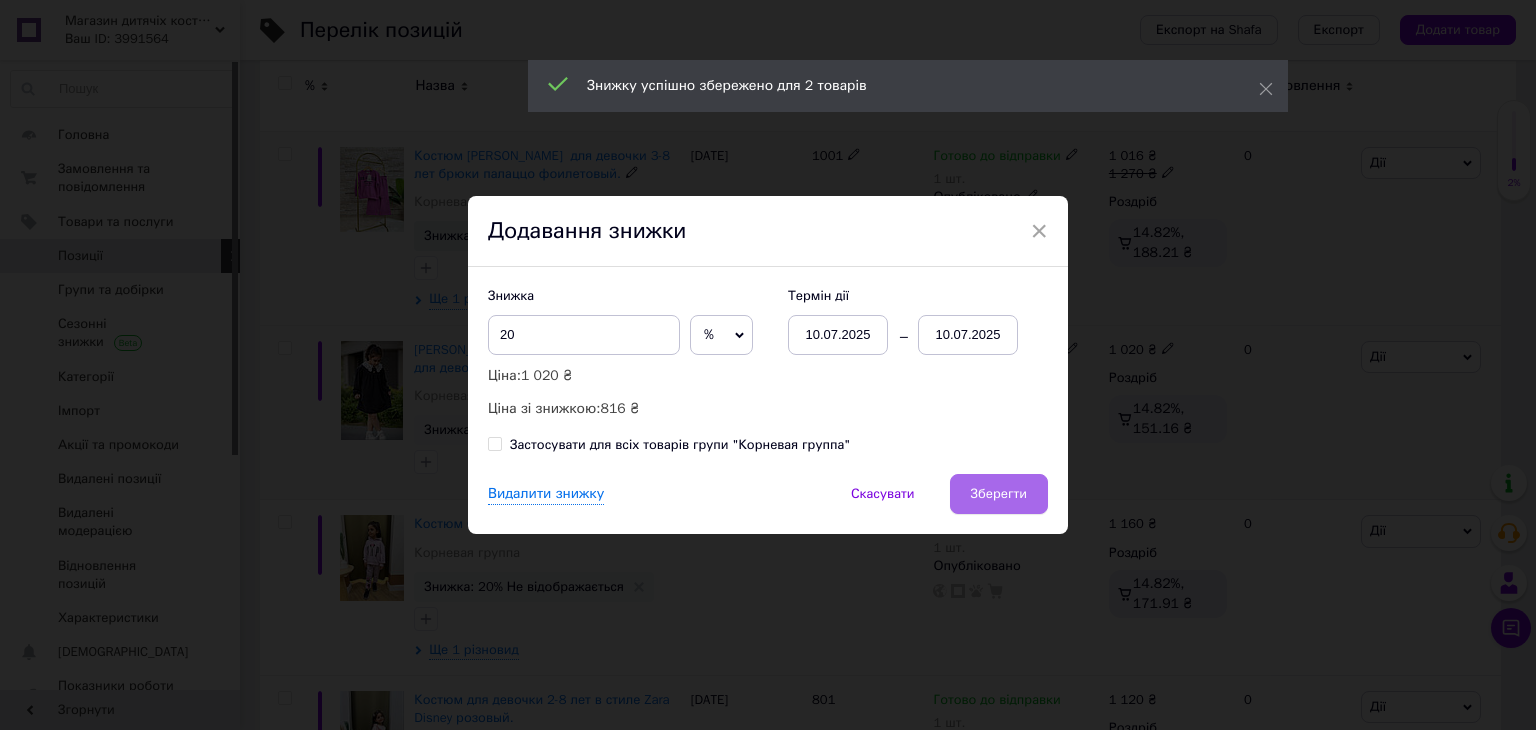 click on "Зберегти" at bounding box center [999, 494] 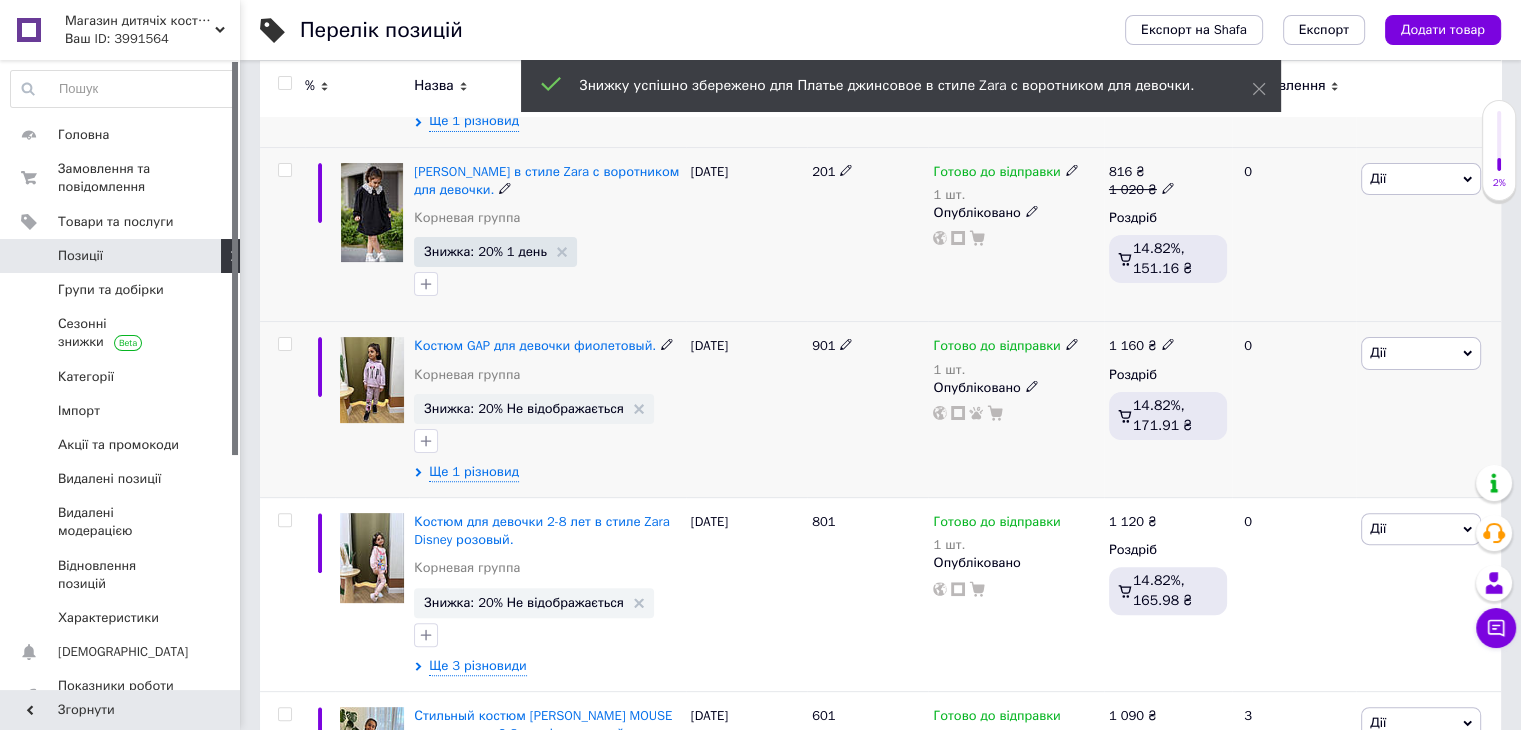scroll, scrollTop: 500, scrollLeft: 0, axis: vertical 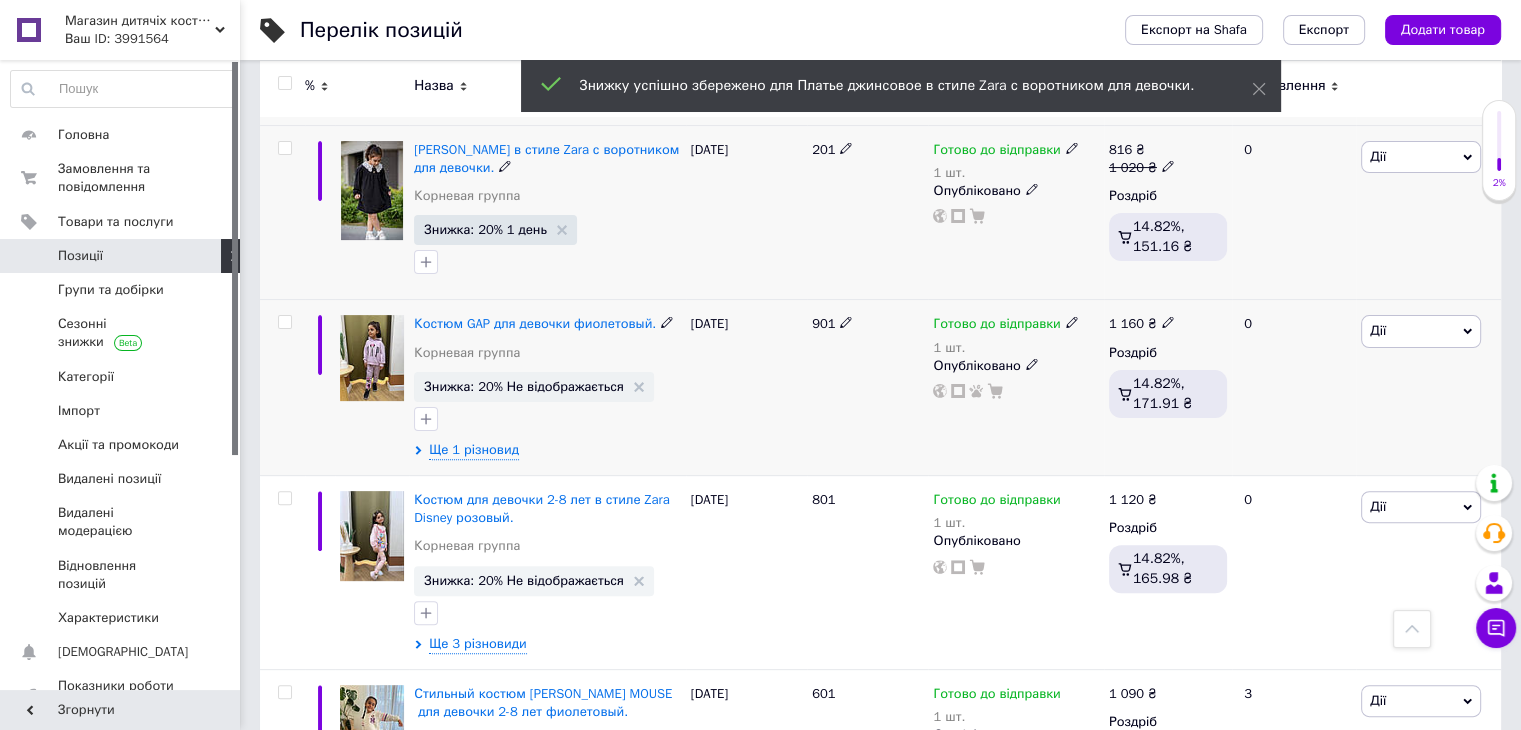 click on "Знижка: 20% Не відображається" at bounding box center (524, 386) 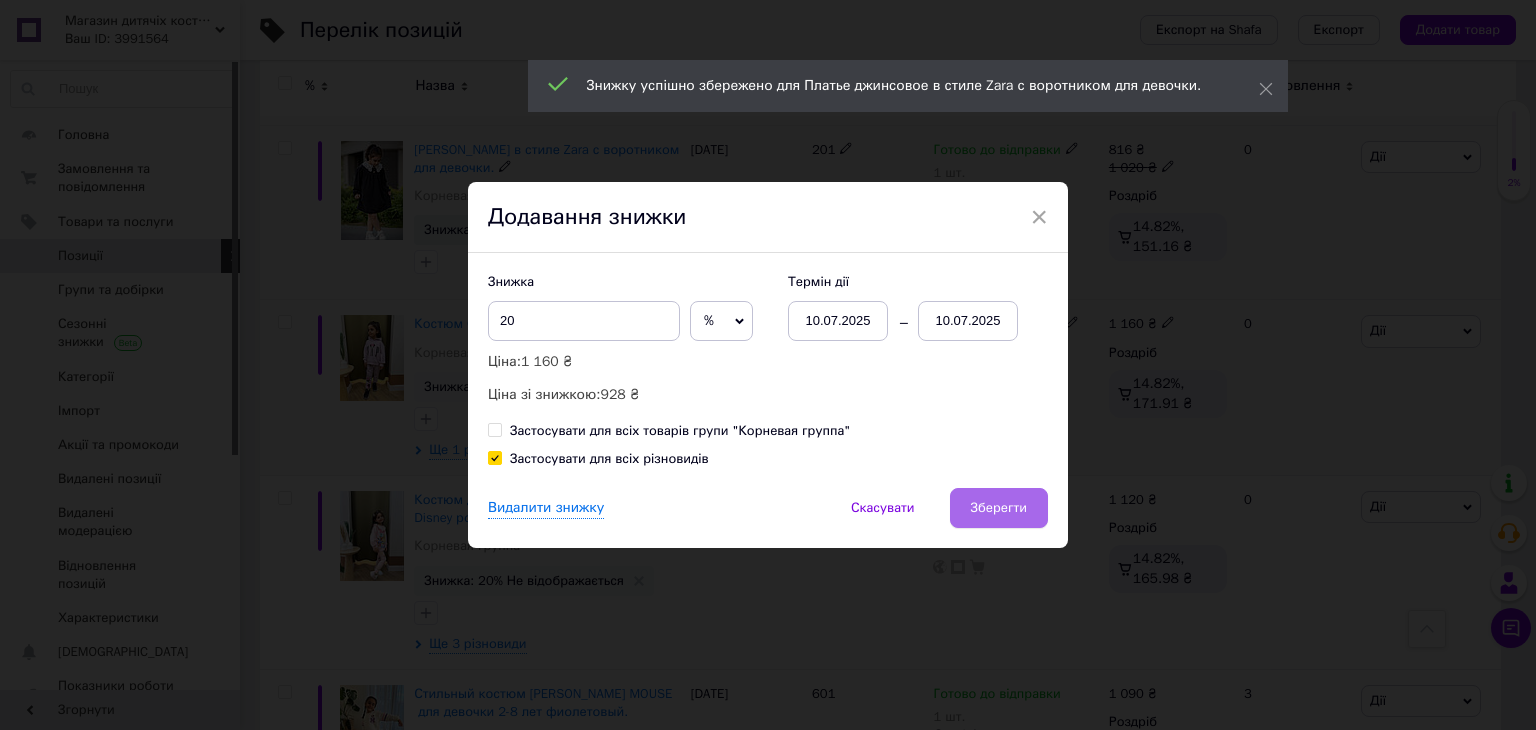 click on "Зберегти" at bounding box center [999, 508] 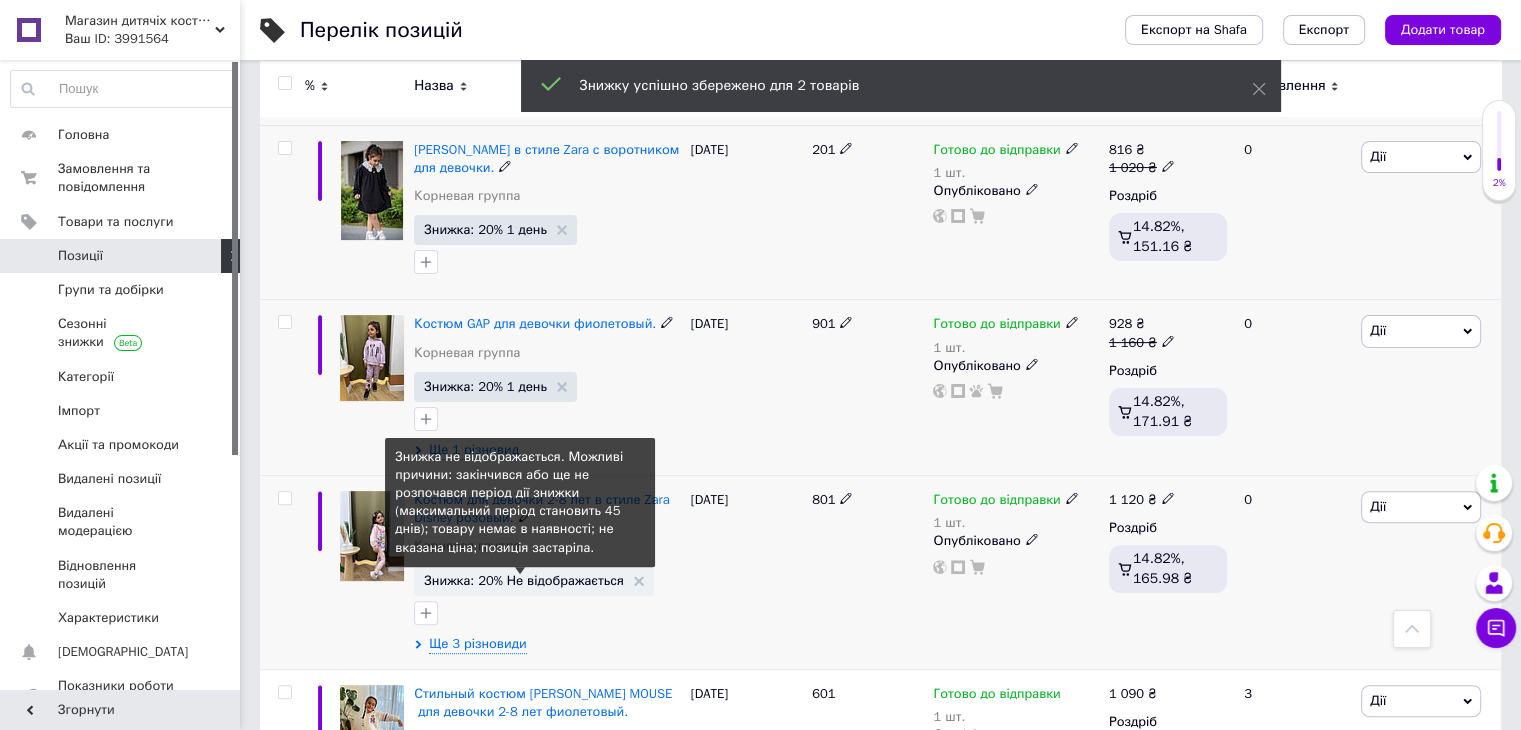 click on "Знижка: 20% Не відображається" at bounding box center (524, 580) 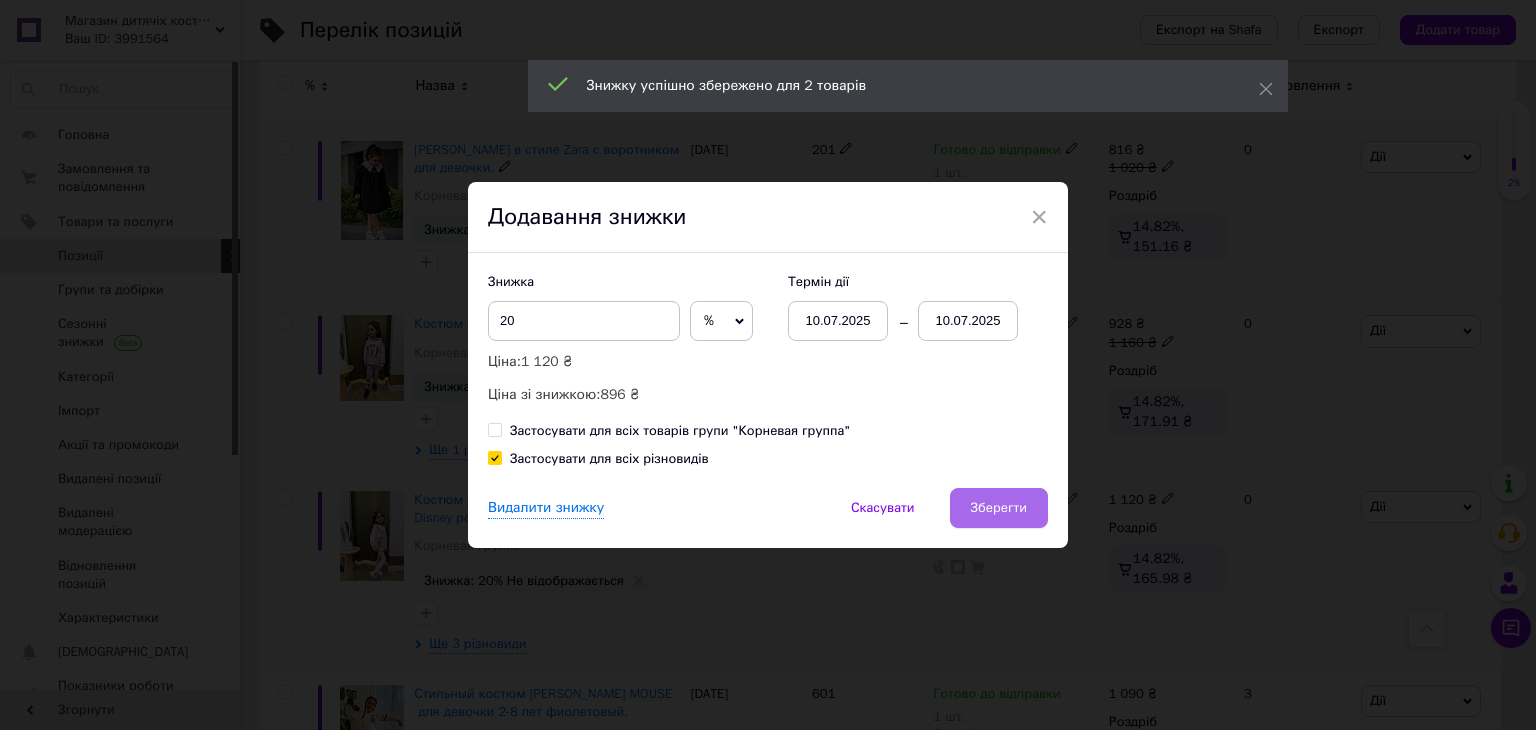 click on "Зберегти" at bounding box center (999, 508) 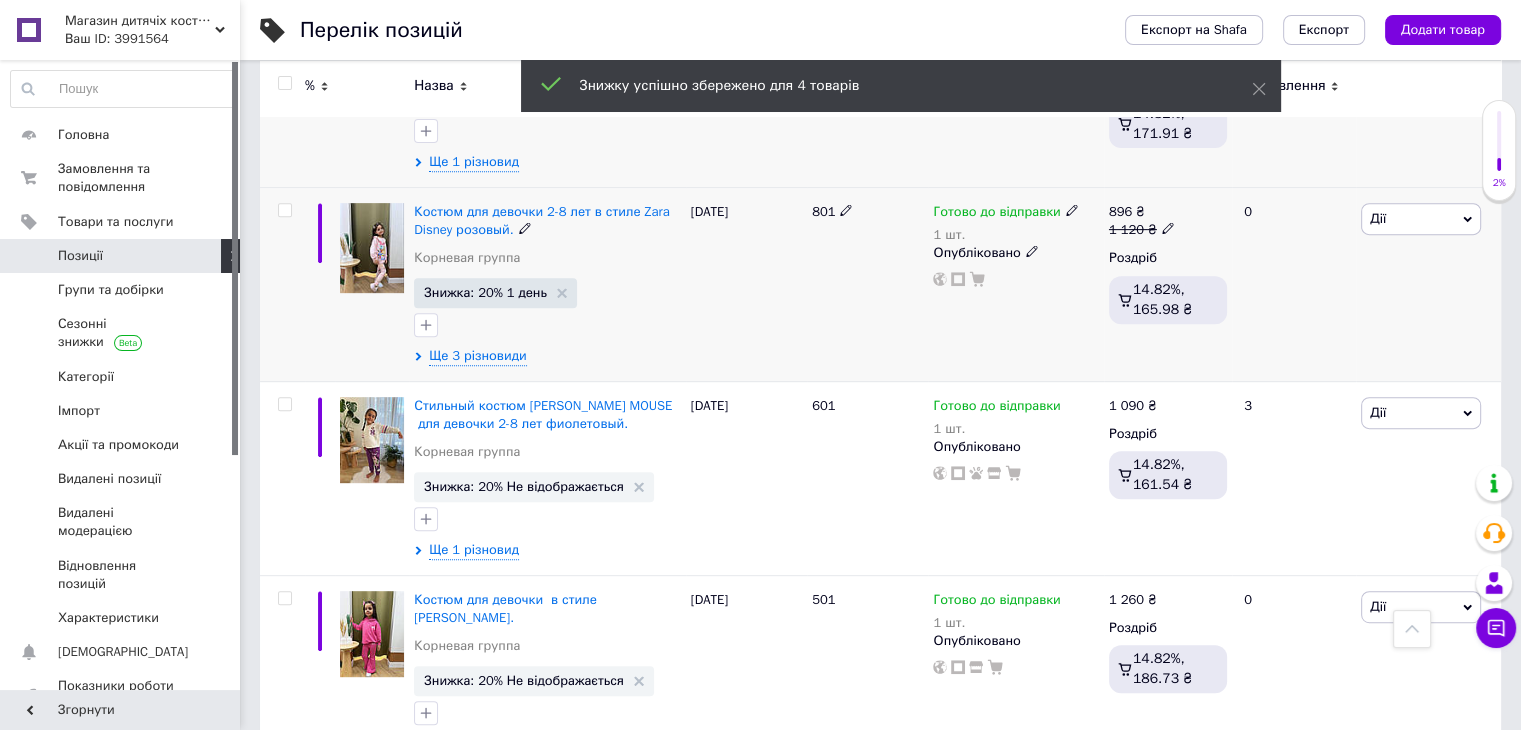 scroll, scrollTop: 800, scrollLeft: 0, axis: vertical 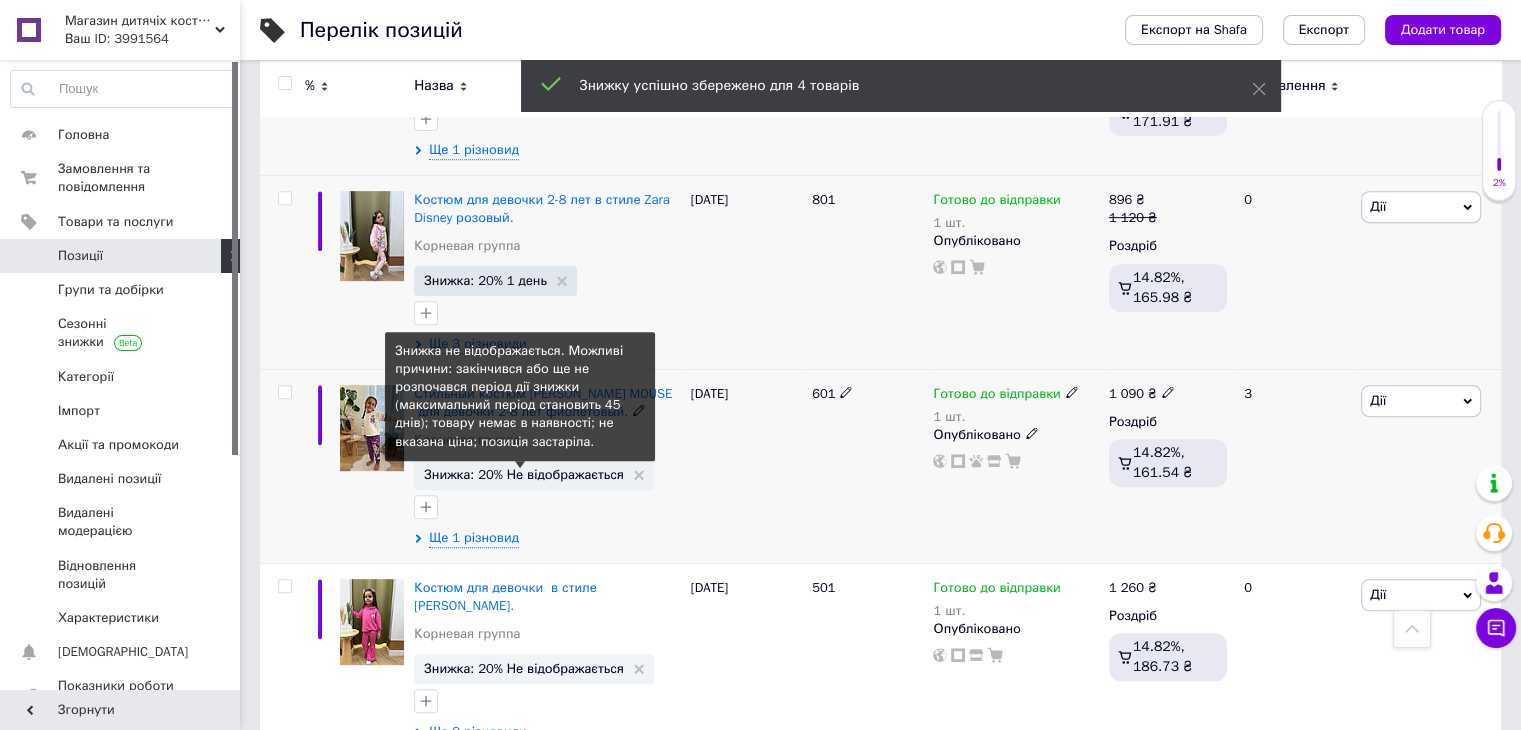 click on "Знижка: 20% Не відображається" at bounding box center (524, 474) 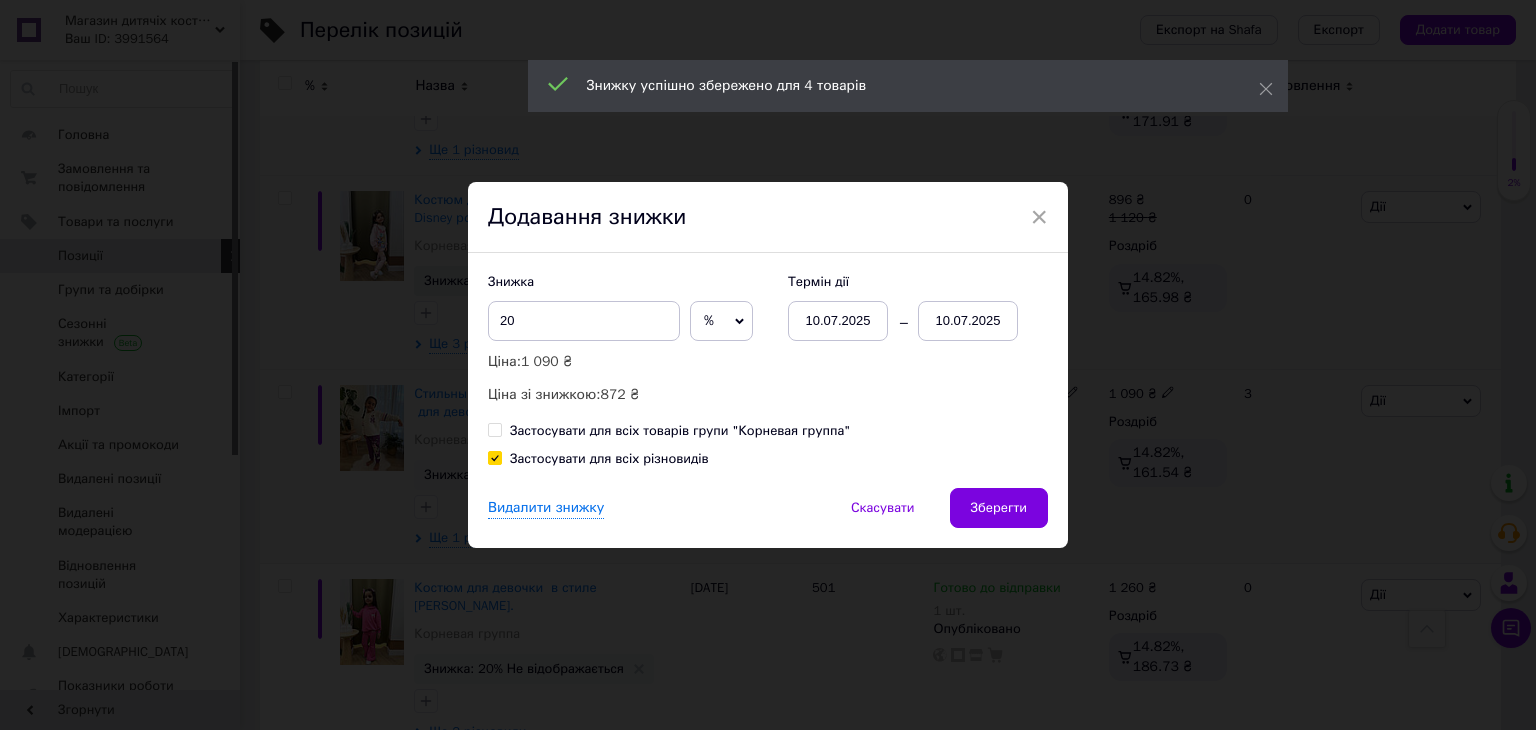 click on "Зберегти" at bounding box center (999, 508) 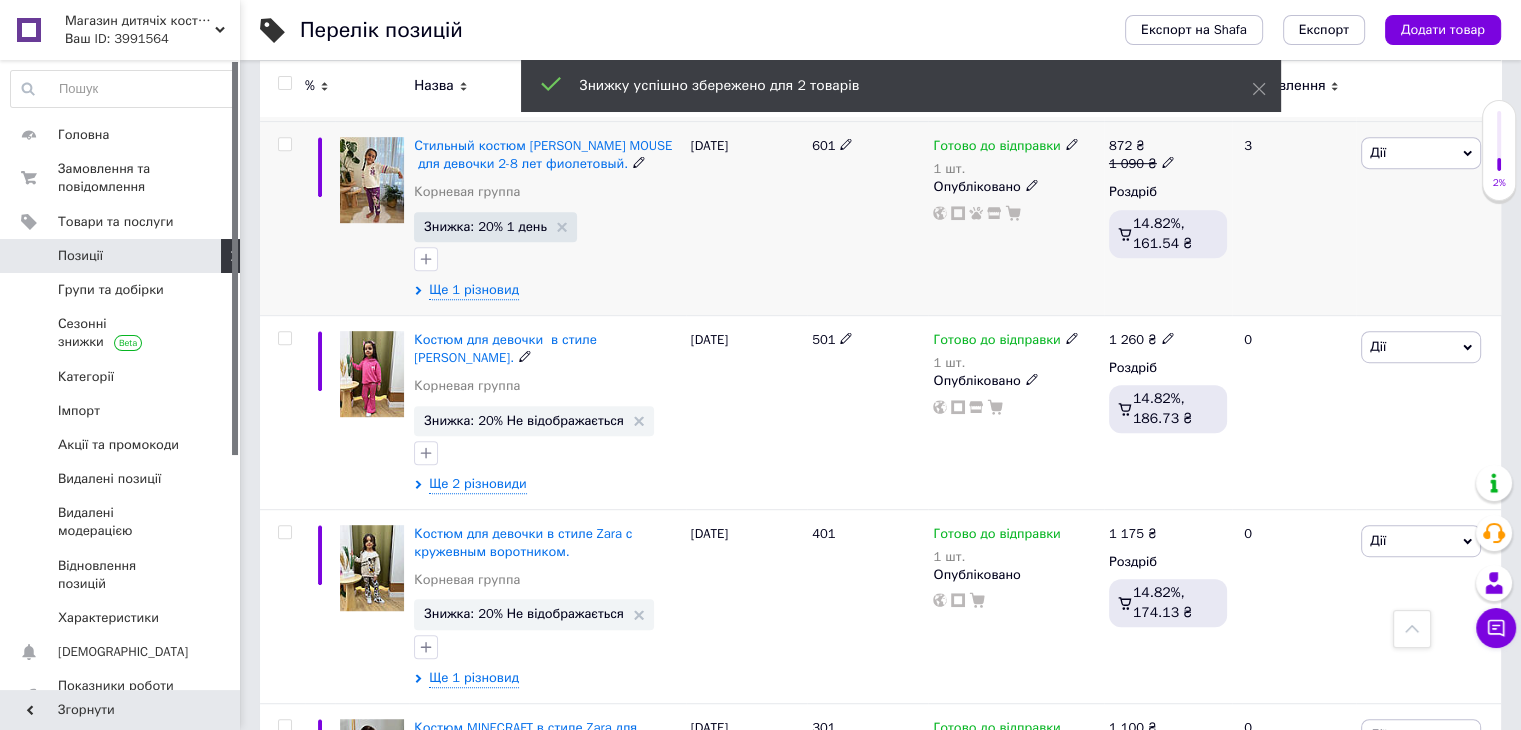 scroll, scrollTop: 1100, scrollLeft: 0, axis: vertical 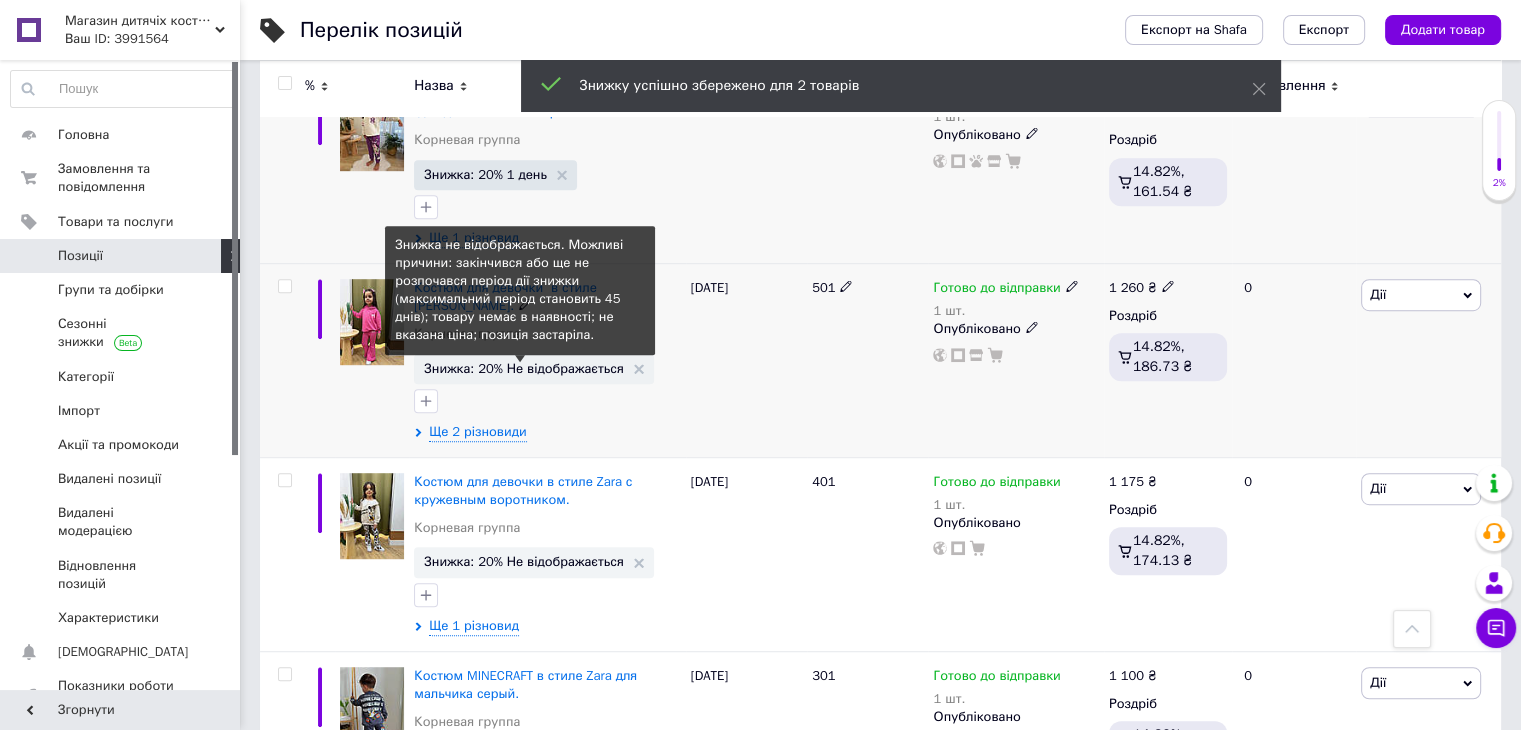click on "Знижка: 20% Не відображається" at bounding box center [524, 368] 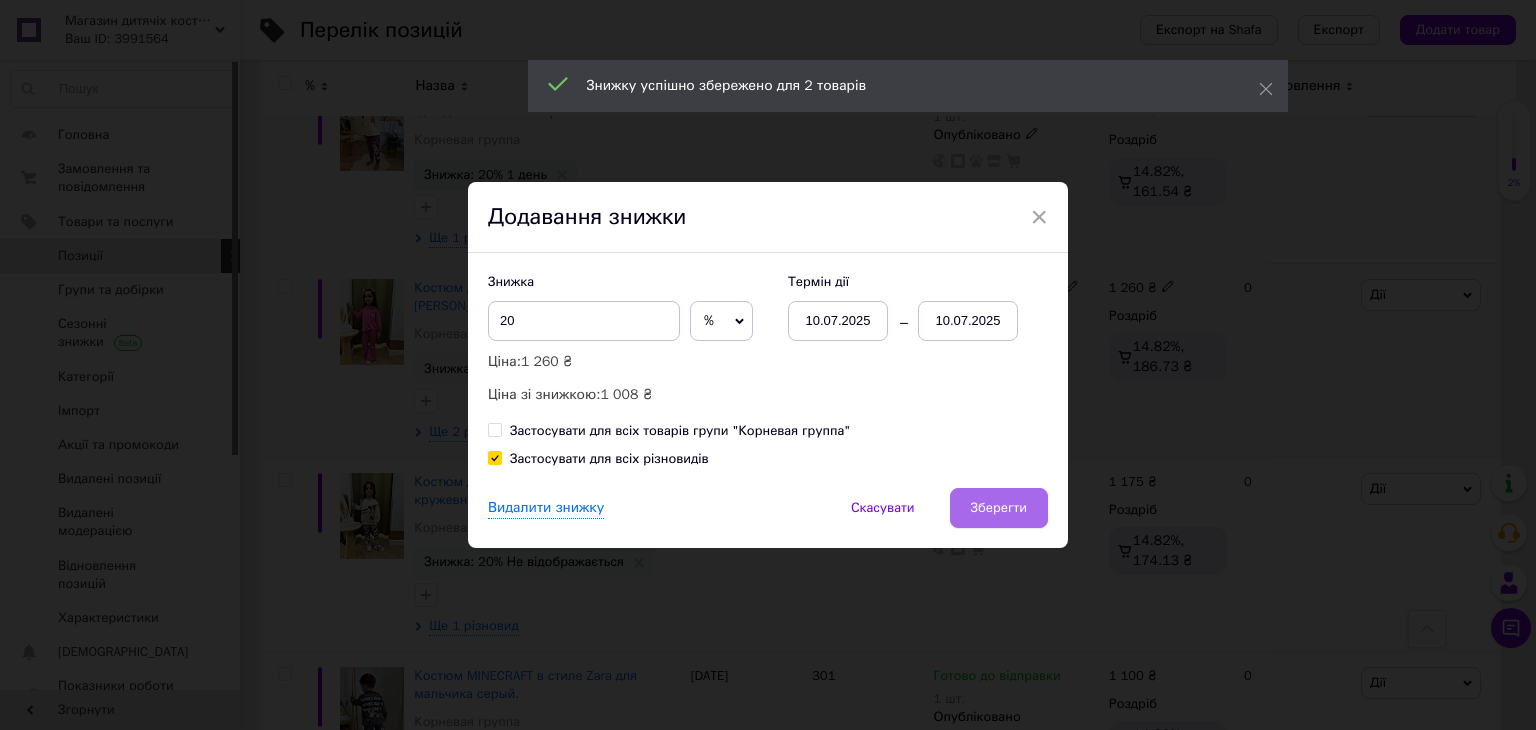 click on "Зберегти" at bounding box center (999, 508) 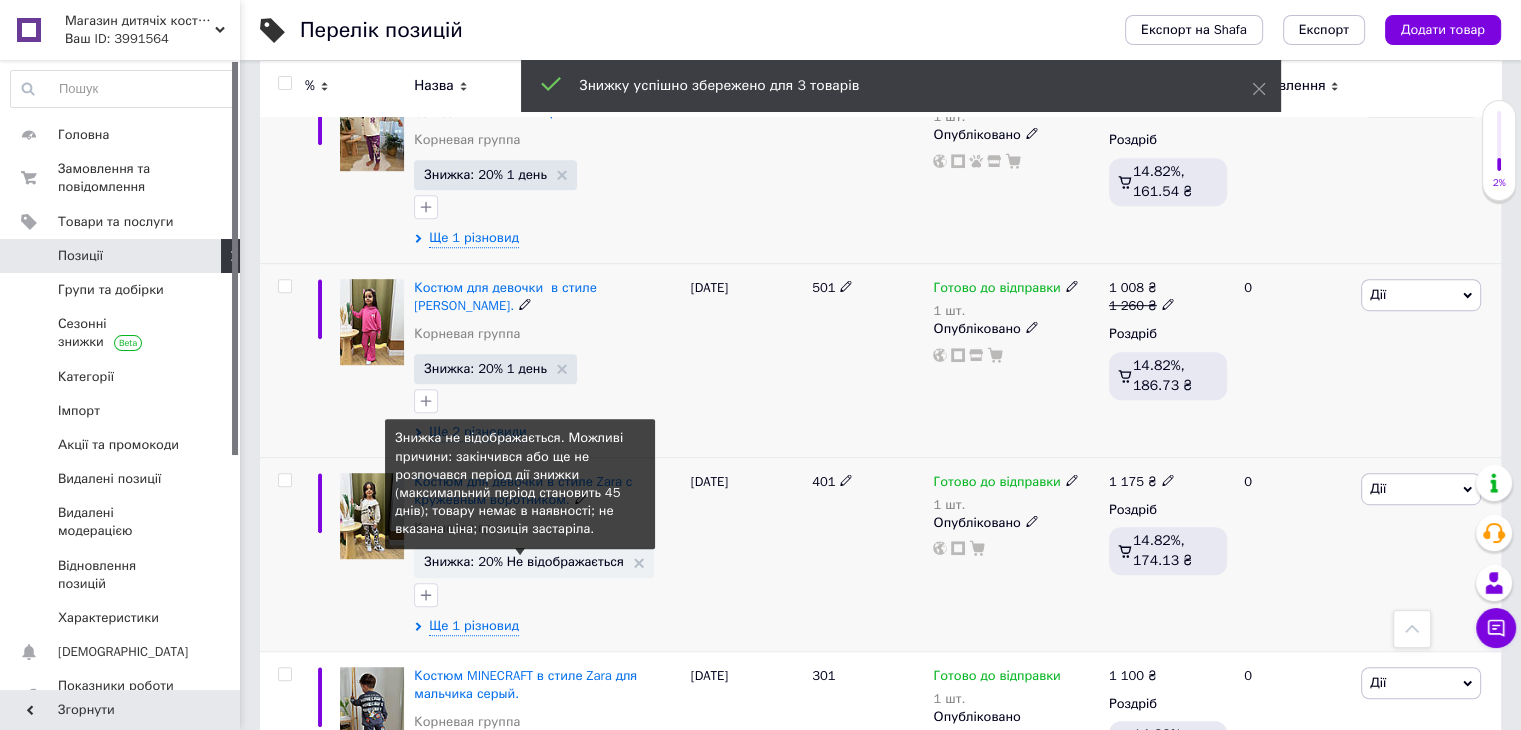 click on "Знижка: 20% Не відображається" at bounding box center [524, 561] 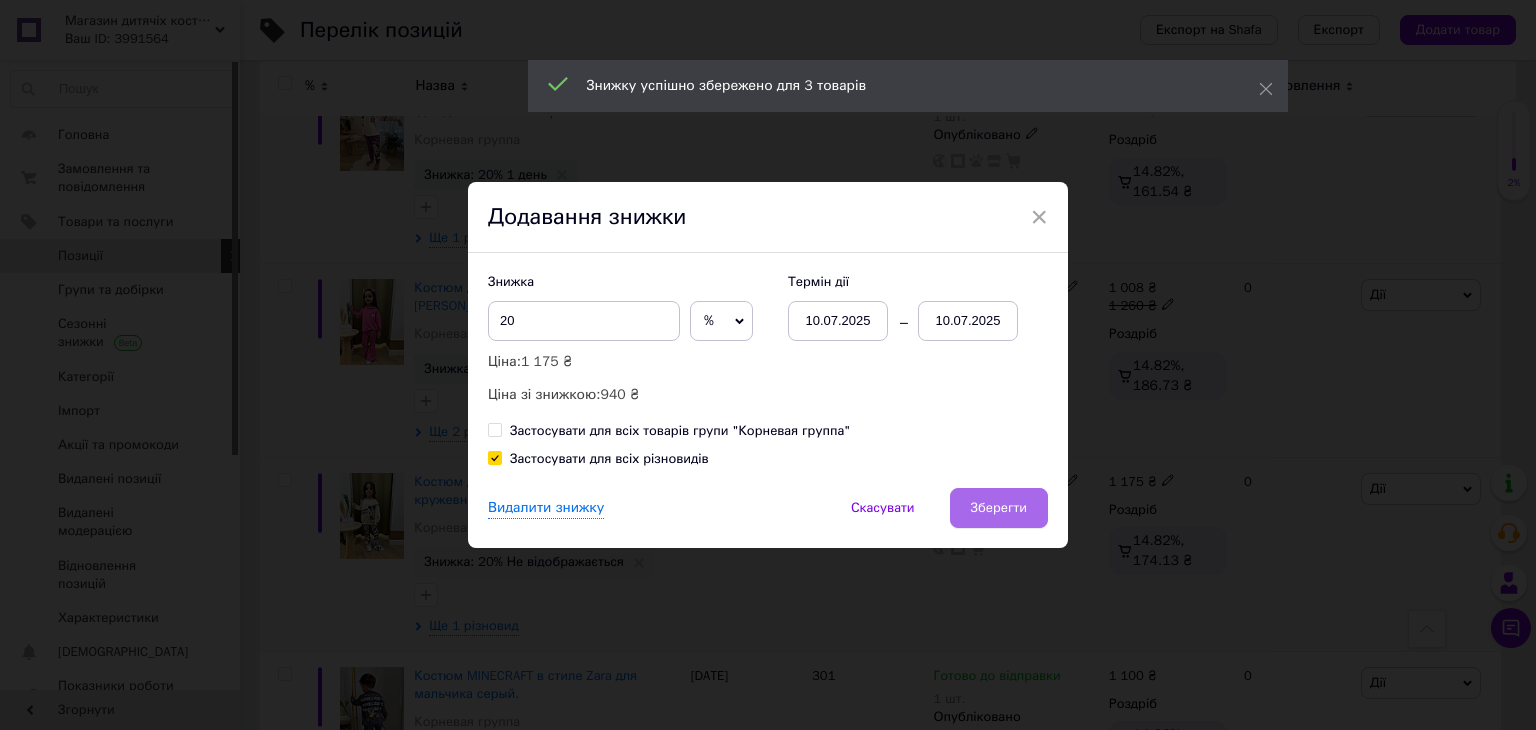 click on "Зберегти" at bounding box center (999, 508) 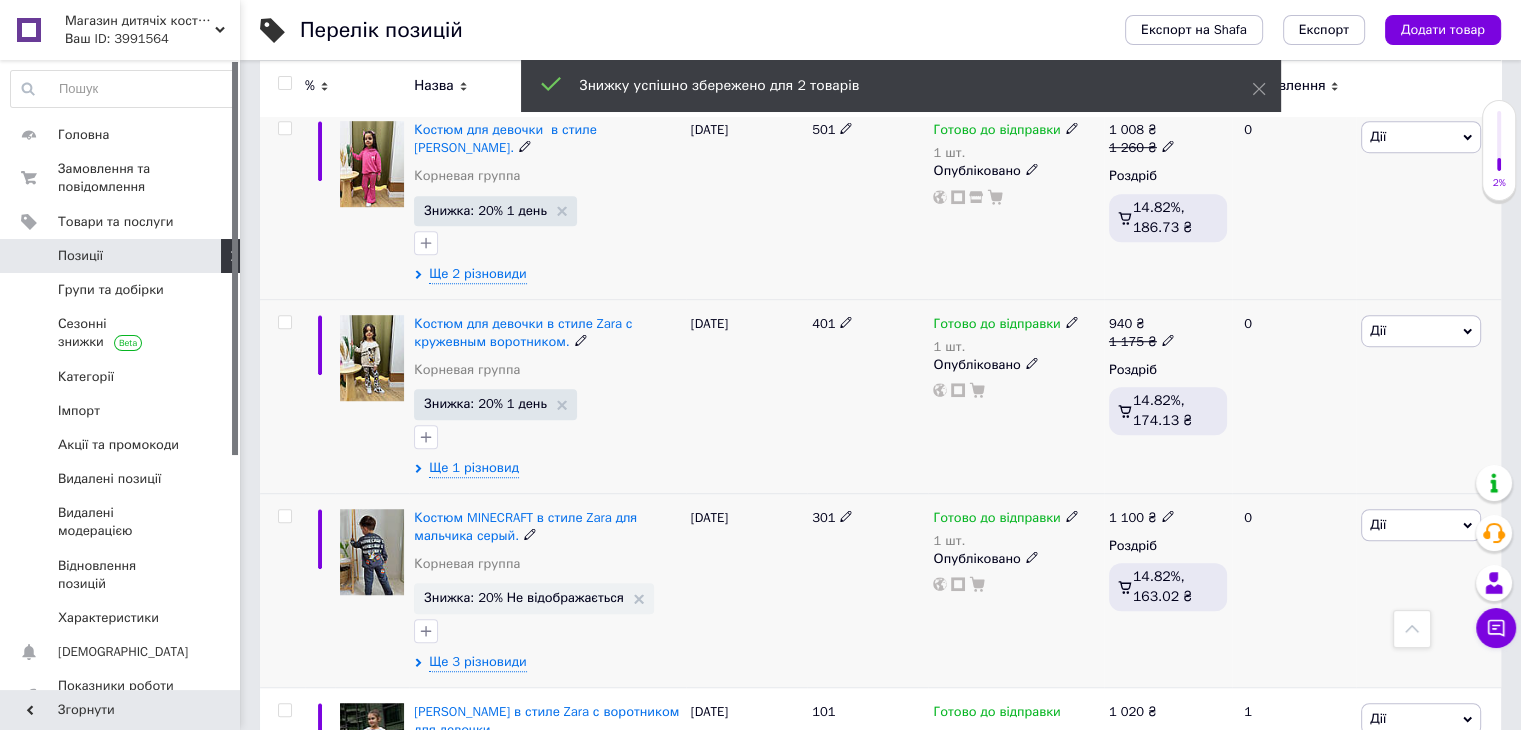 scroll, scrollTop: 1300, scrollLeft: 0, axis: vertical 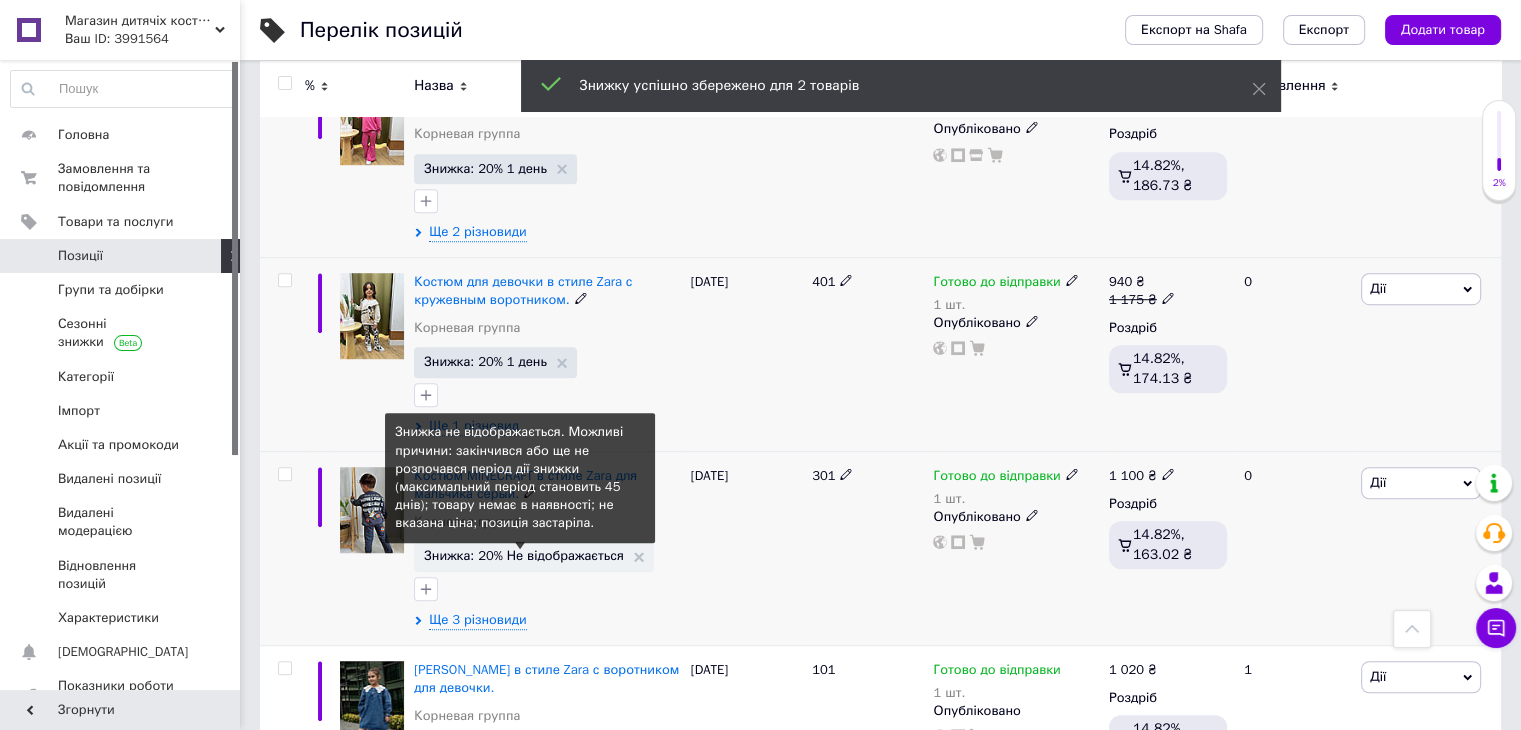 click on "Знижка: 20% Не відображається" at bounding box center [524, 555] 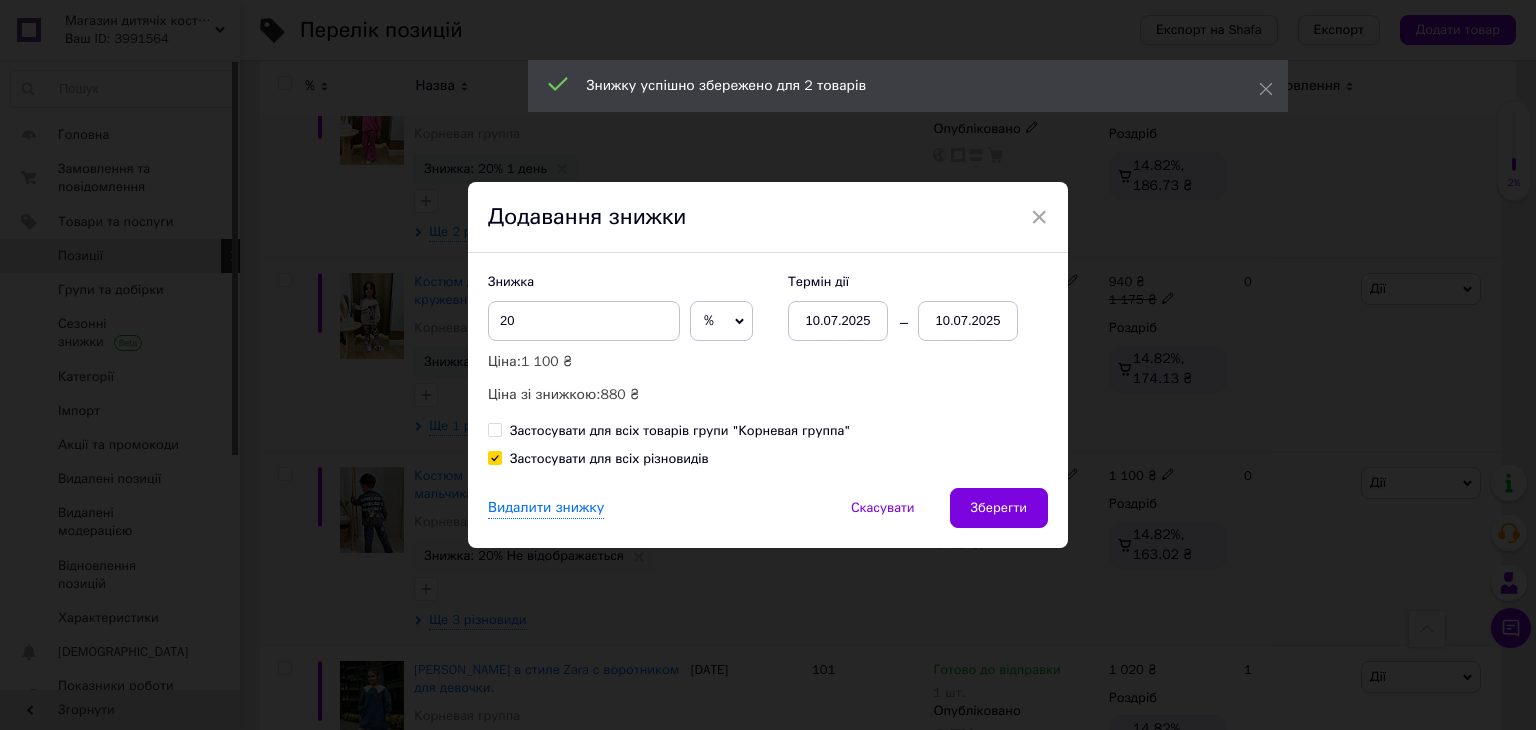 drag, startPoint x: 983, startPoint y: 501, endPoint x: 1007, endPoint y: 518, distance: 29.410883 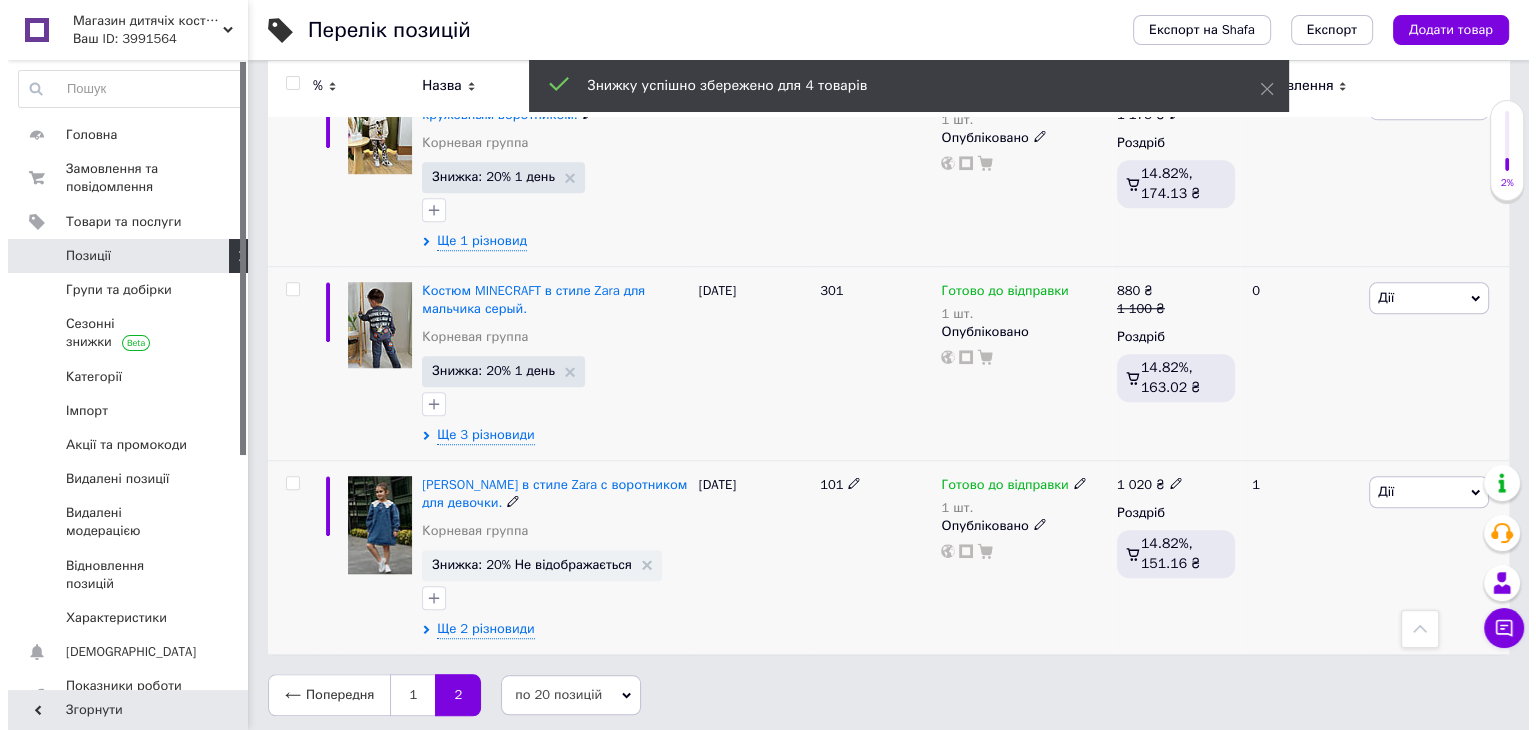 scroll, scrollTop: 1488, scrollLeft: 0, axis: vertical 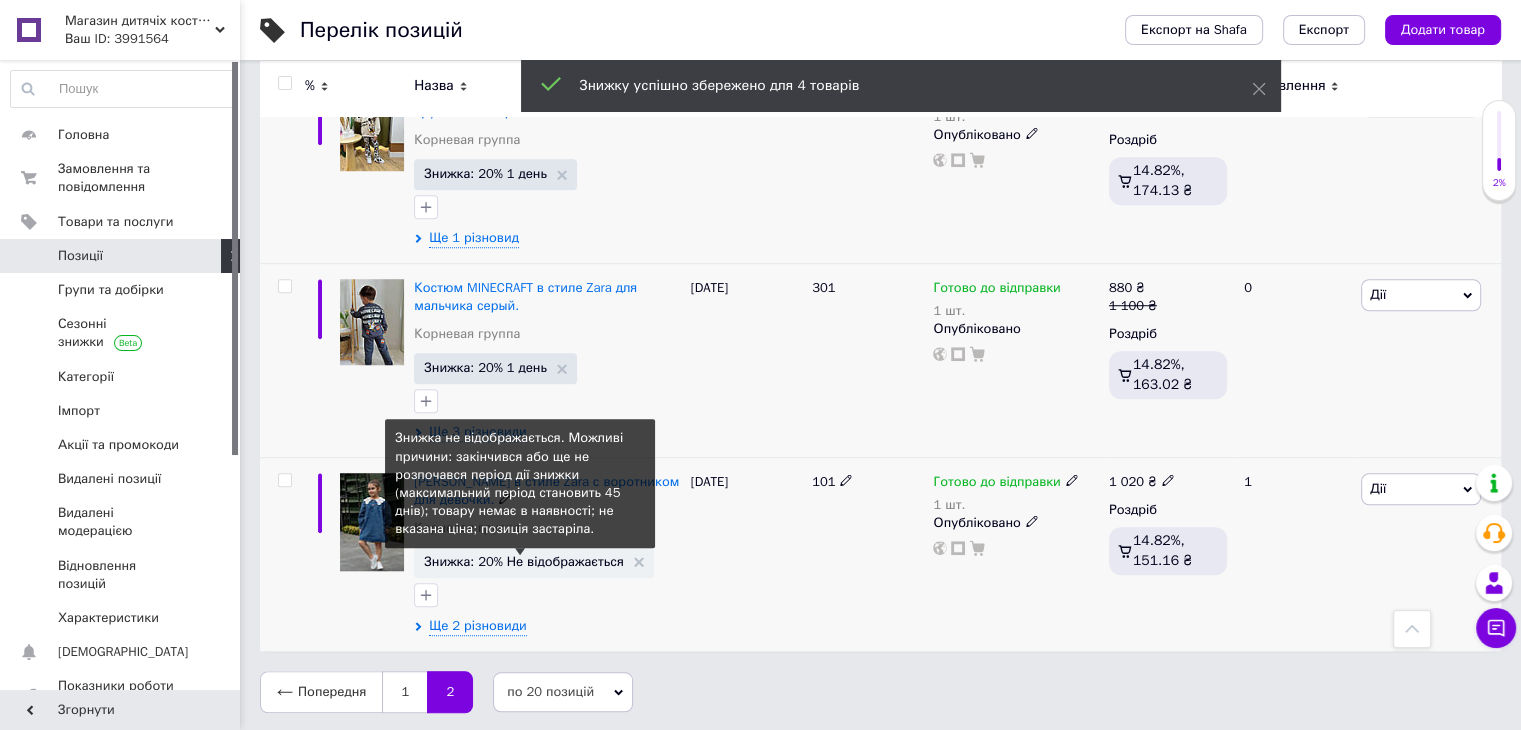 click on "Знижка: 20% Не відображається" at bounding box center [524, 561] 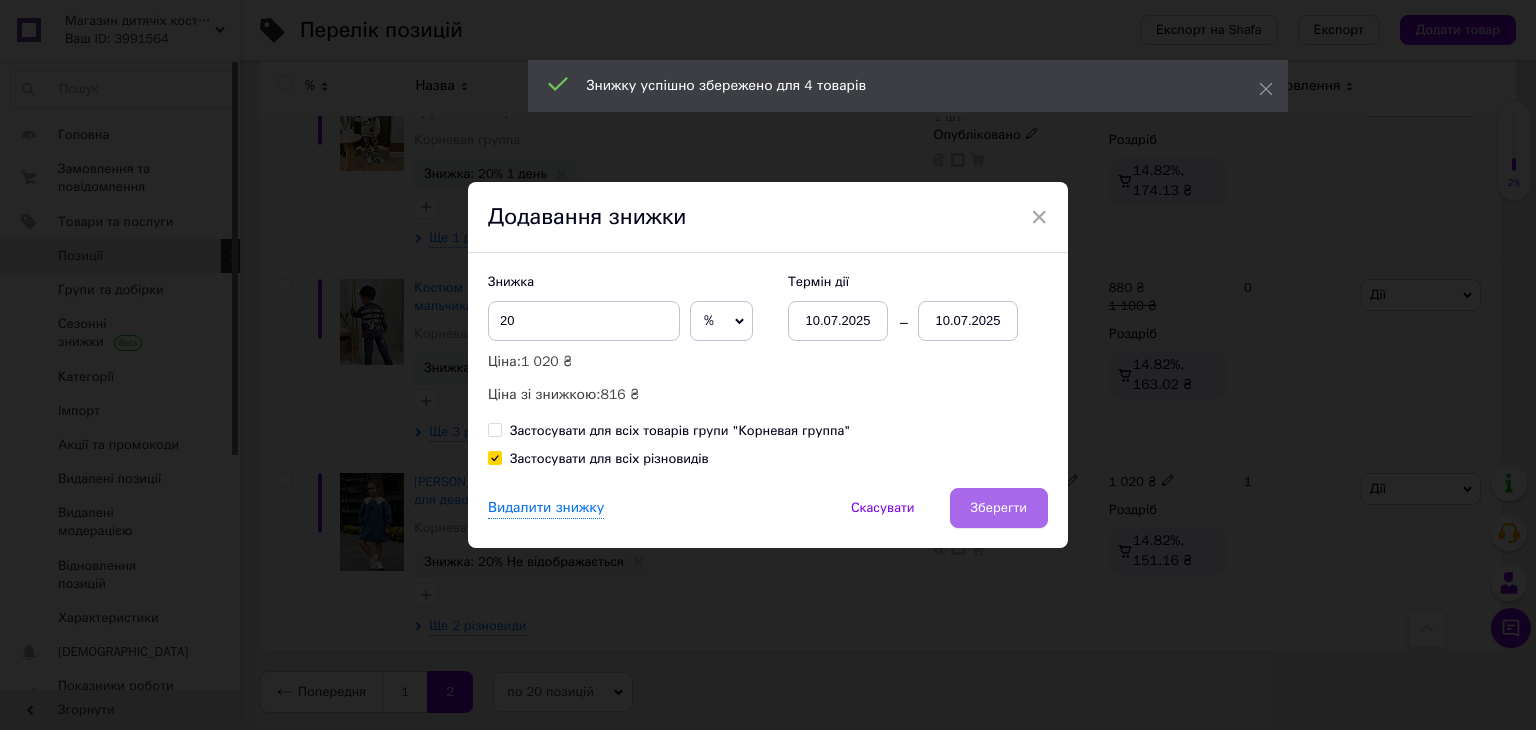 click on "Зберегти" at bounding box center (999, 508) 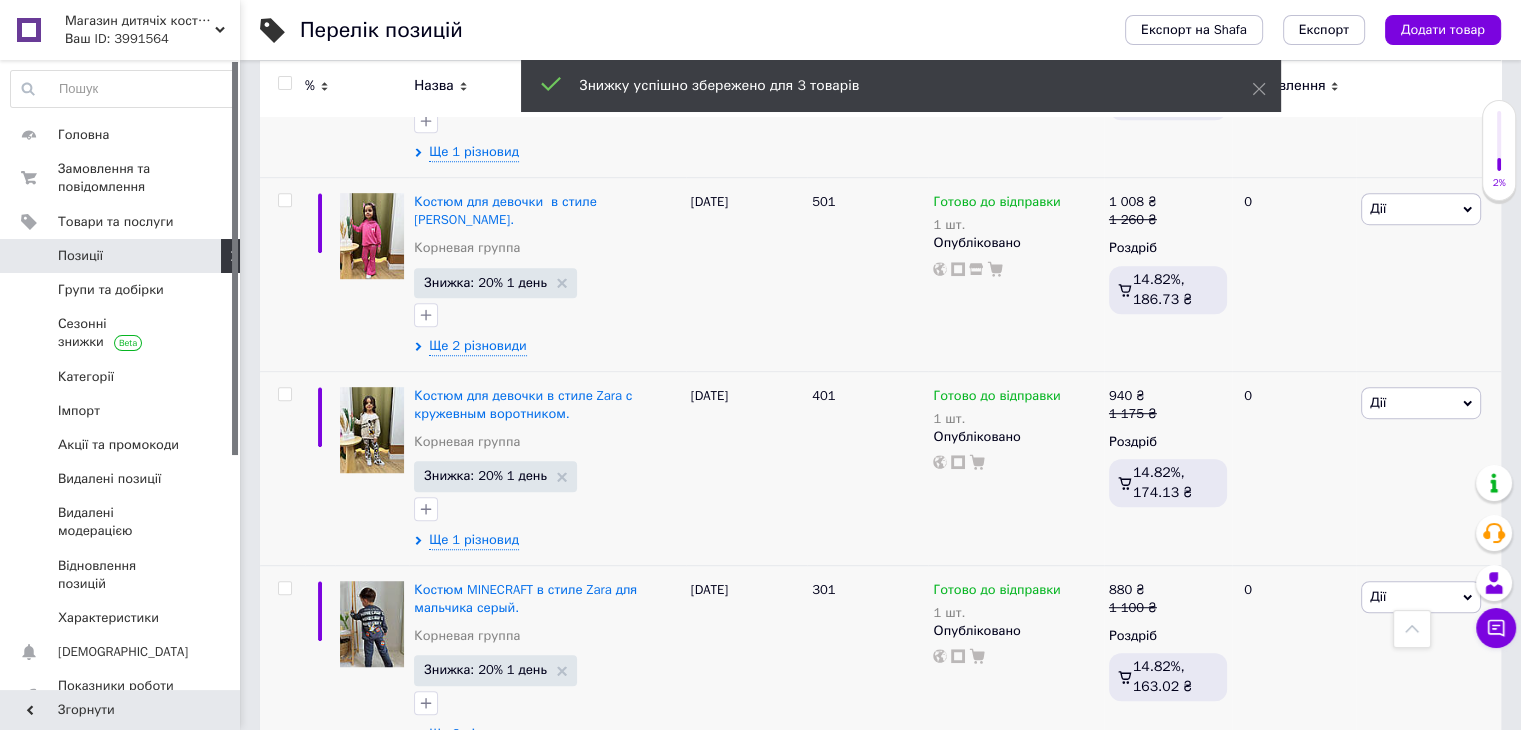scroll, scrollTop: 1470, scrollLeft: 0, axis: vertical 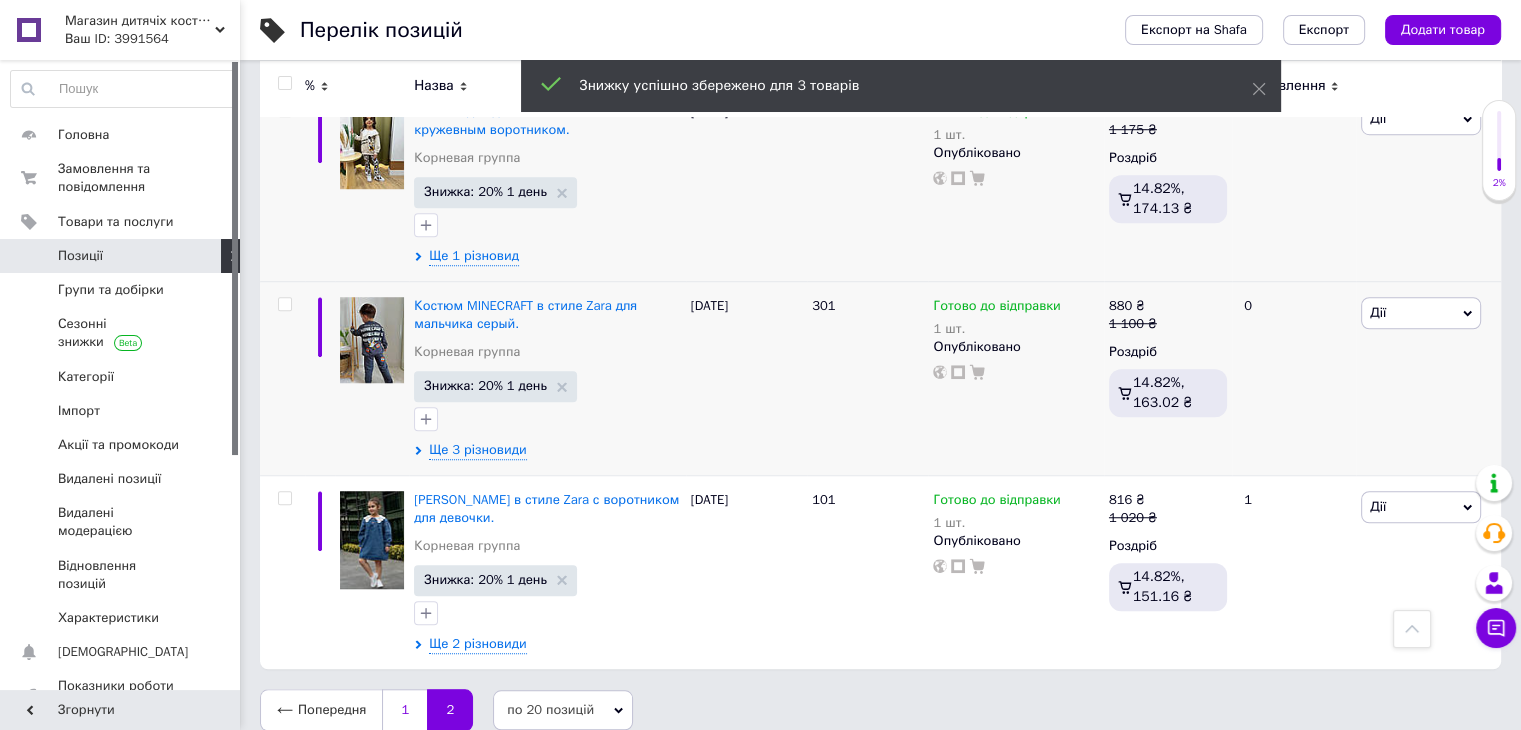 click on "1" at bounding box center [404, 710] 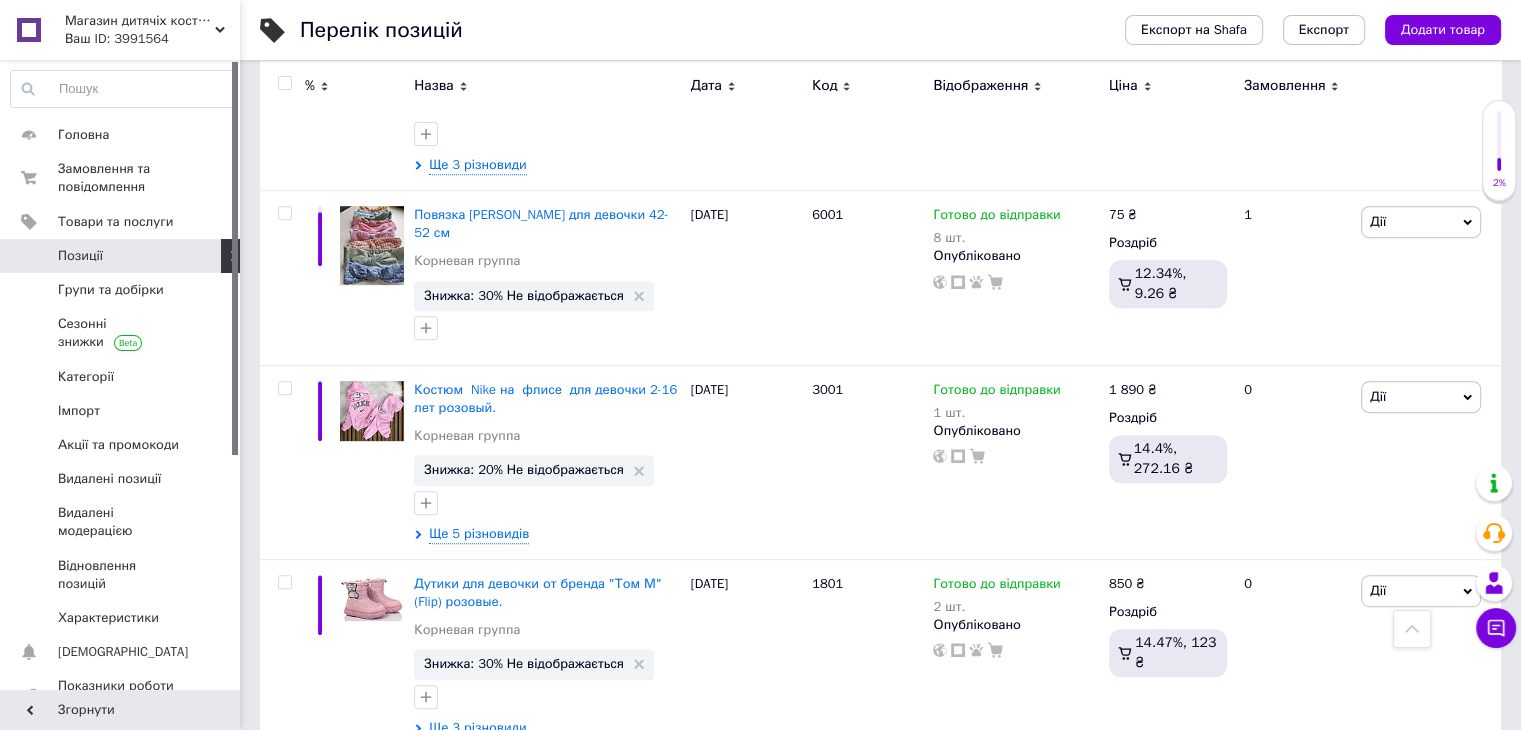 scroll, scrollTop: 800, scrollLeft: 0, axis: vertical 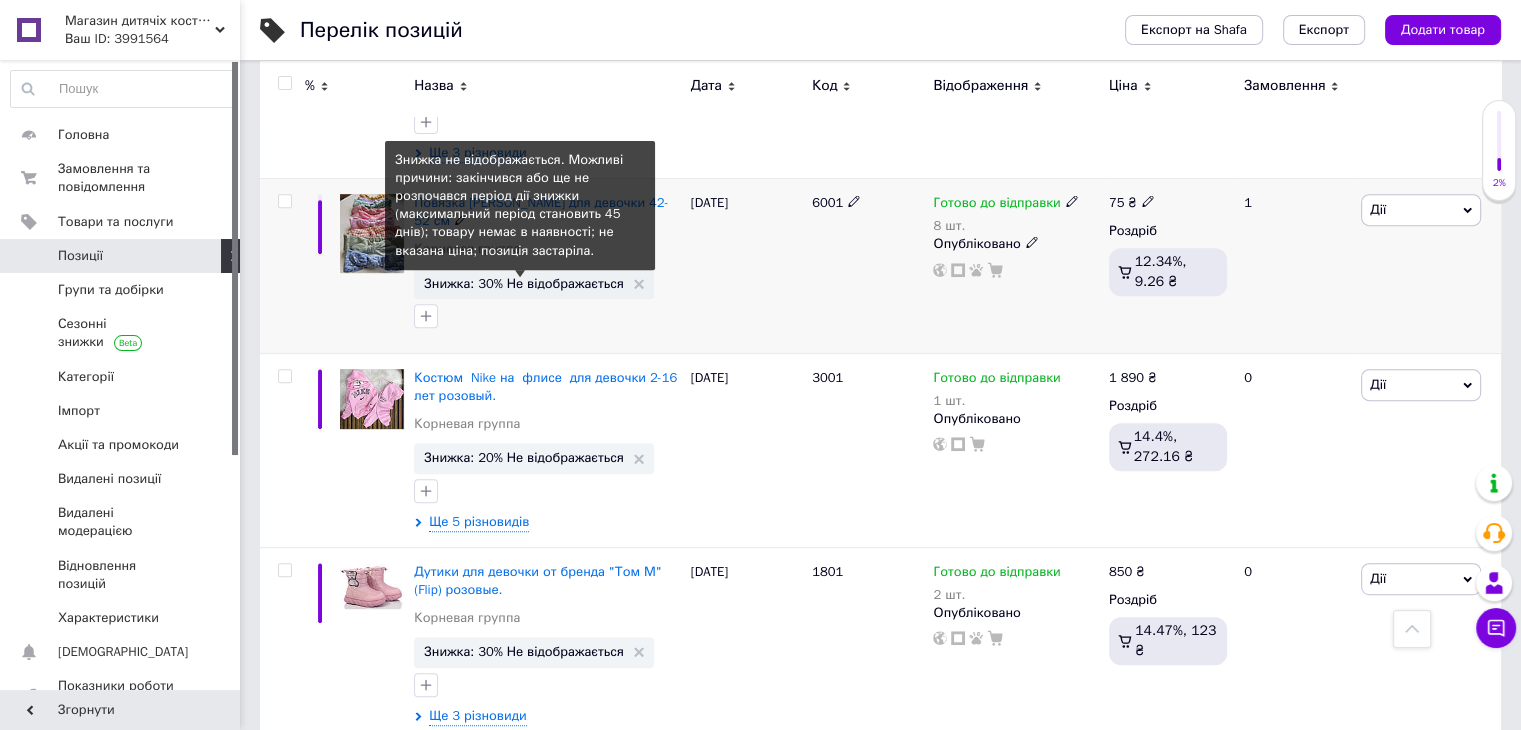 click on "Знижка: 30% Не відображається" at bounding box center (524, 283) 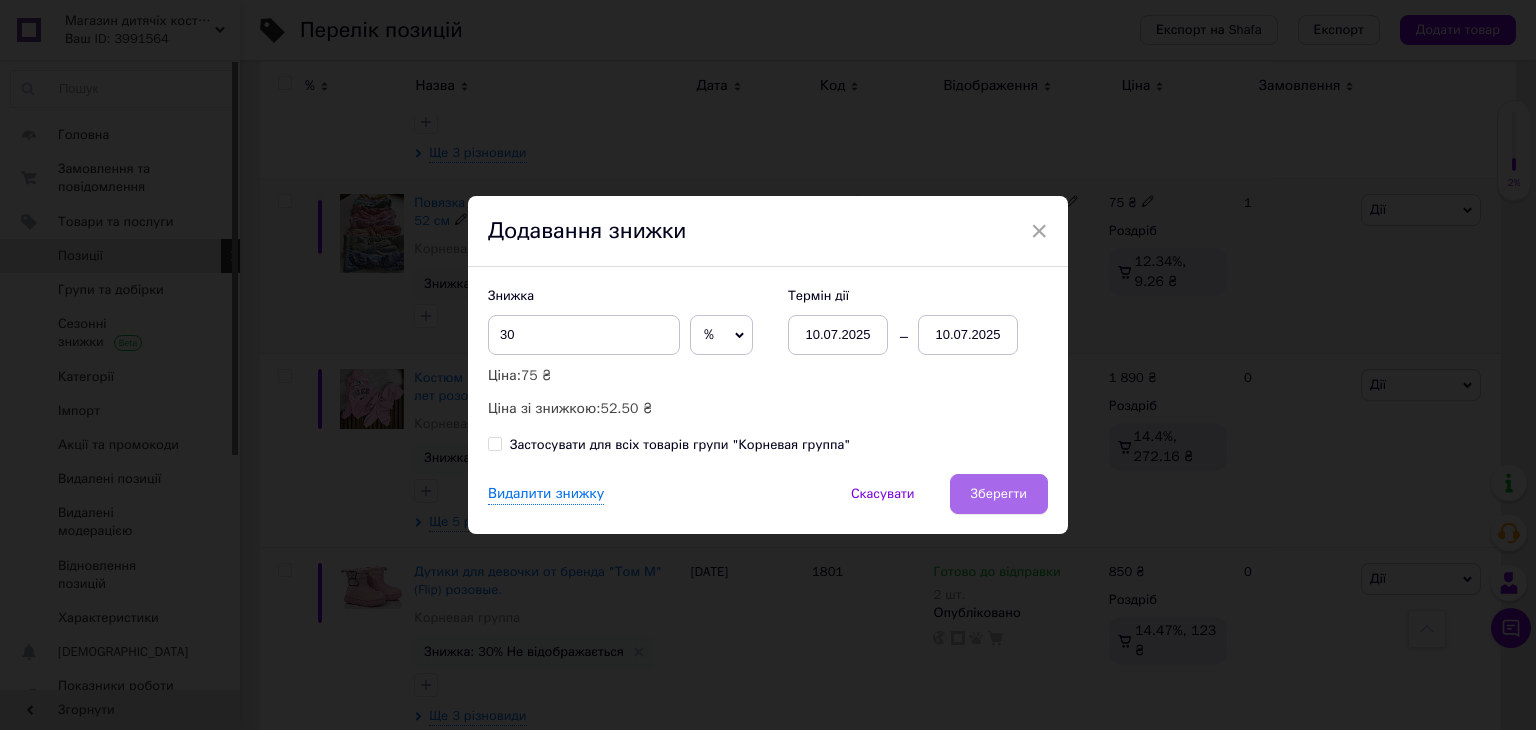 click on "Зберегти" at bounding box center (999, 494) 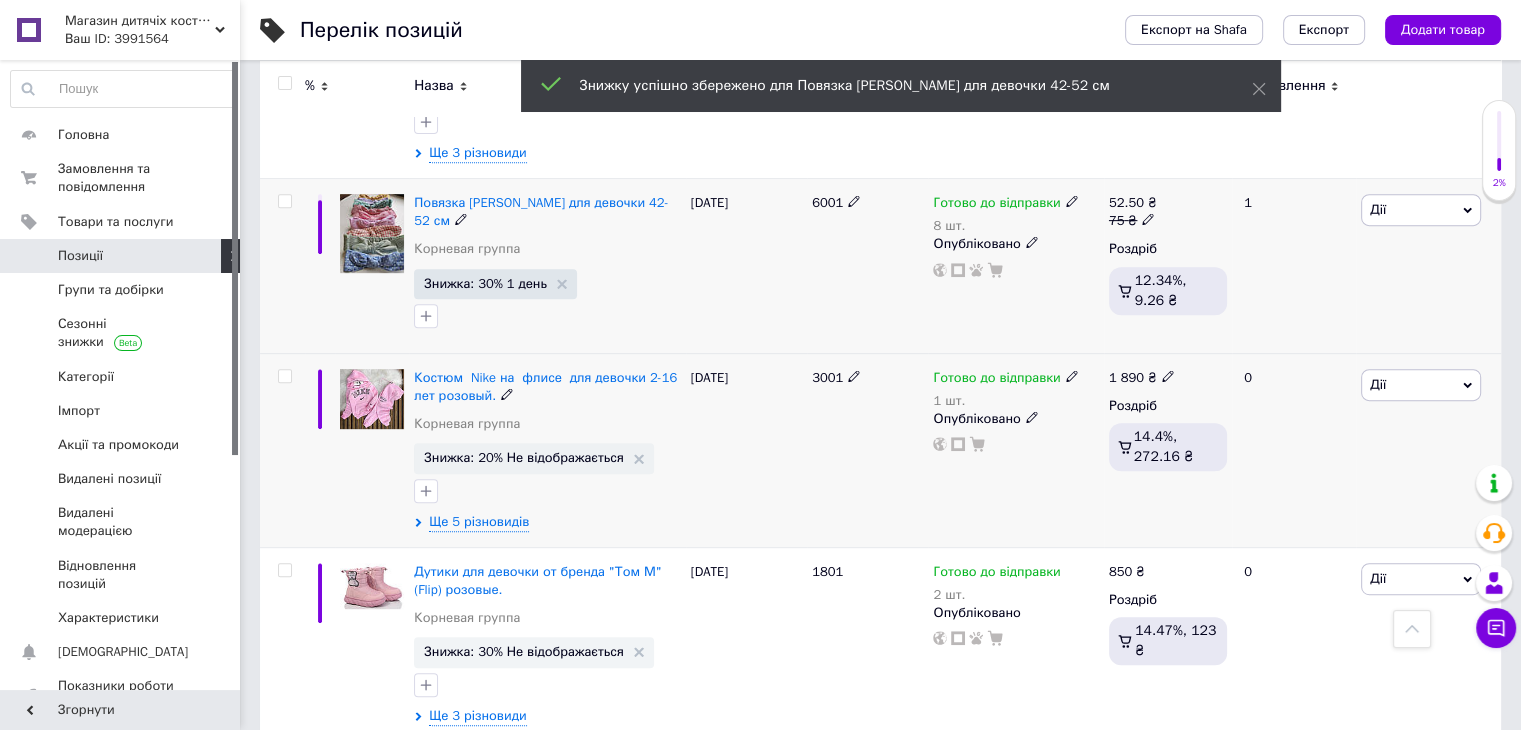 scroll, scrollTop: 900, scrollLeft: 0, axis: vertical 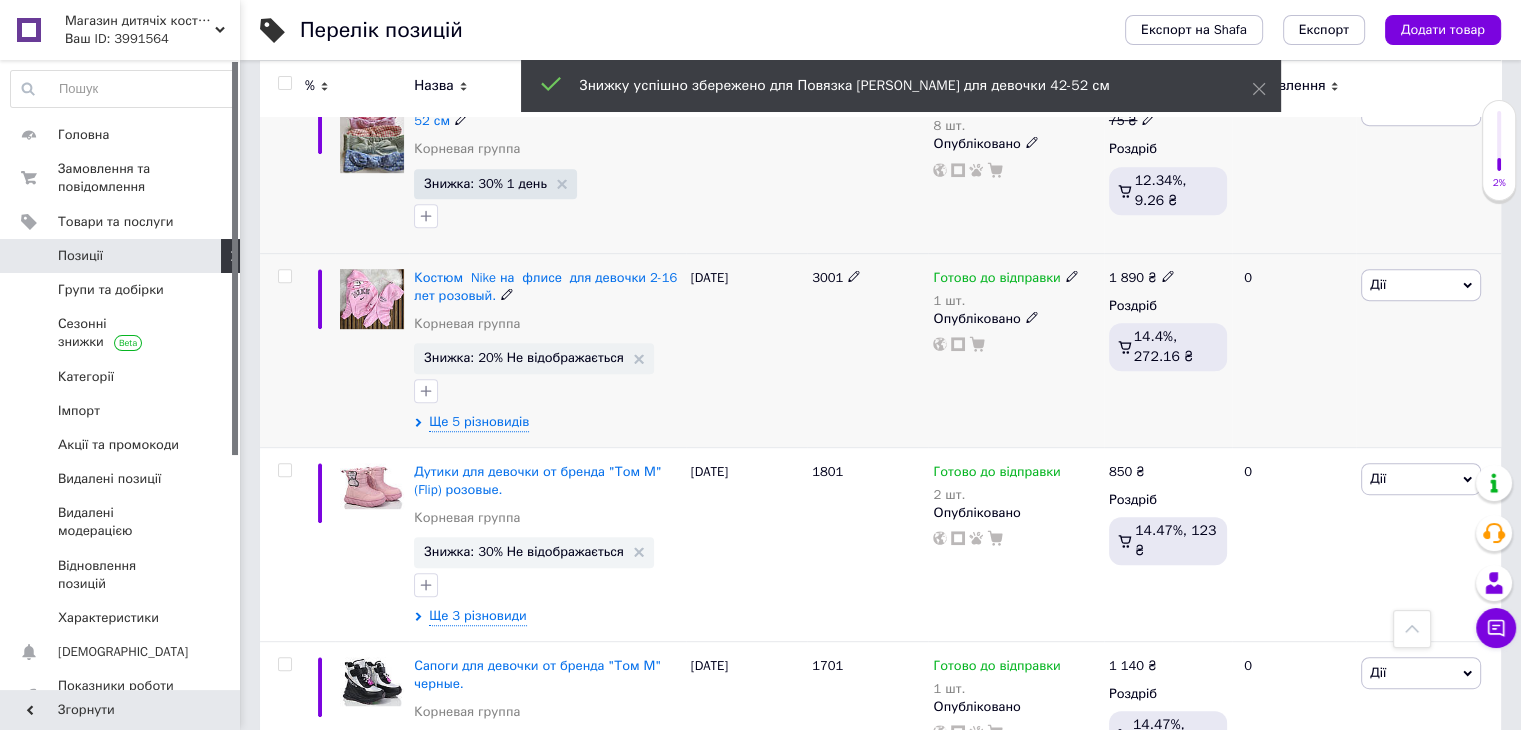 click on "Знижка: 20% Не відображається" at bounding box center (534, 358) 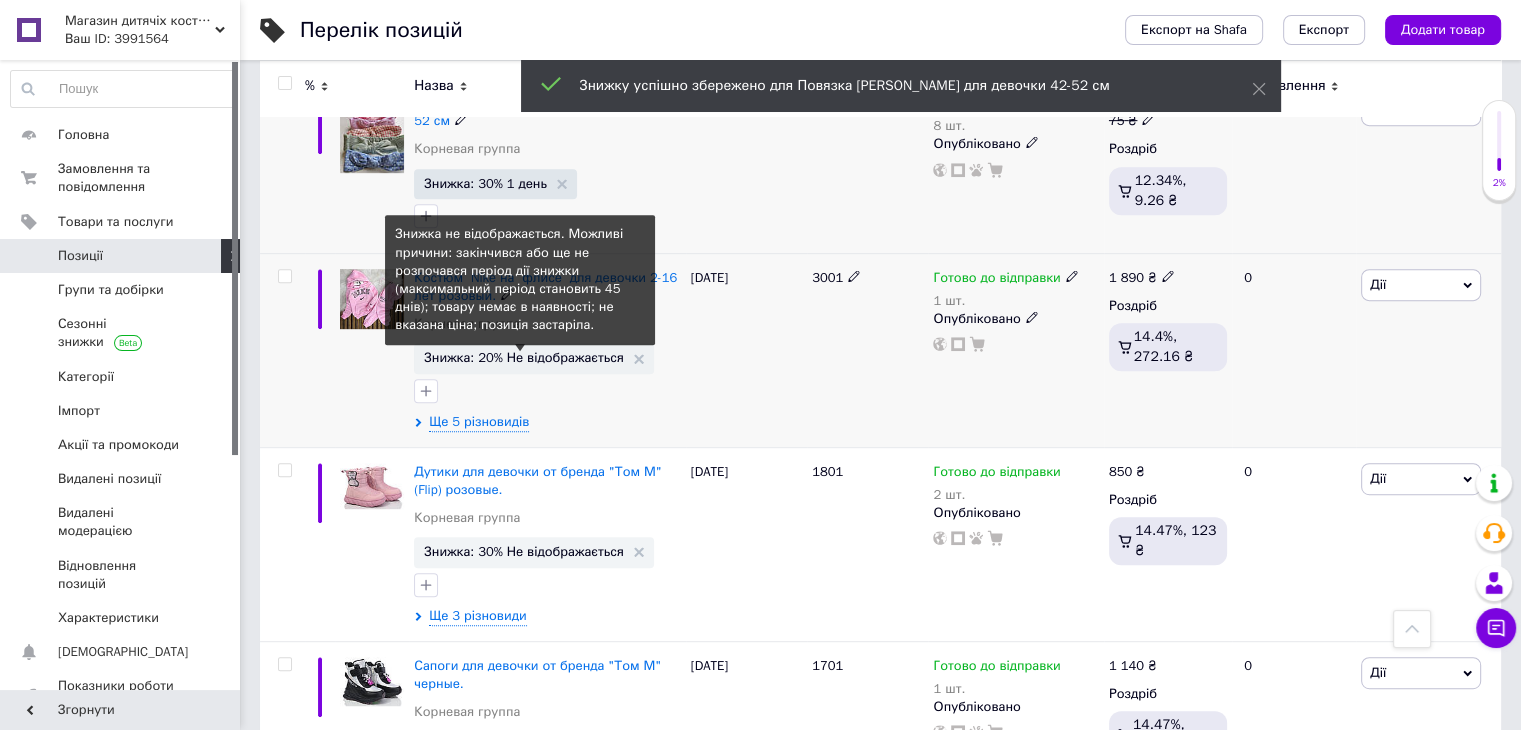 click on "Знижка: 20% Не відображається" at bounding box center [524, 357] 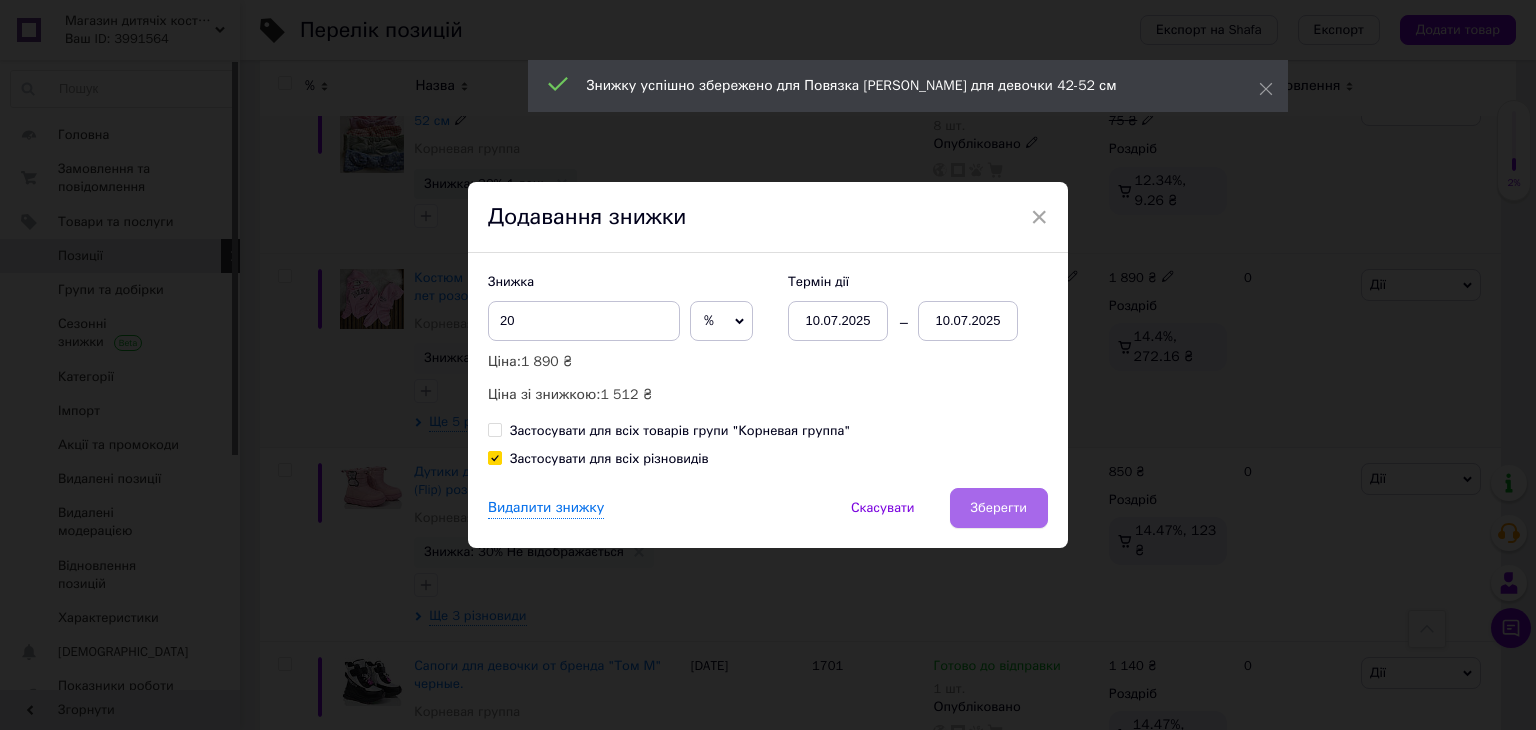click on "Зберегти" at bounding box center [999, 508] 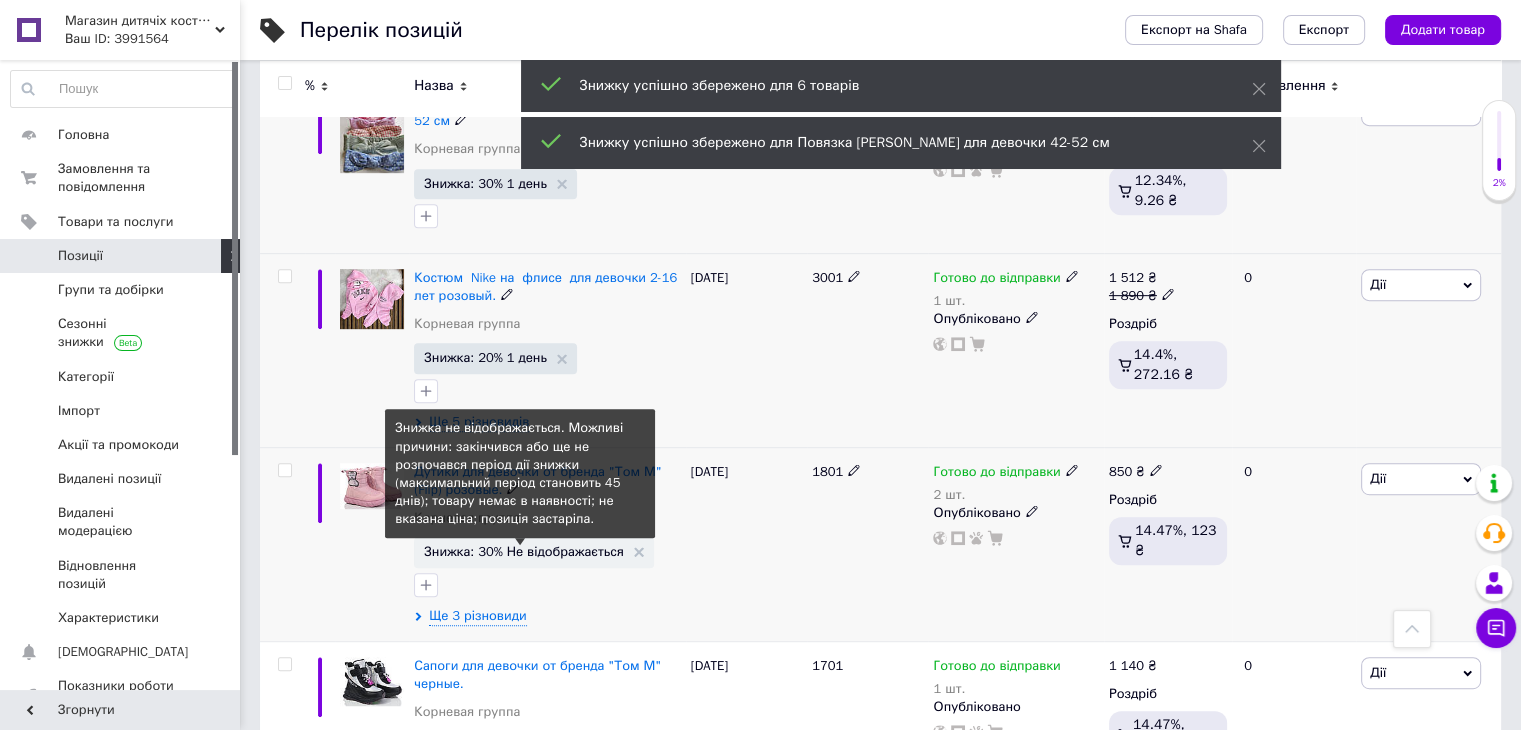 click on "Знижка: 30% Не відображається" at bounding box center [524, 551] 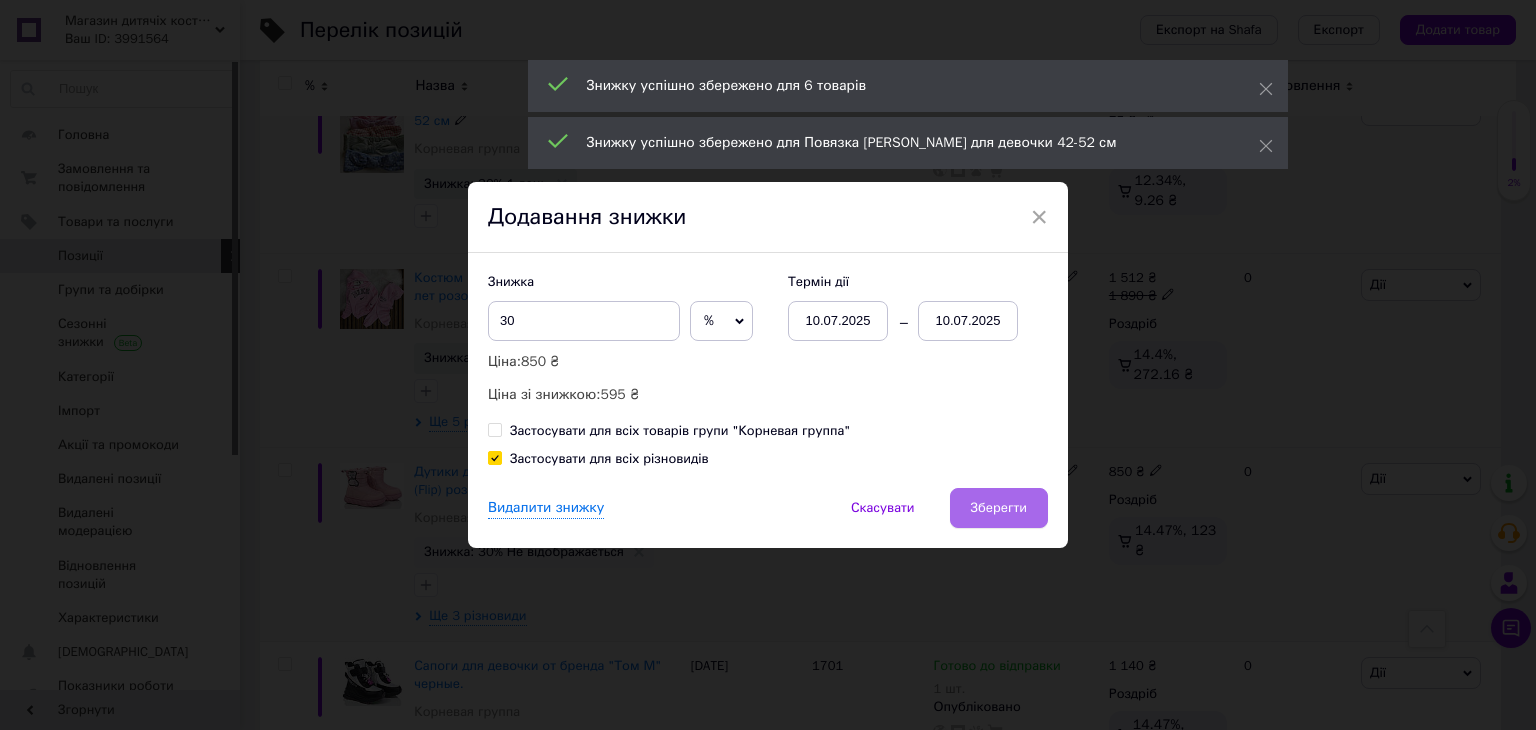 click on "Зберегти" at bounding box center [999, 508] 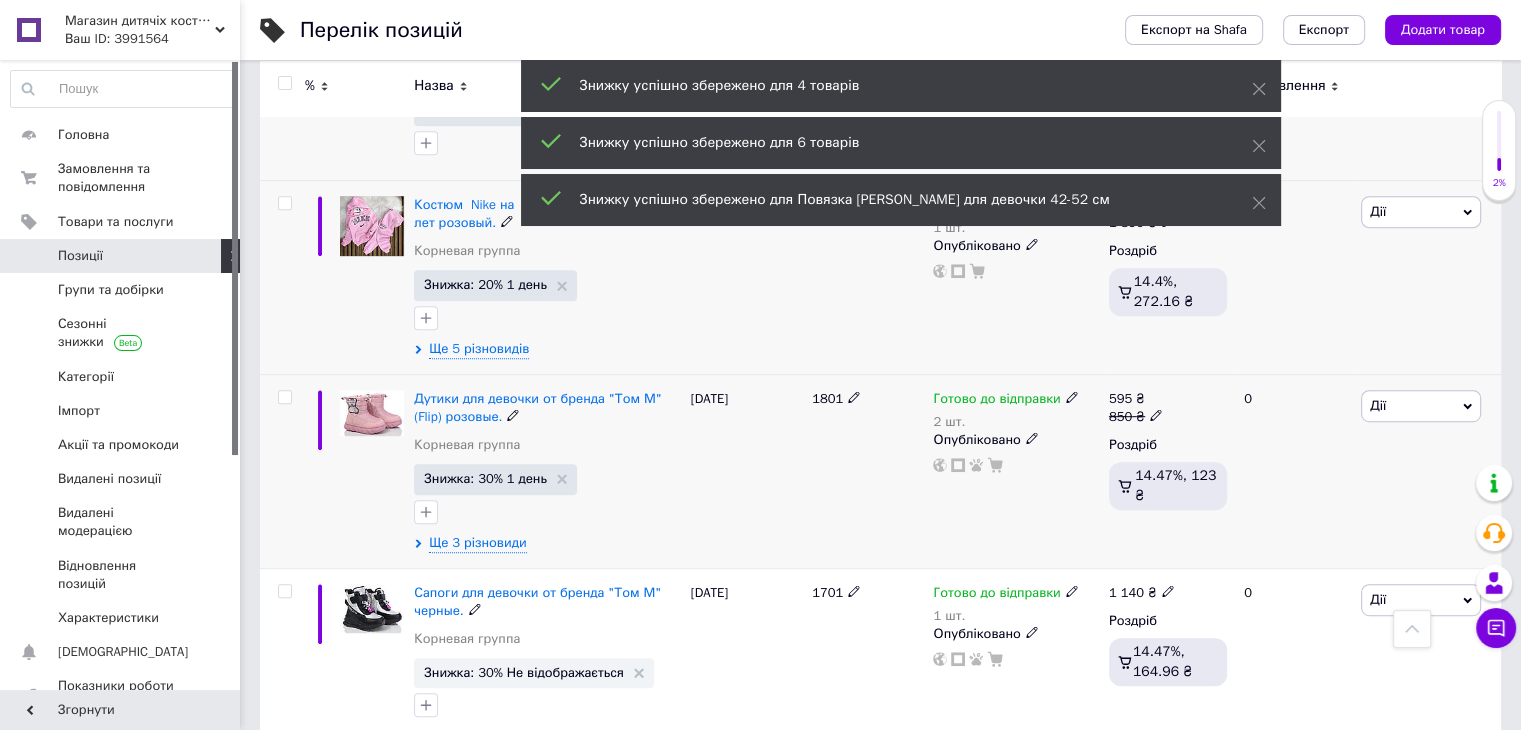 scroll, scrollTop: 1100, scrollLeft: 0, axis: vertical 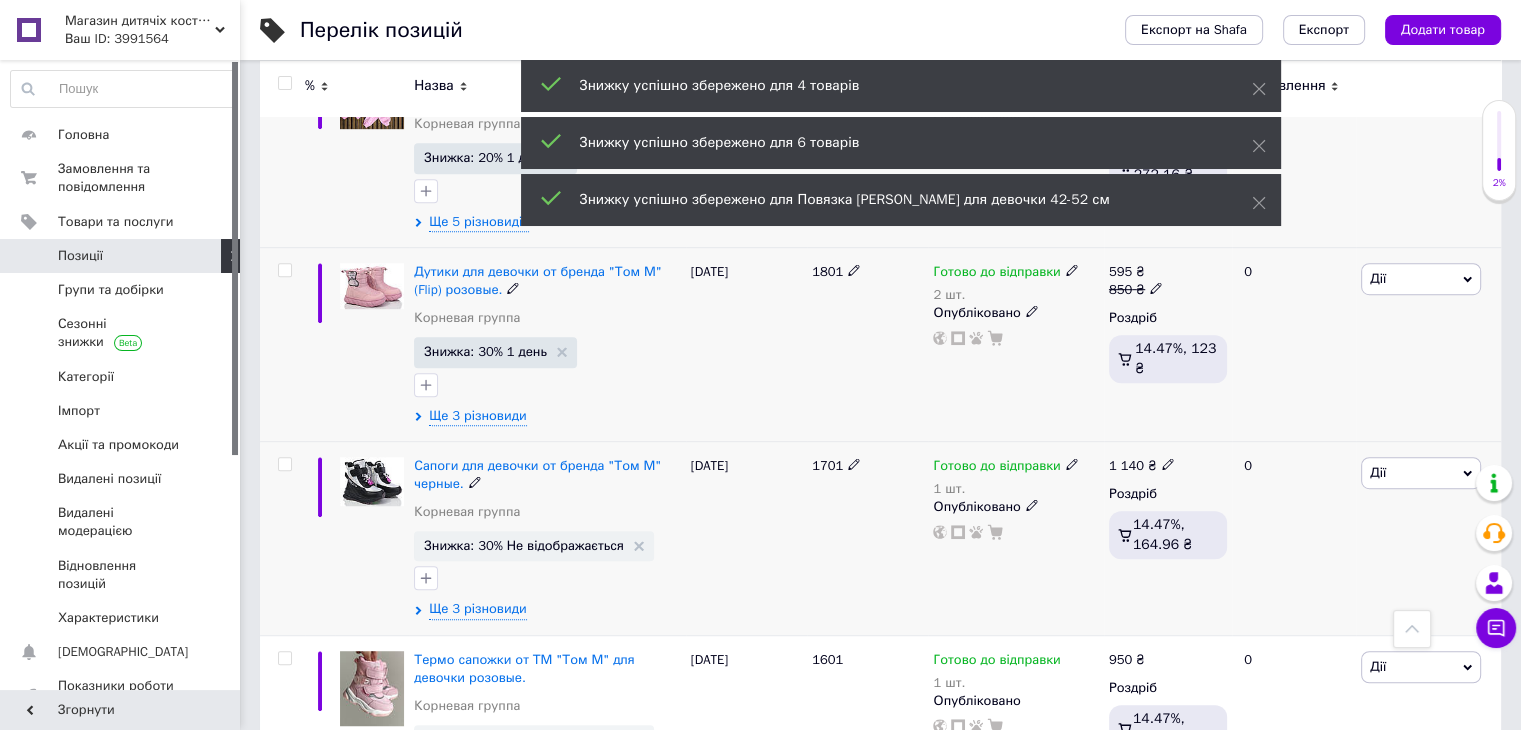 click on "Знижка: 30% Не відображається" at bounding box center [534, 546] 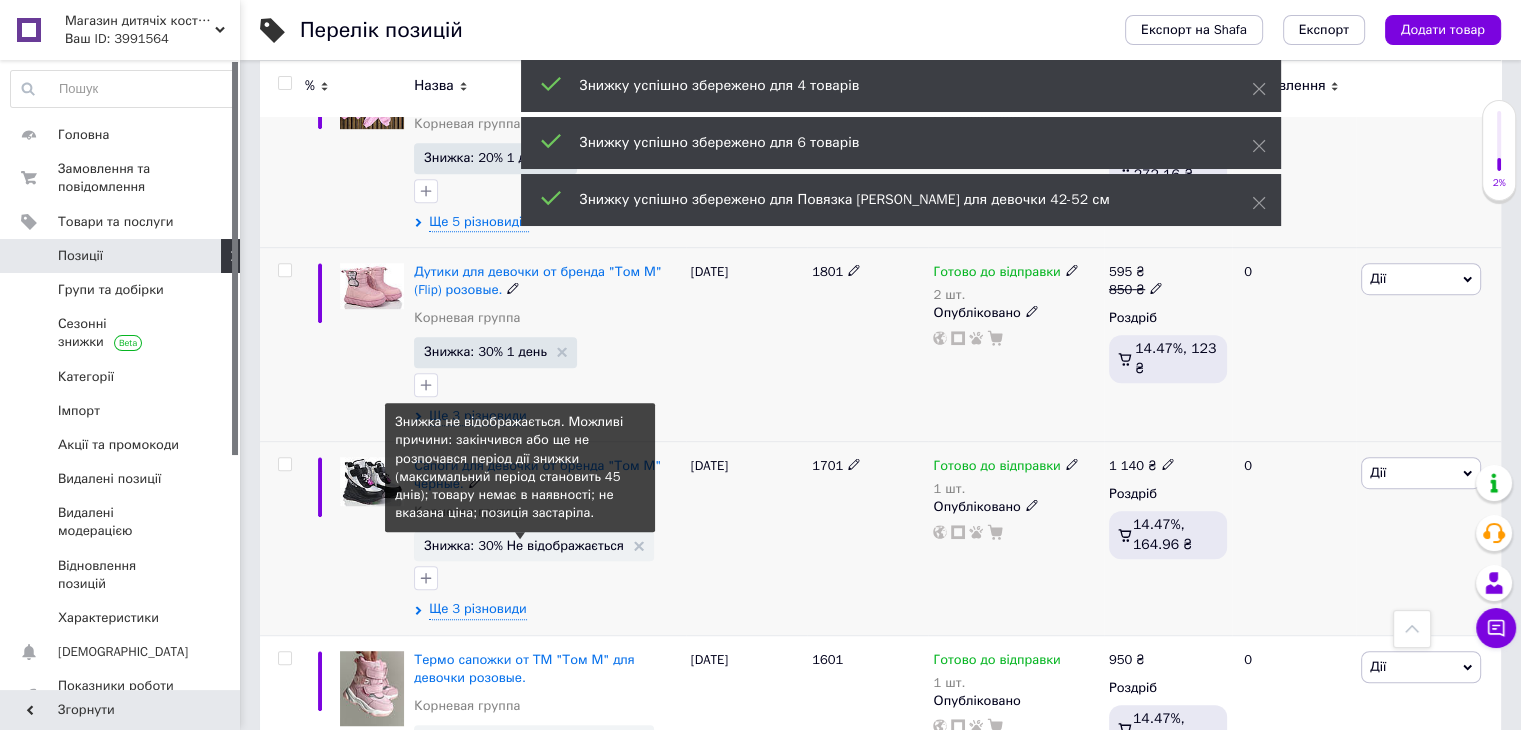 click on "Знижка: 30% Не відображається" at bounding box center (524, 545) 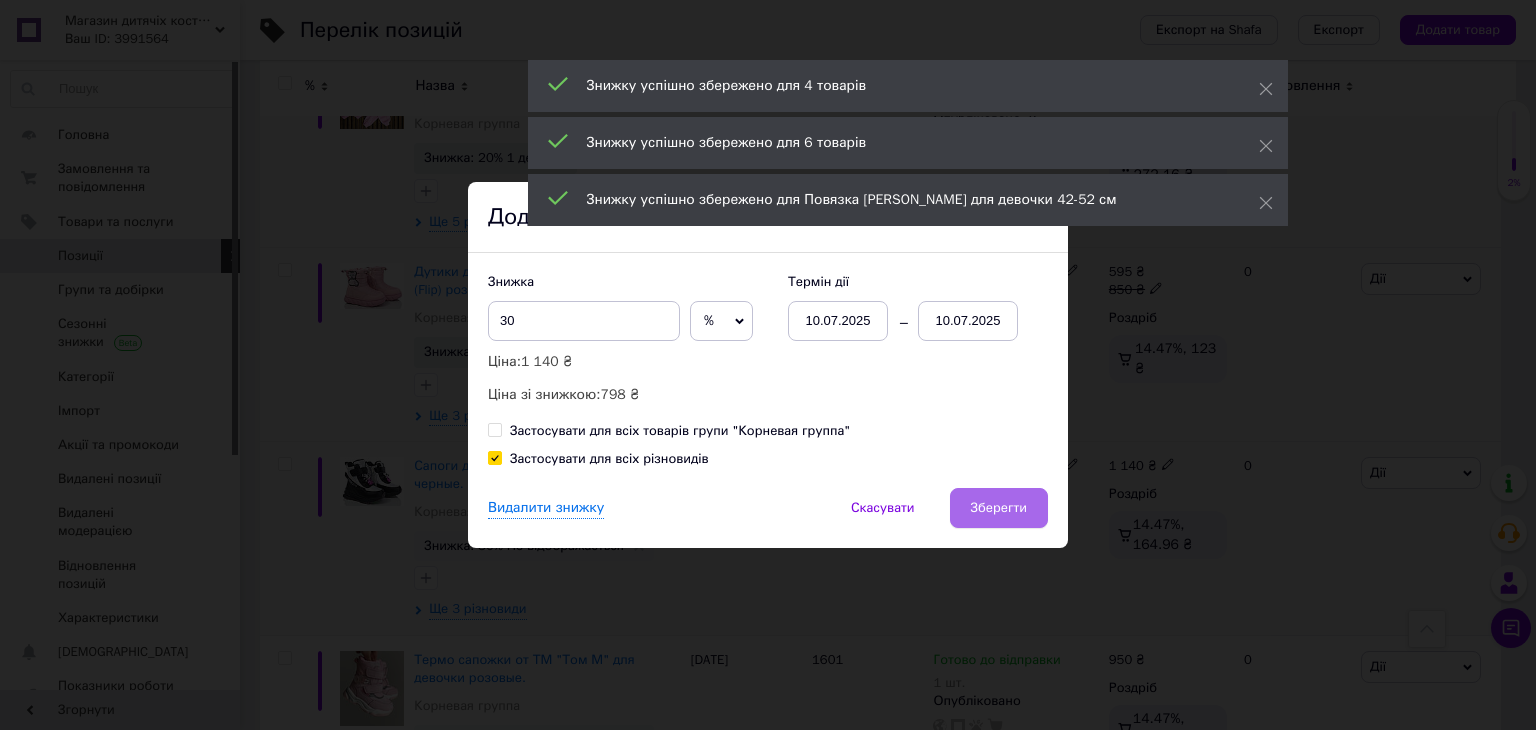 click on "Зберегти" at bounding box center [999, 508] 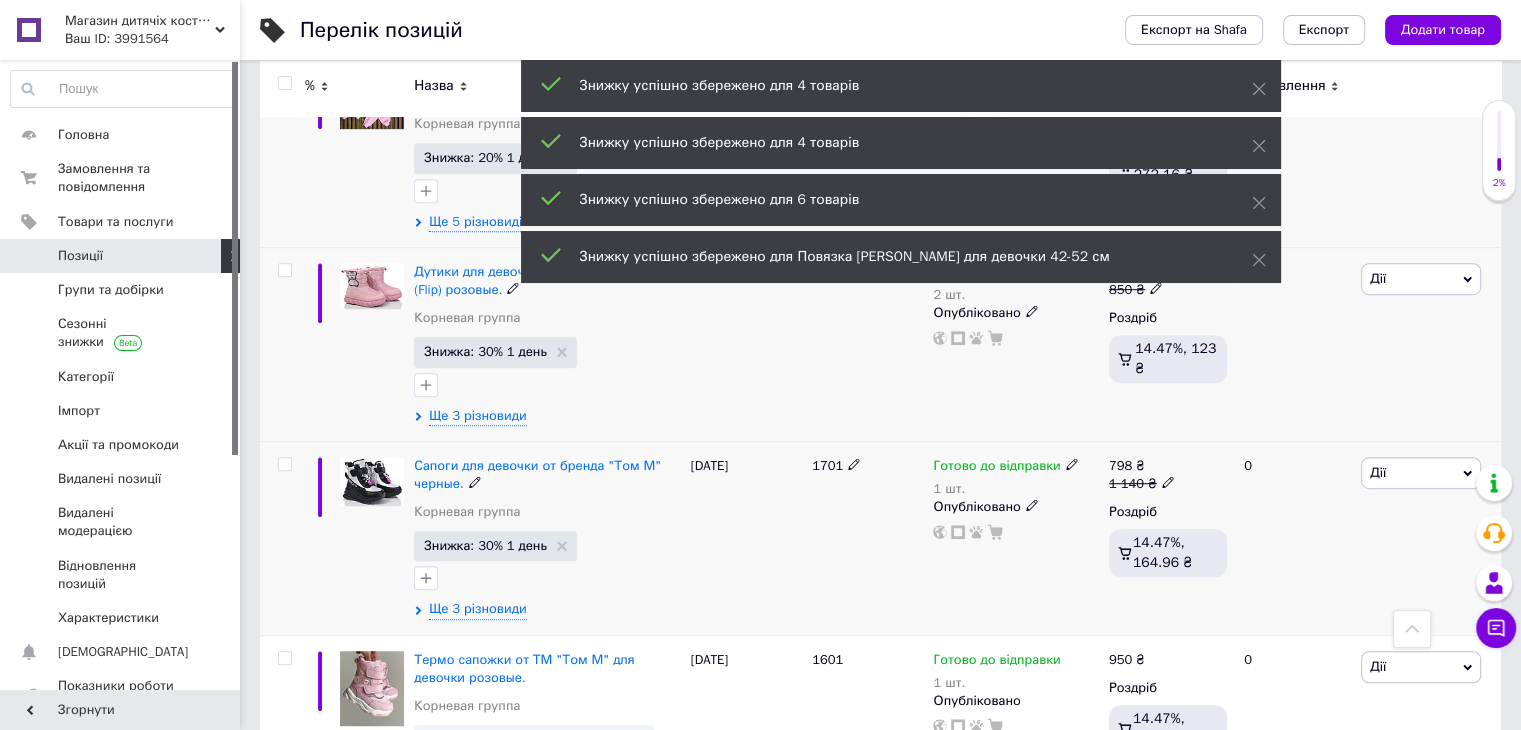 scroll, scrollTop: 1300, scrollLeft: 0, axis: vertical 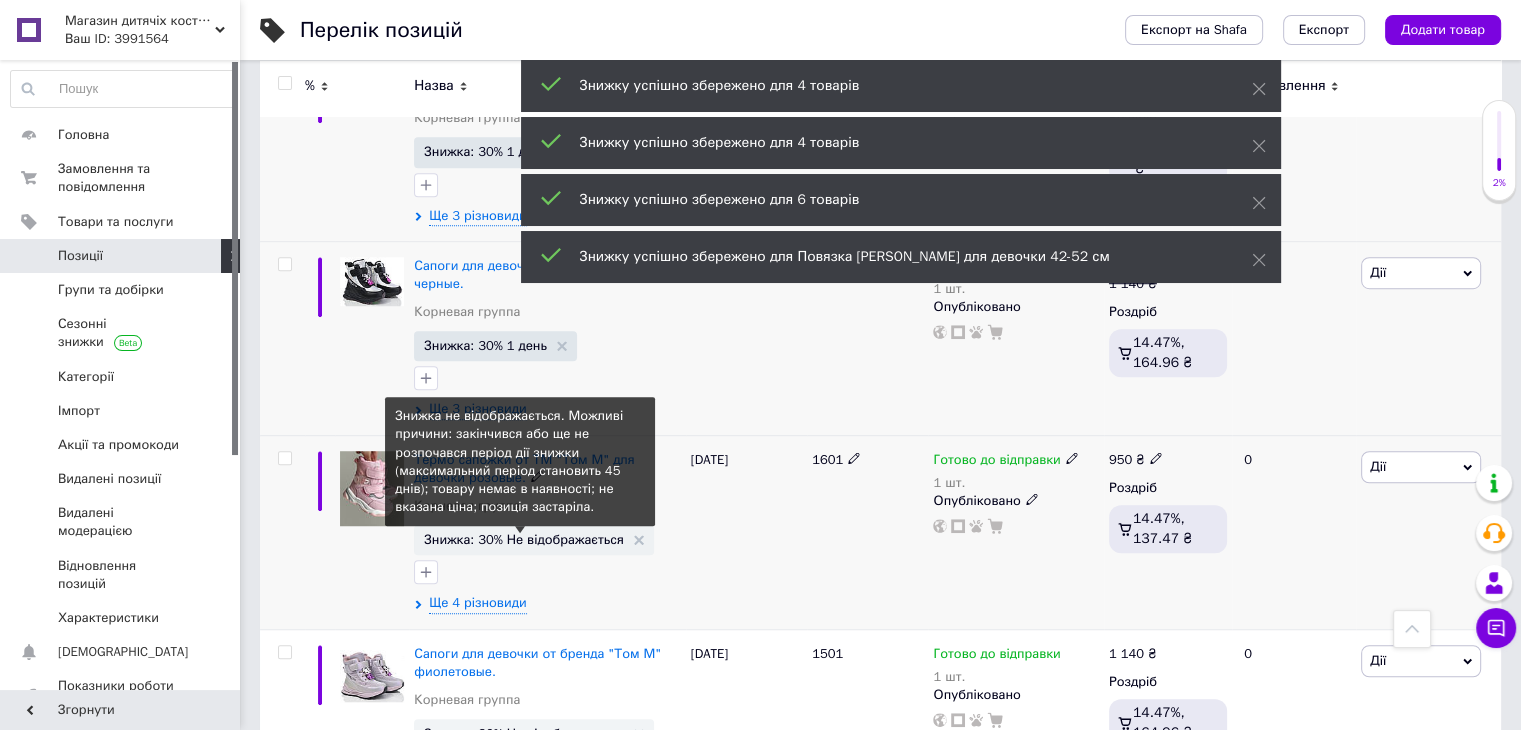 click on "Знижка: 30% Не відображається" at bounding box center [524, 539] 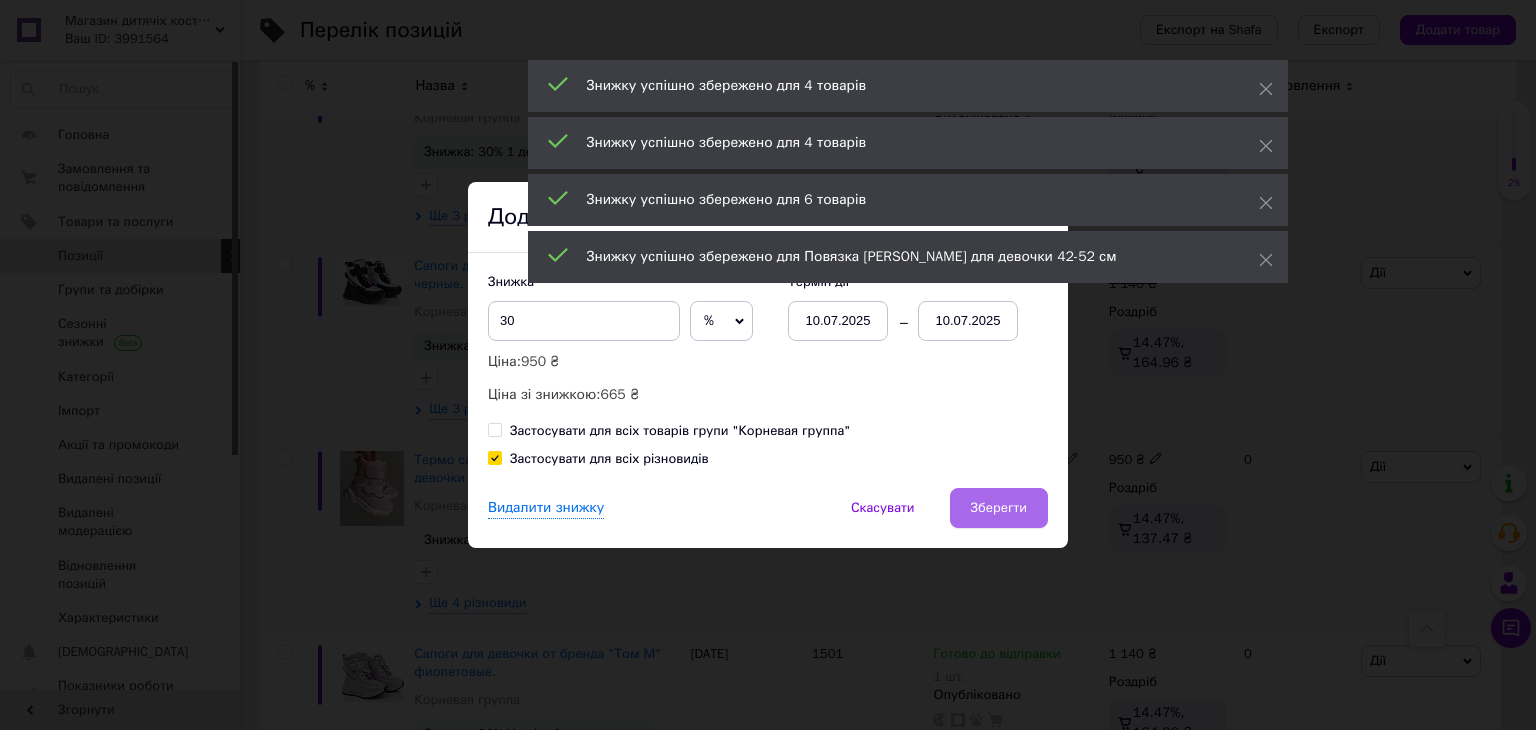 click on "Зберегти" at bounding box center (999, 508) 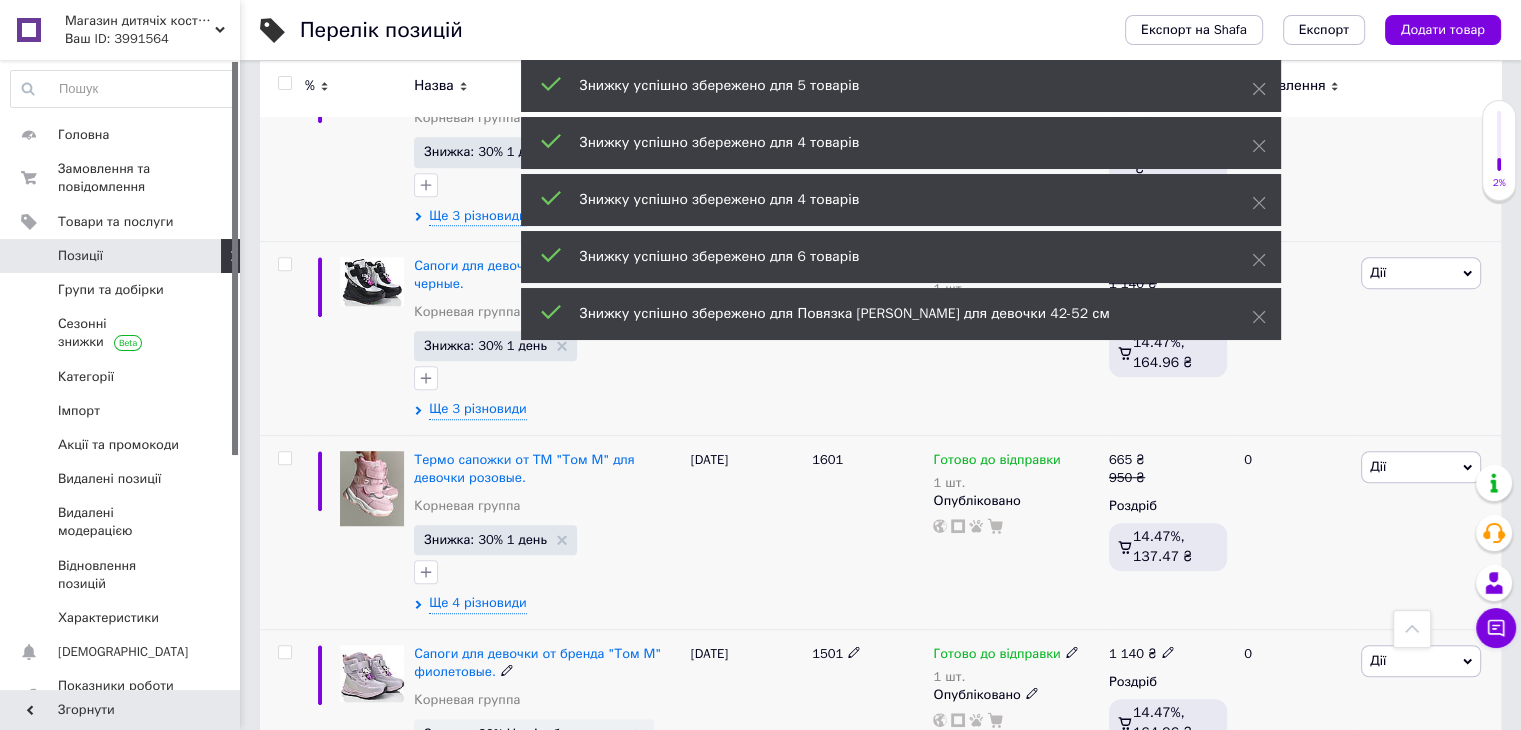 scroll, scrollTop: 1500, scrollLeft: 0, axis: vertical 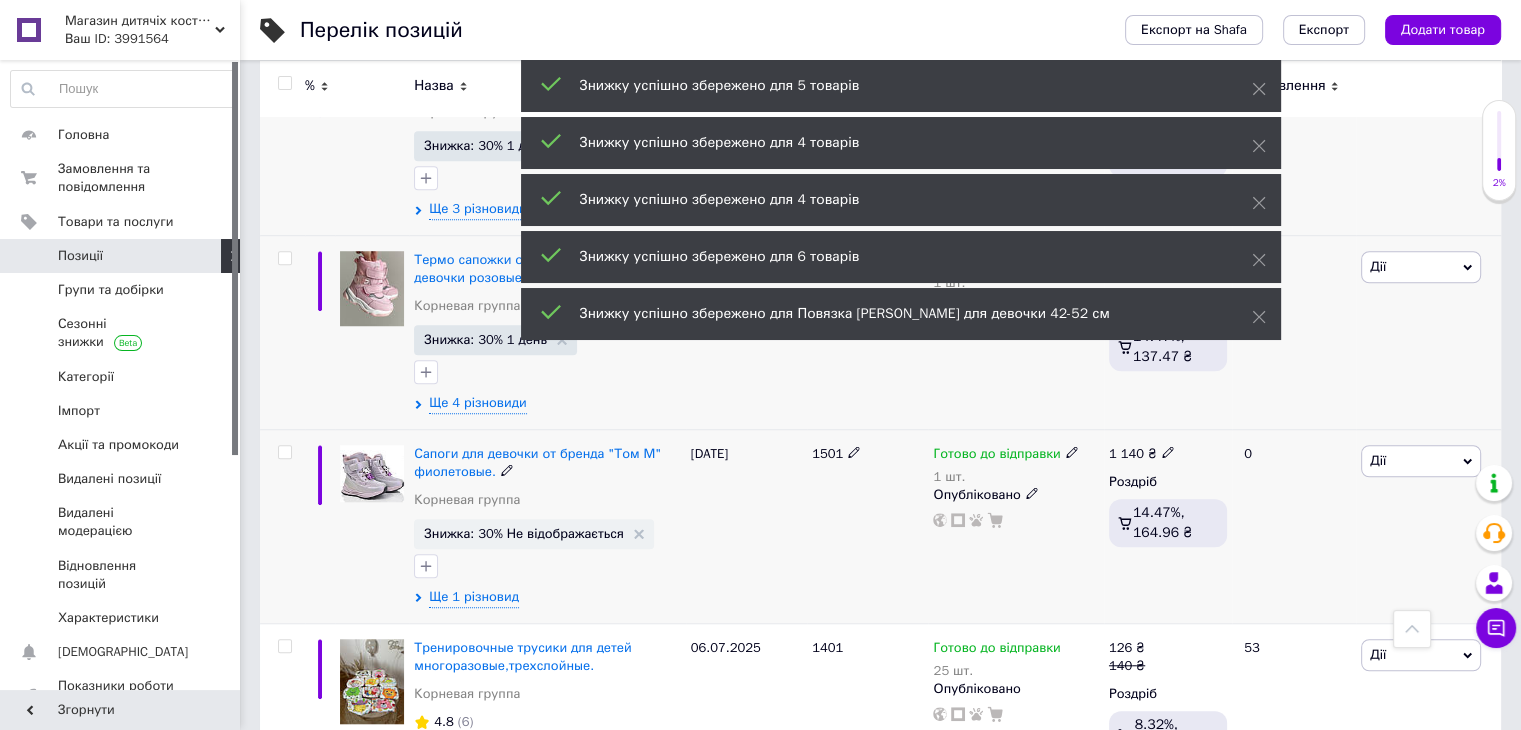 click on "Сапоги для девочки от бренда "Том М" фиолетовые. Корневая группа" at bounding box center (547, 482) 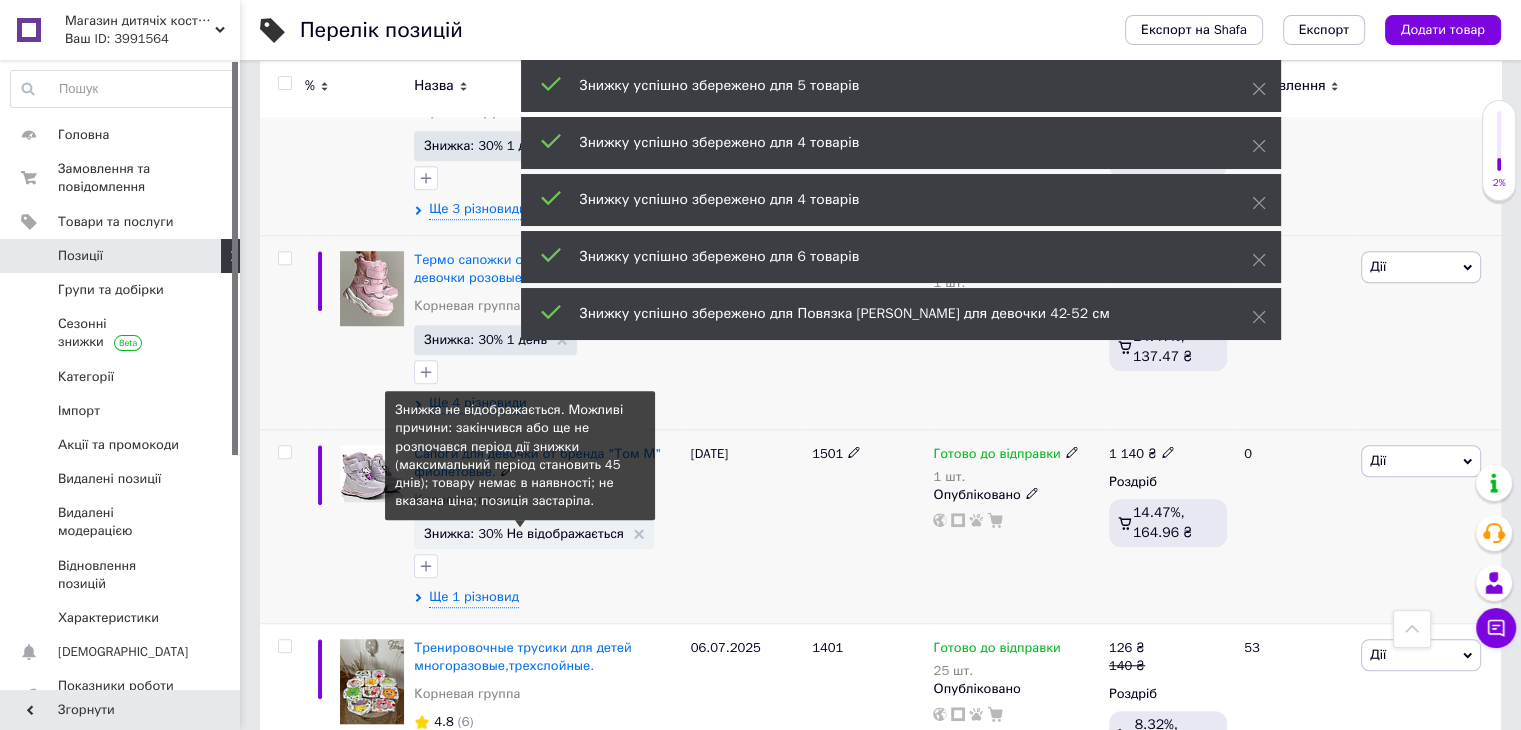click on "Знижка: 30% Не відображається" at bounding box center (524, 533) 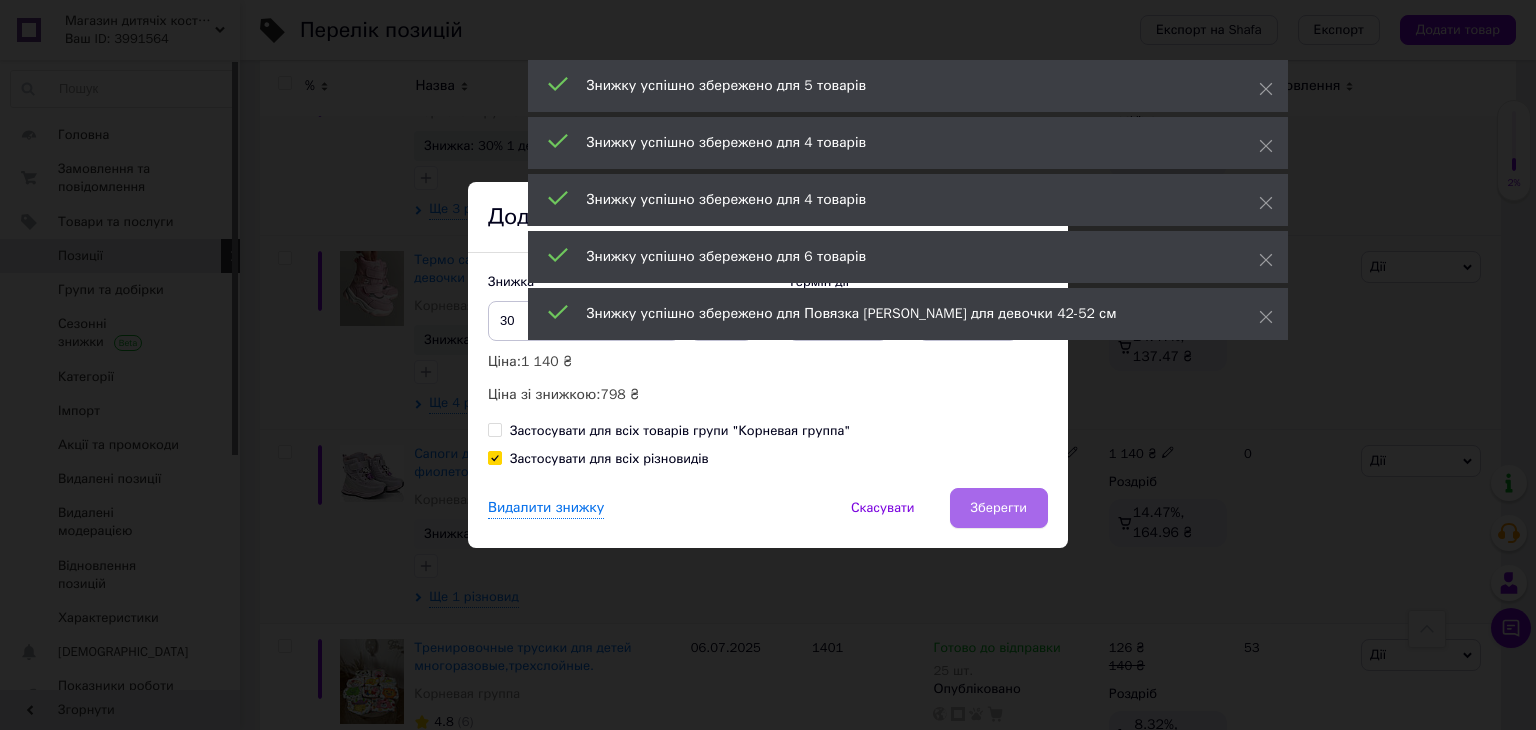 click on "Зберегти" at bounding box center (999, 508) 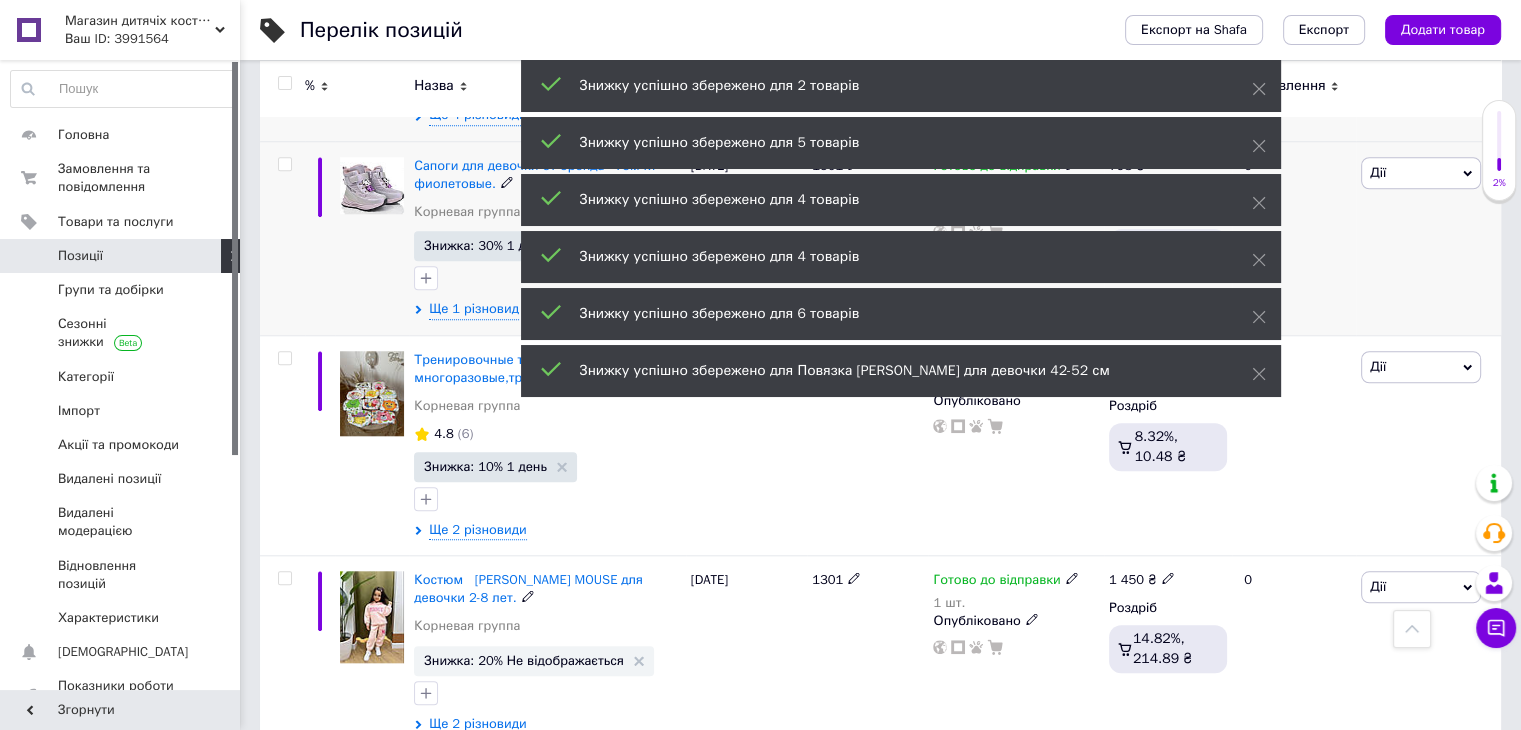 scroll, scrollTop: 2000, scrollLeft: 0, axis: vertical 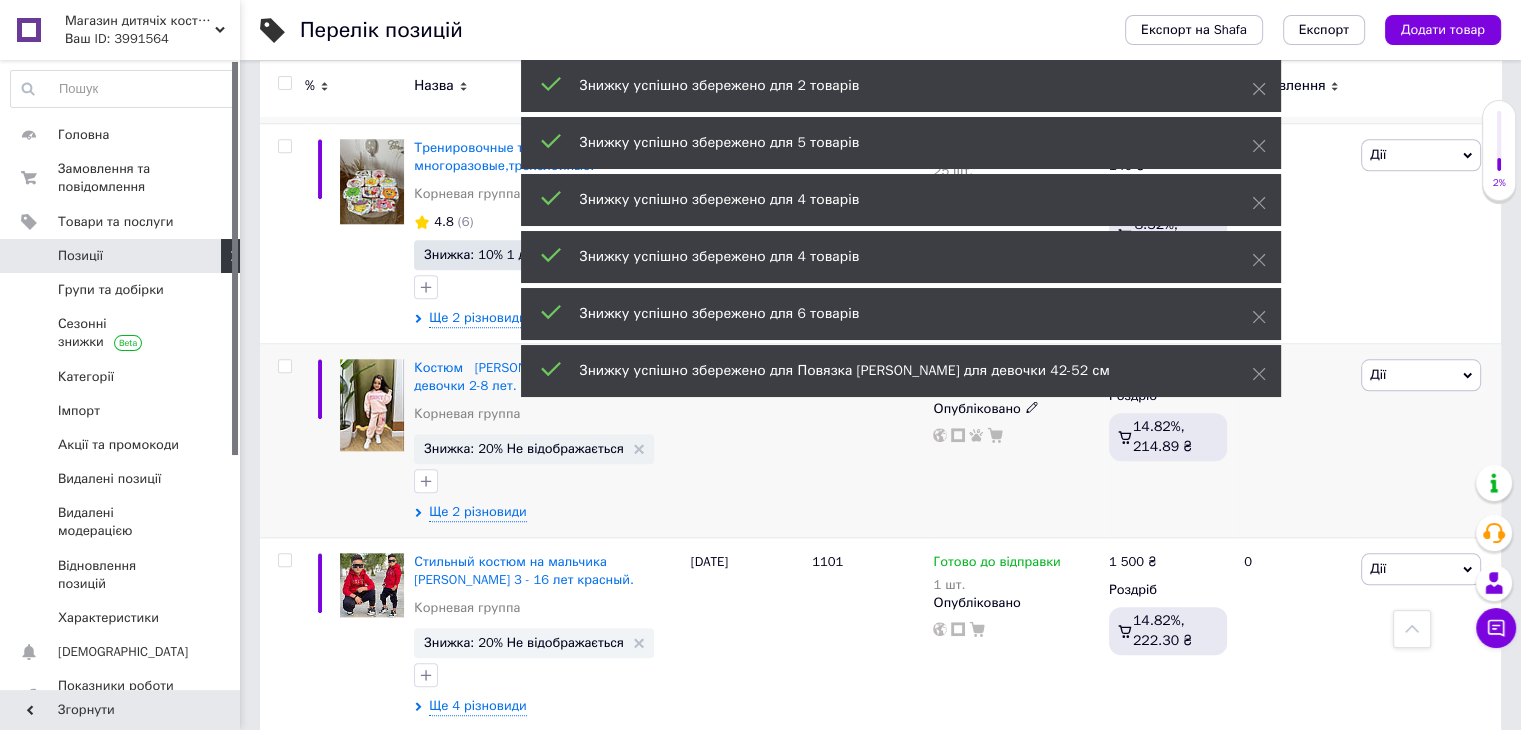 click on "Знижка: 20% Не відображається" at bounding box center (534, 449) 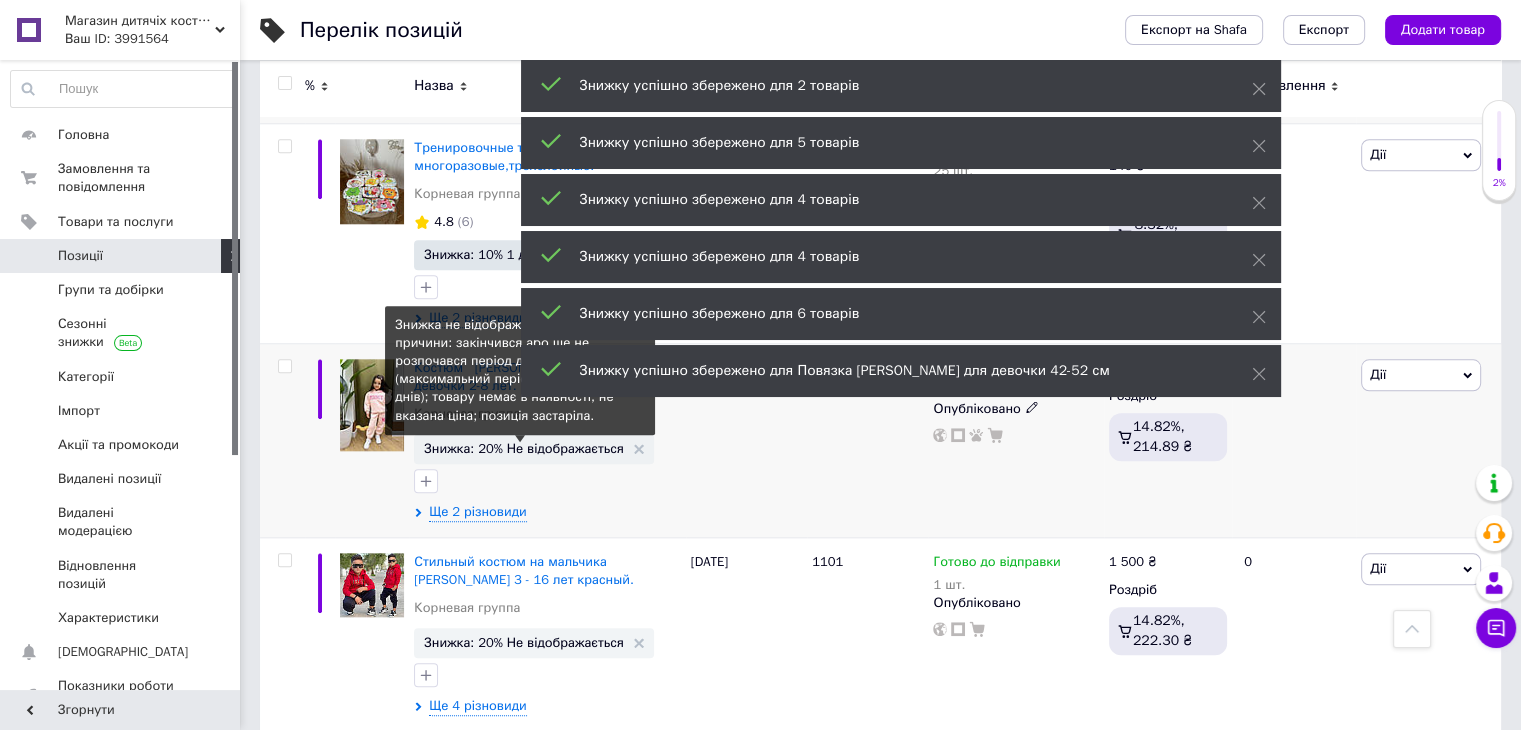 click on "Знижка: 20% Не відображається" at bounding box center (524, 448) 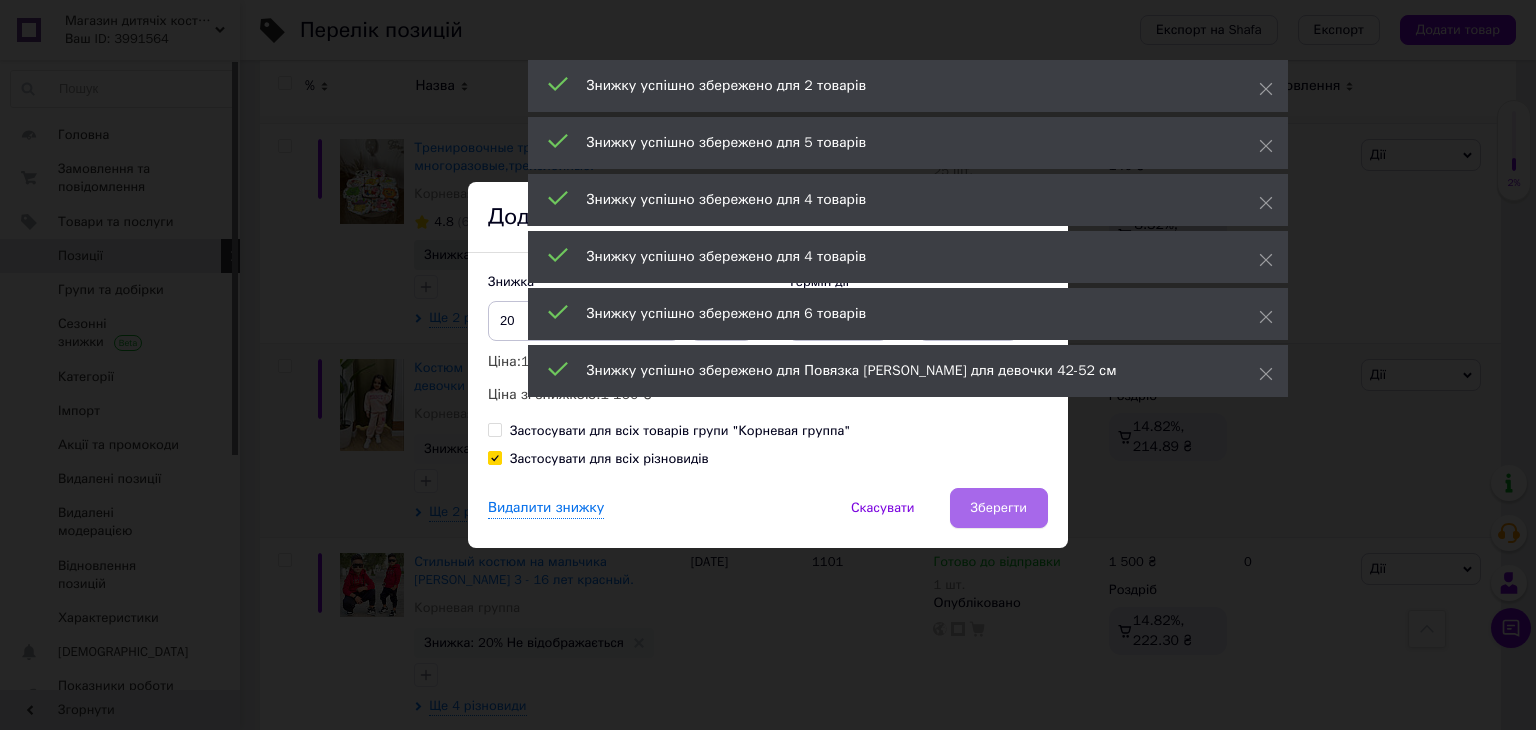 click on "Зберегти" at bounding box center [999, 508] 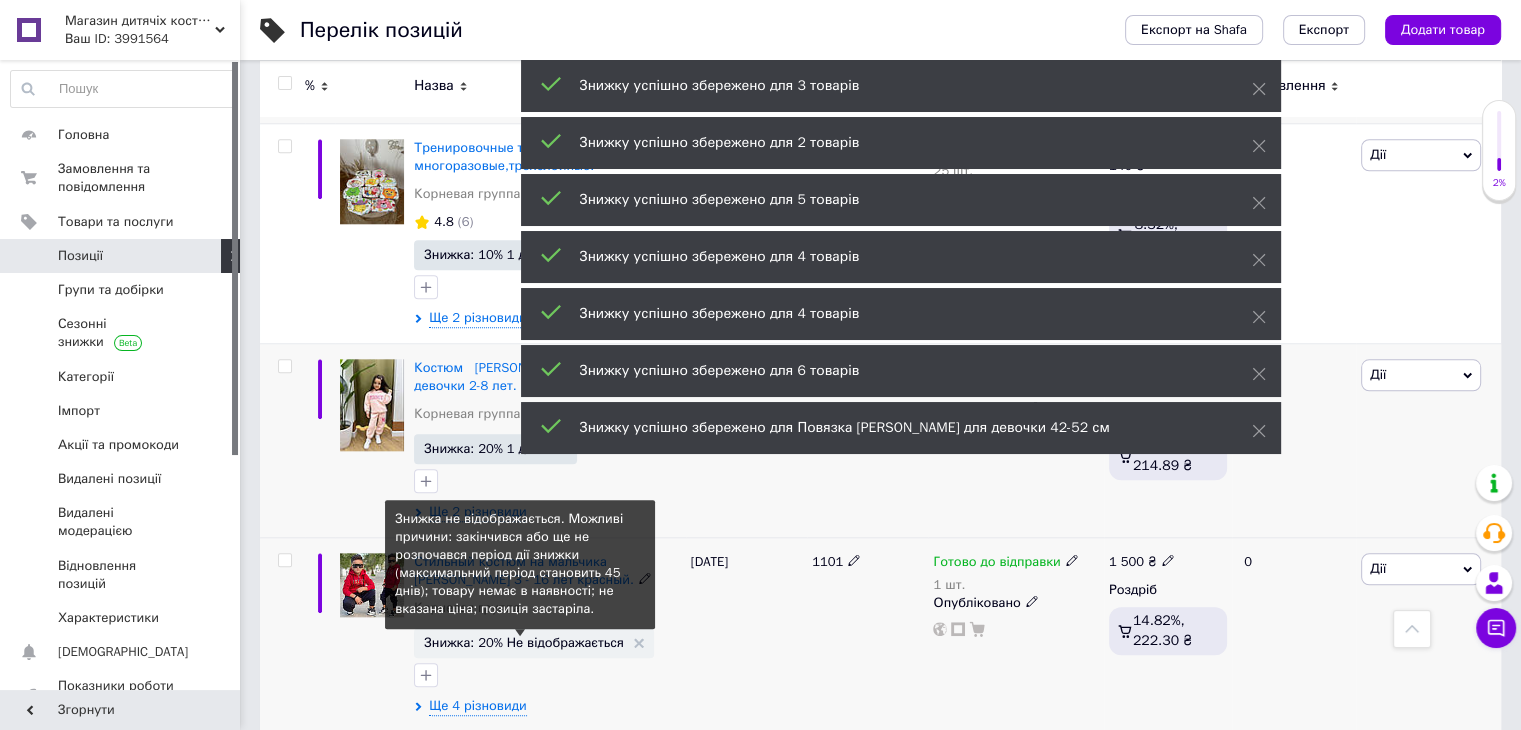 click on "Знижка: 20% Не відображається" at bounding box center (524, 642) 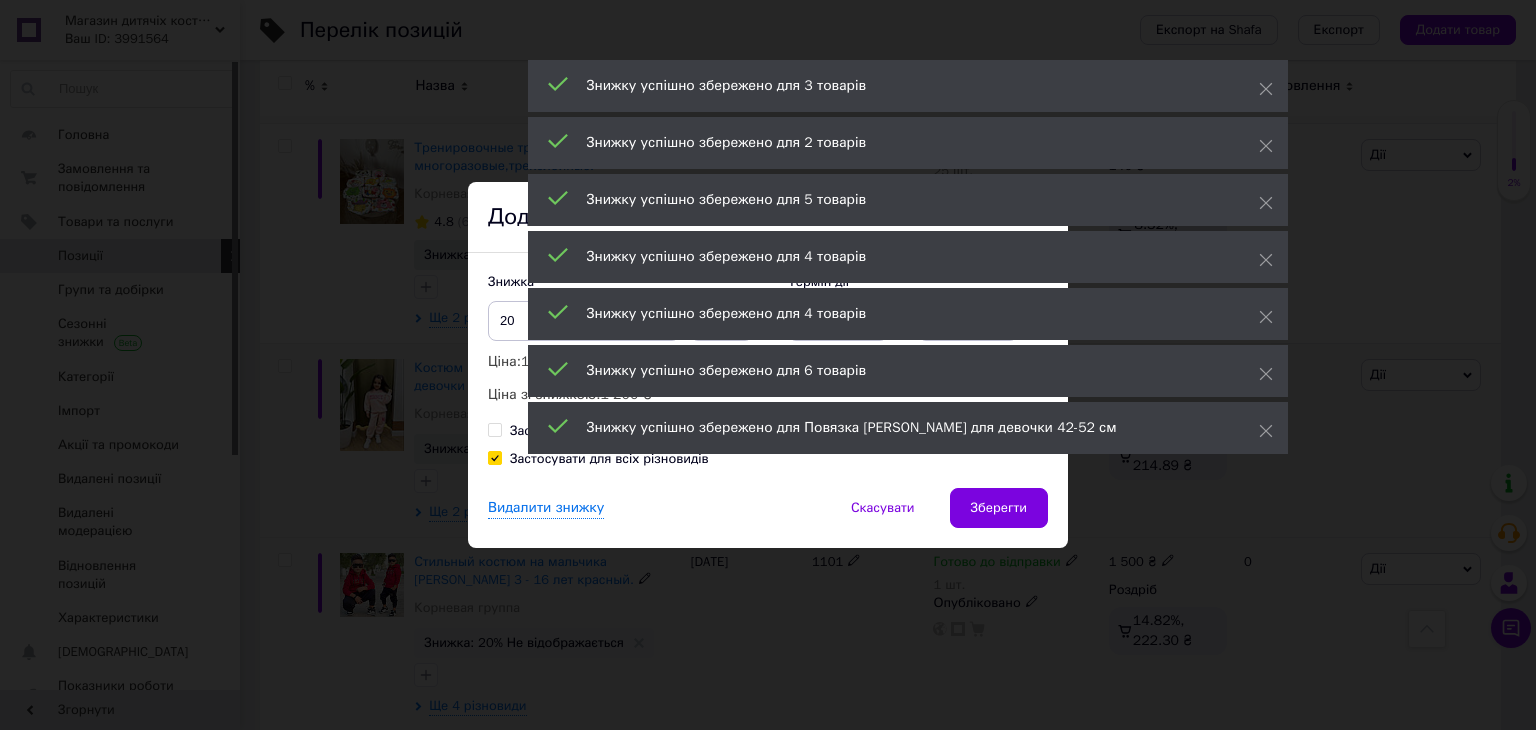 click on "Зберегти" at bounding box center [999, 508] 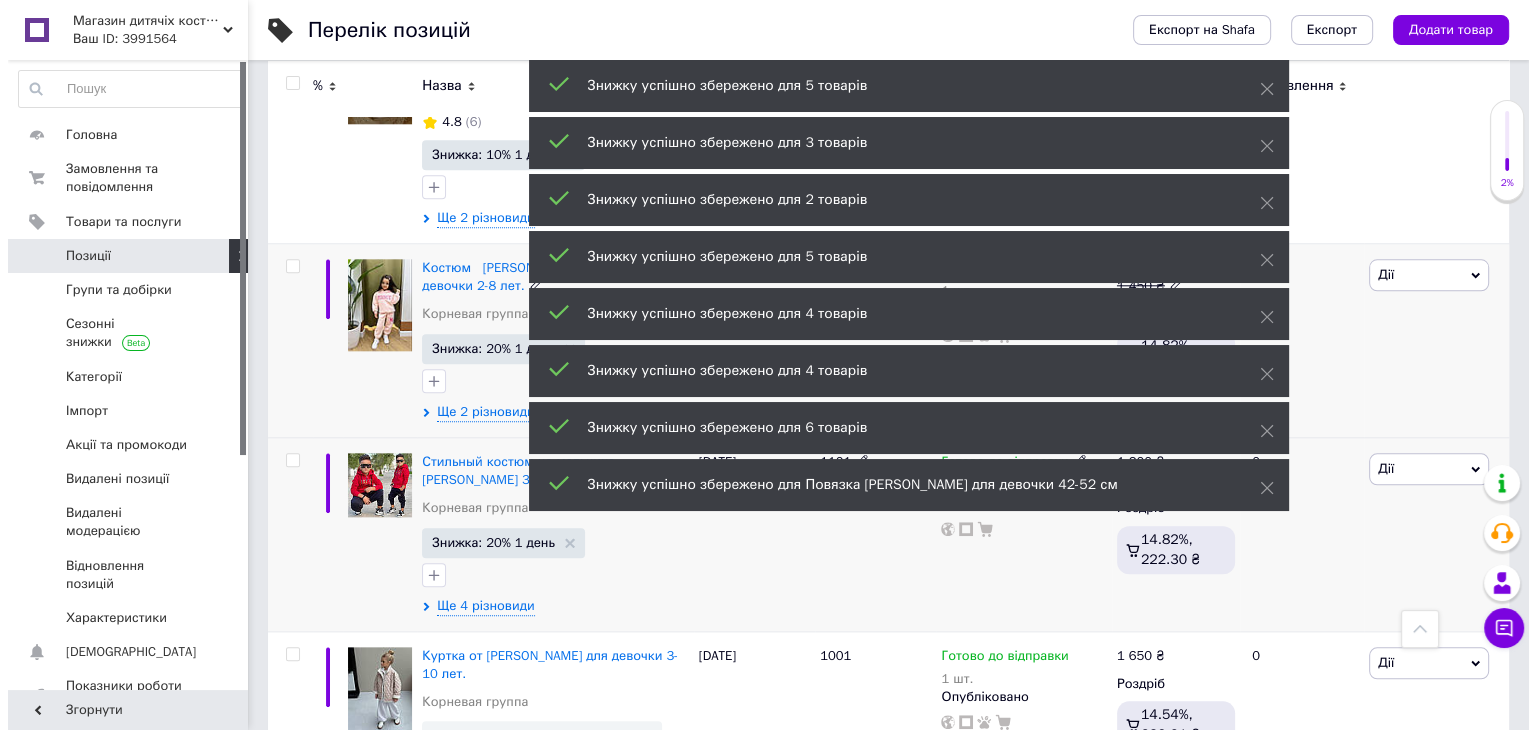 scroll, scrollTop: 2200, scrollLeft: 0, axis: vertical 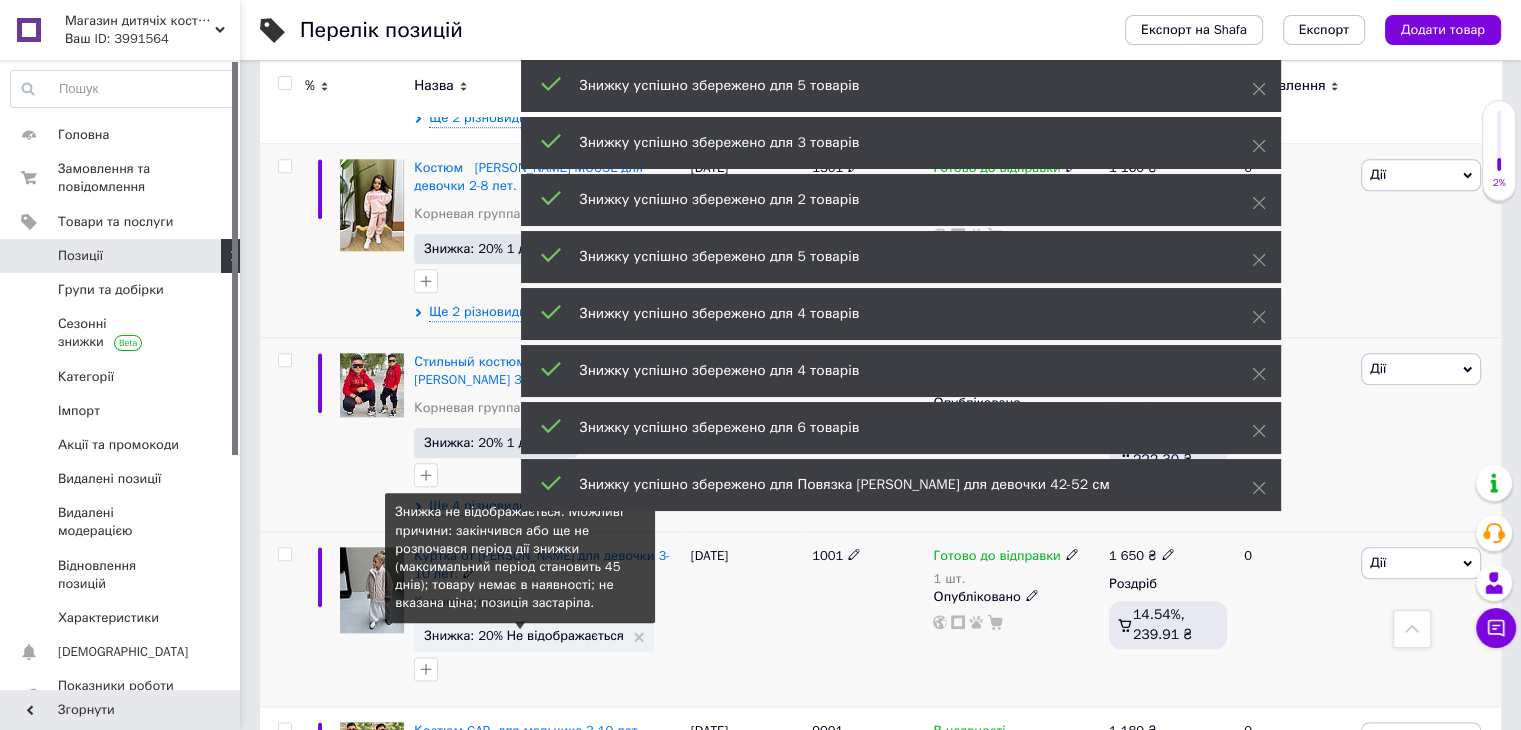 click on "Знижка: 20% Не відображається" at bounding box center [524, 635] 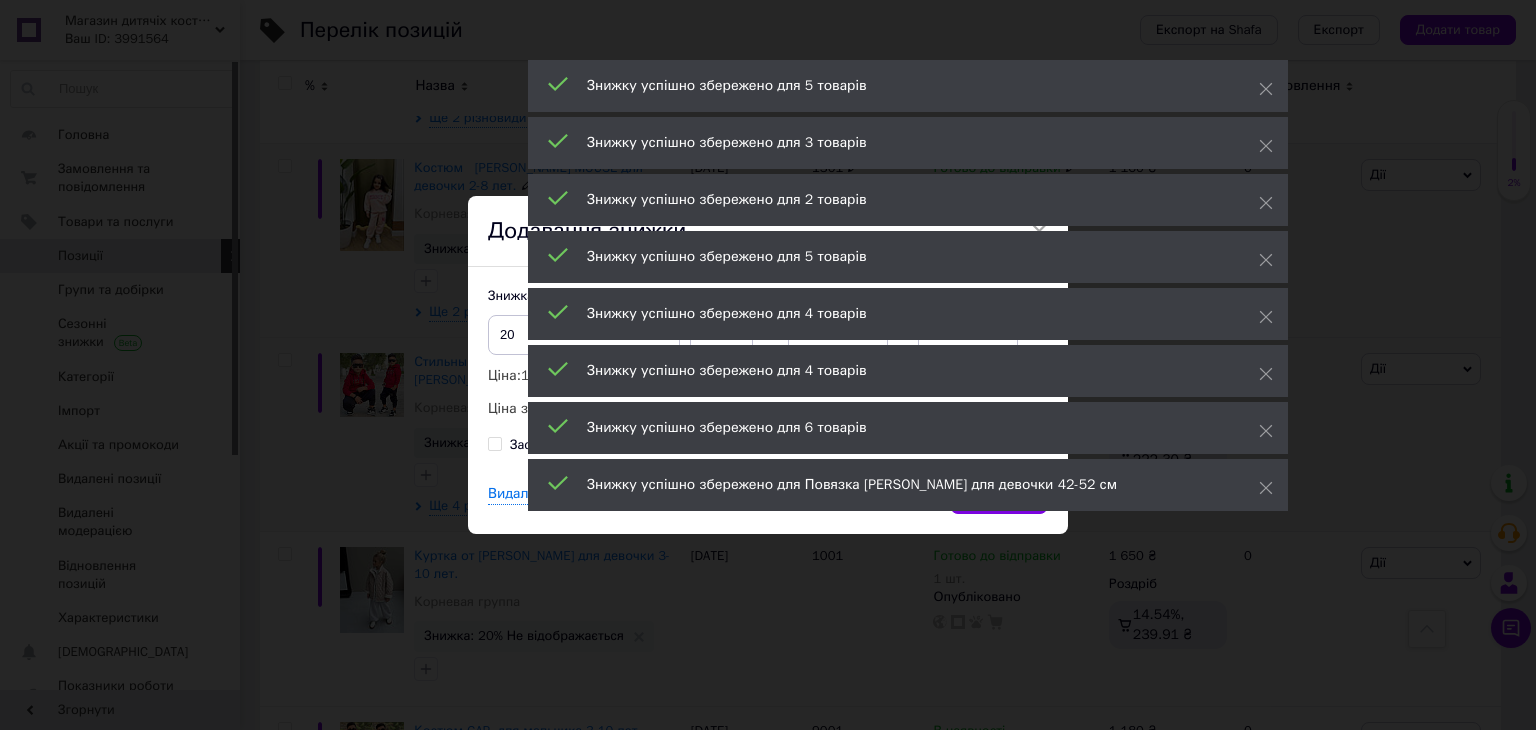 click on "Знижку успішно збережено для 5 товарів Знижку успішно збережено для 3 товарів Знижку успішно збережено для 2 товарів Знижку успішно збережено для 5 товарів Знижку успішно збережено для 4 товарів Знижку успішно збережено для 4 товарів Знижку успішно збережено для 6 товарів Знижку успішно збережено для Повязка [PERSON_NAME] для девочки 42-52 см" at bounding box center (908, 288) 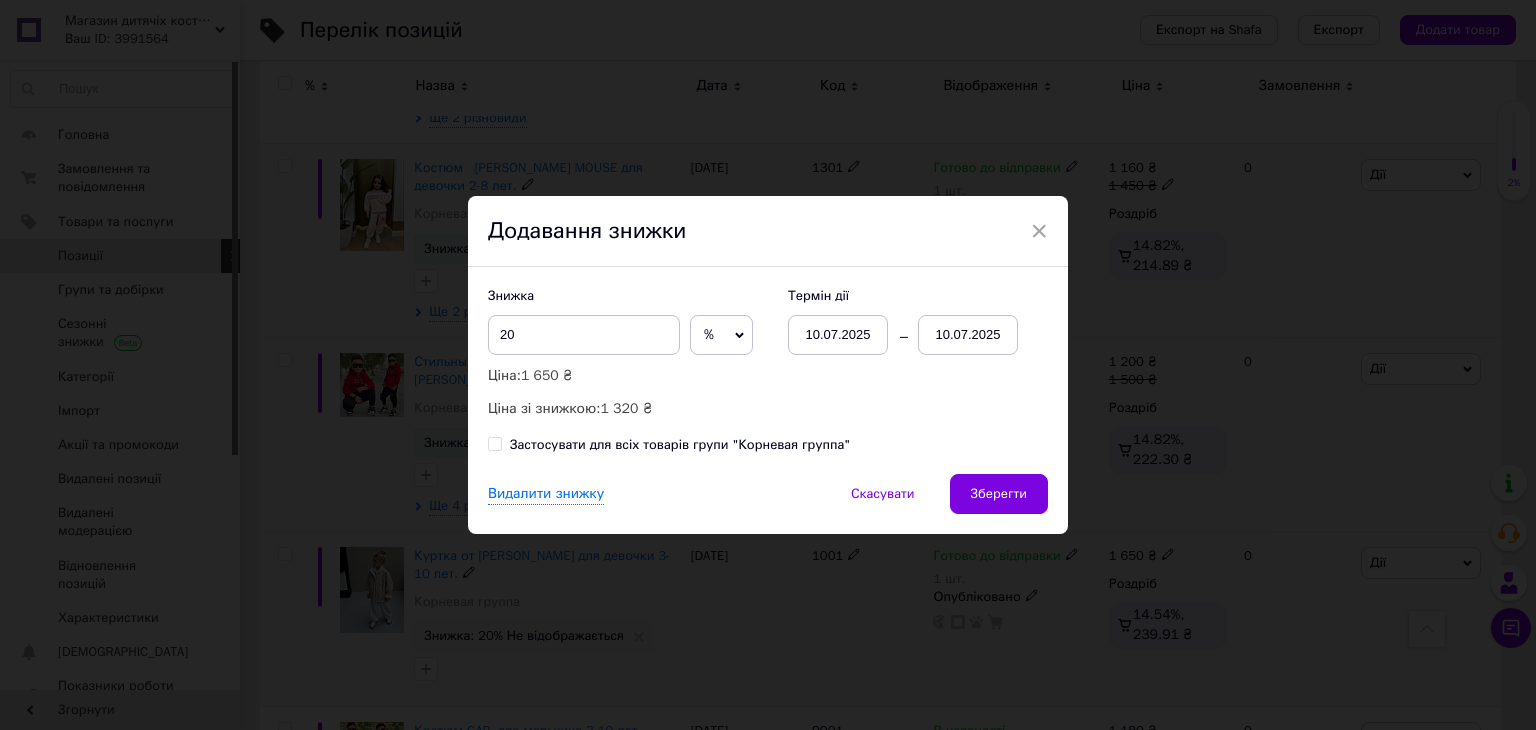 click on "× Додавання знижки Знижка 20 % ₴ Ціна:  1 650   ₴ Ціна зі знижкою:  1 320   ₴ Термін дії [DATE] [DATE] Застосувати для всіх товарів групи "Корневая группа" Видалити знижку   Скасувати   Зберегти" at bounding box center (768, 365) 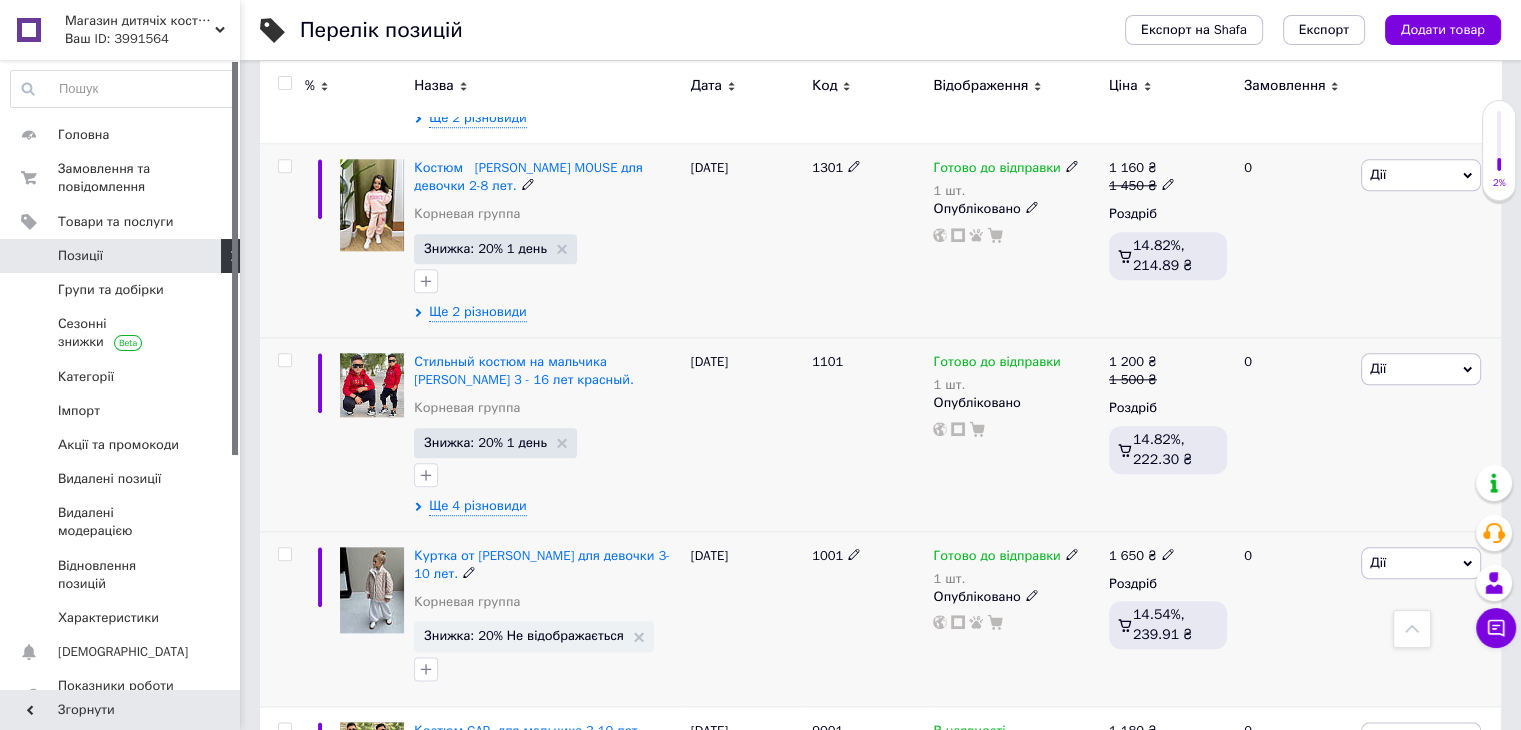 click on "Знижка: 20% Не відображається" at bounding box center [534, 636] 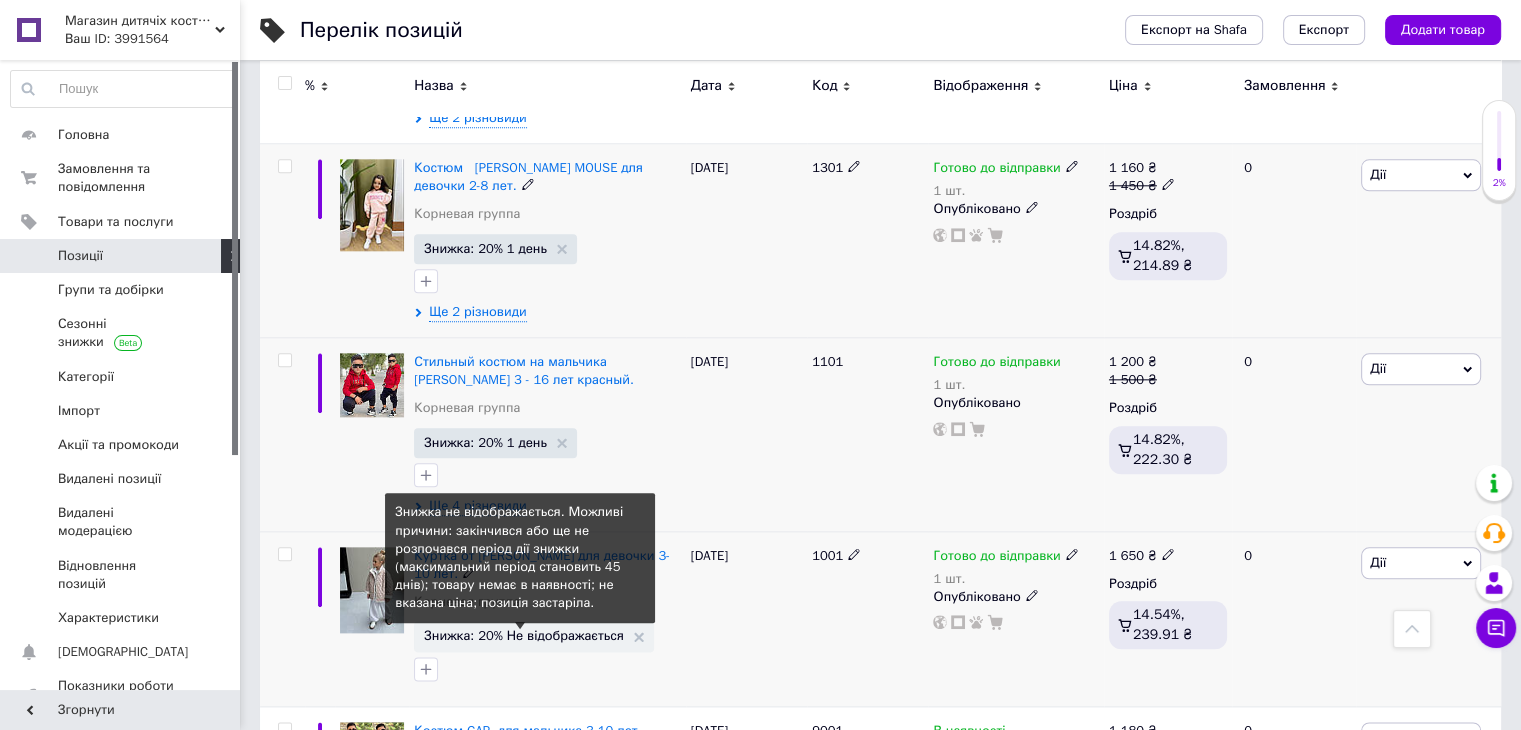 click on "Знижка: 20% Не відображається" at bounding box center [524, 635] 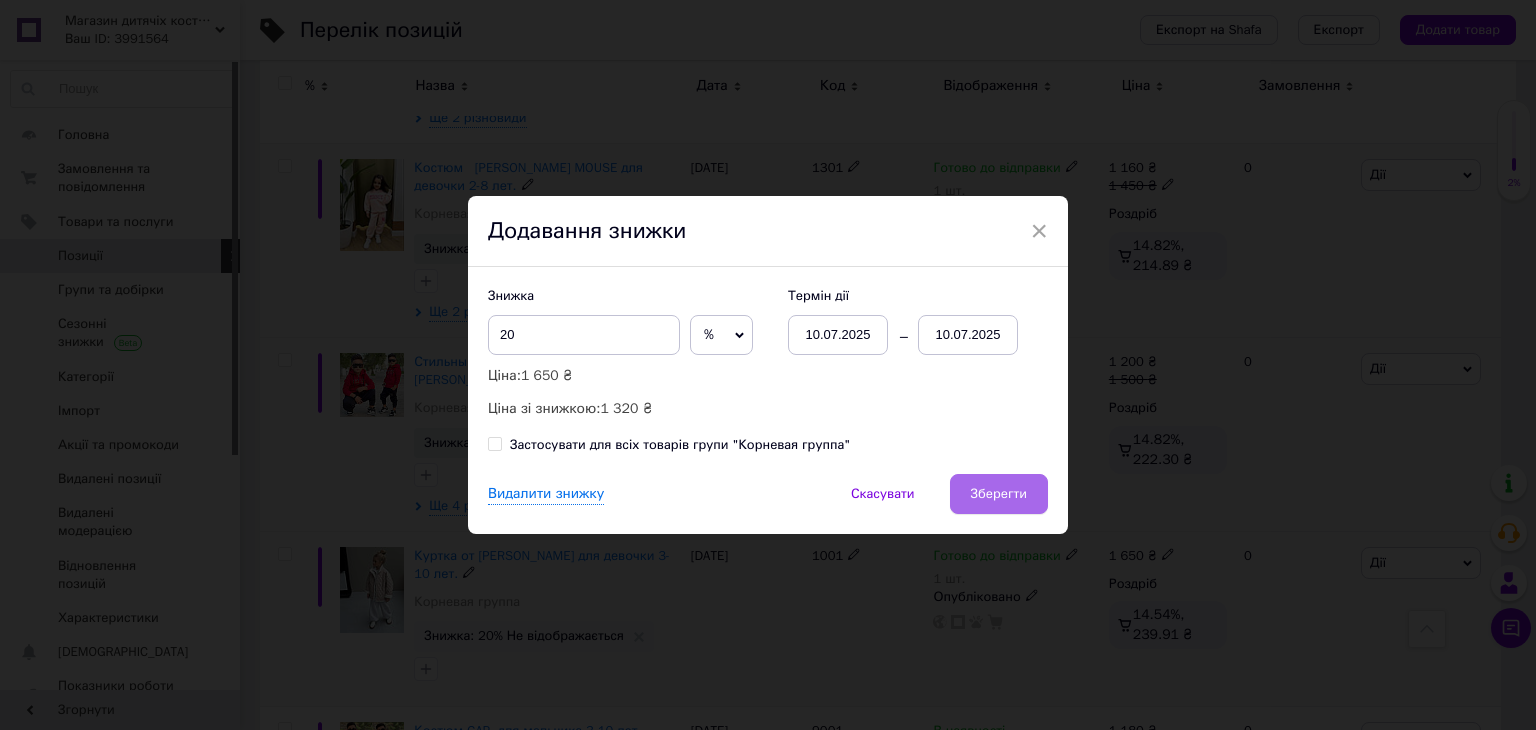click on "Зберегти" at bounding box center (999, 494) 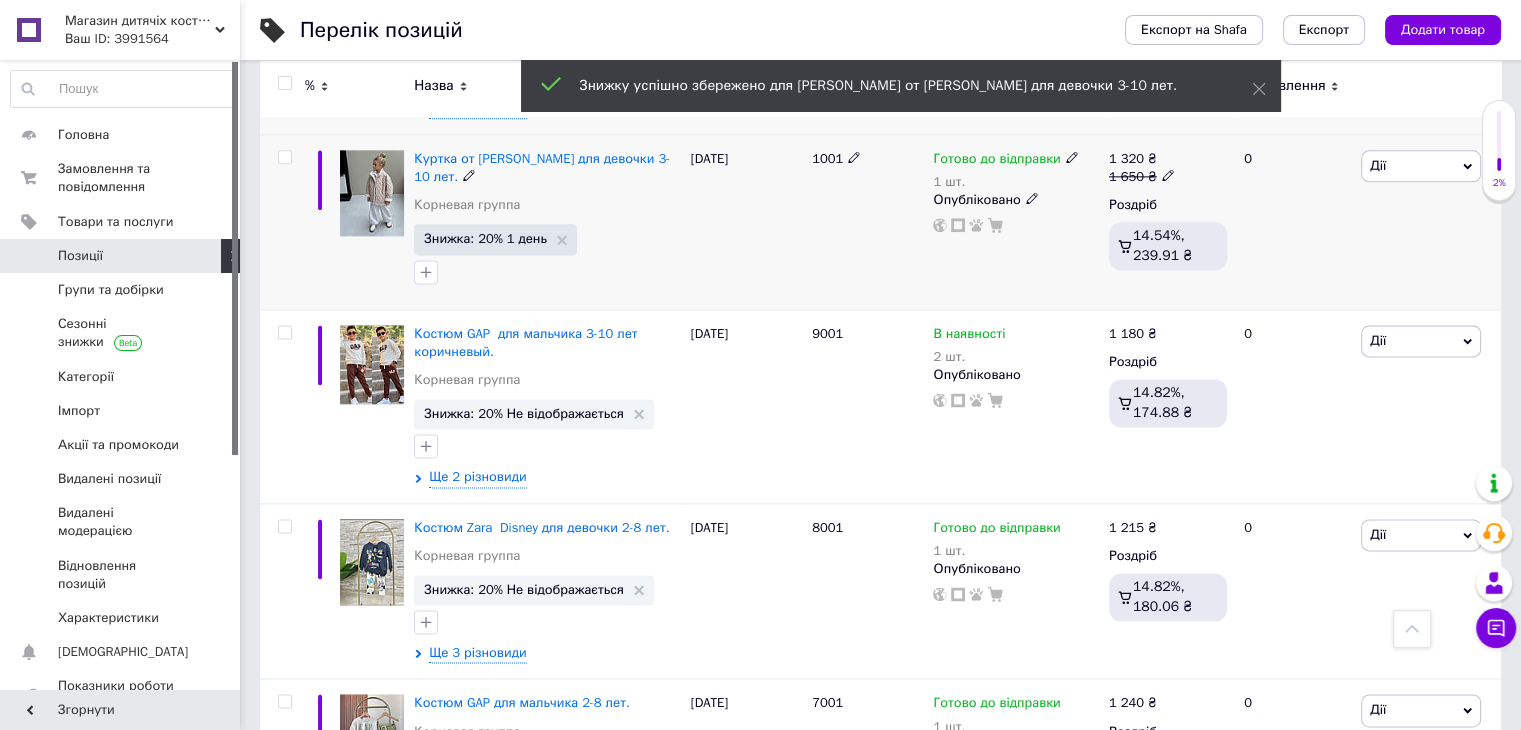scroll, scrollTop: 2600, scrollLeft: 0, axis: vertical 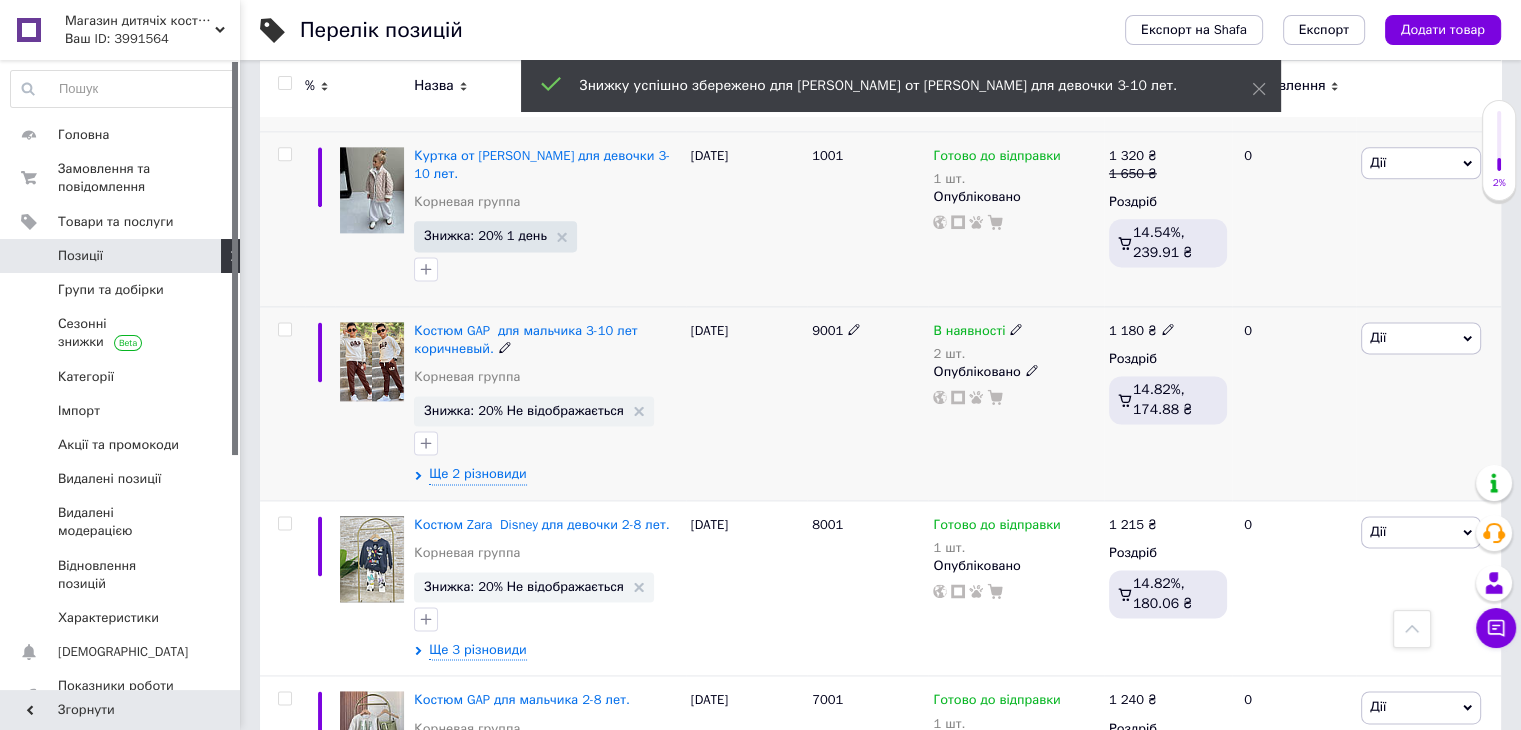 click on "Знижка: 20% Не відображається" at bounding box center (524, 410) 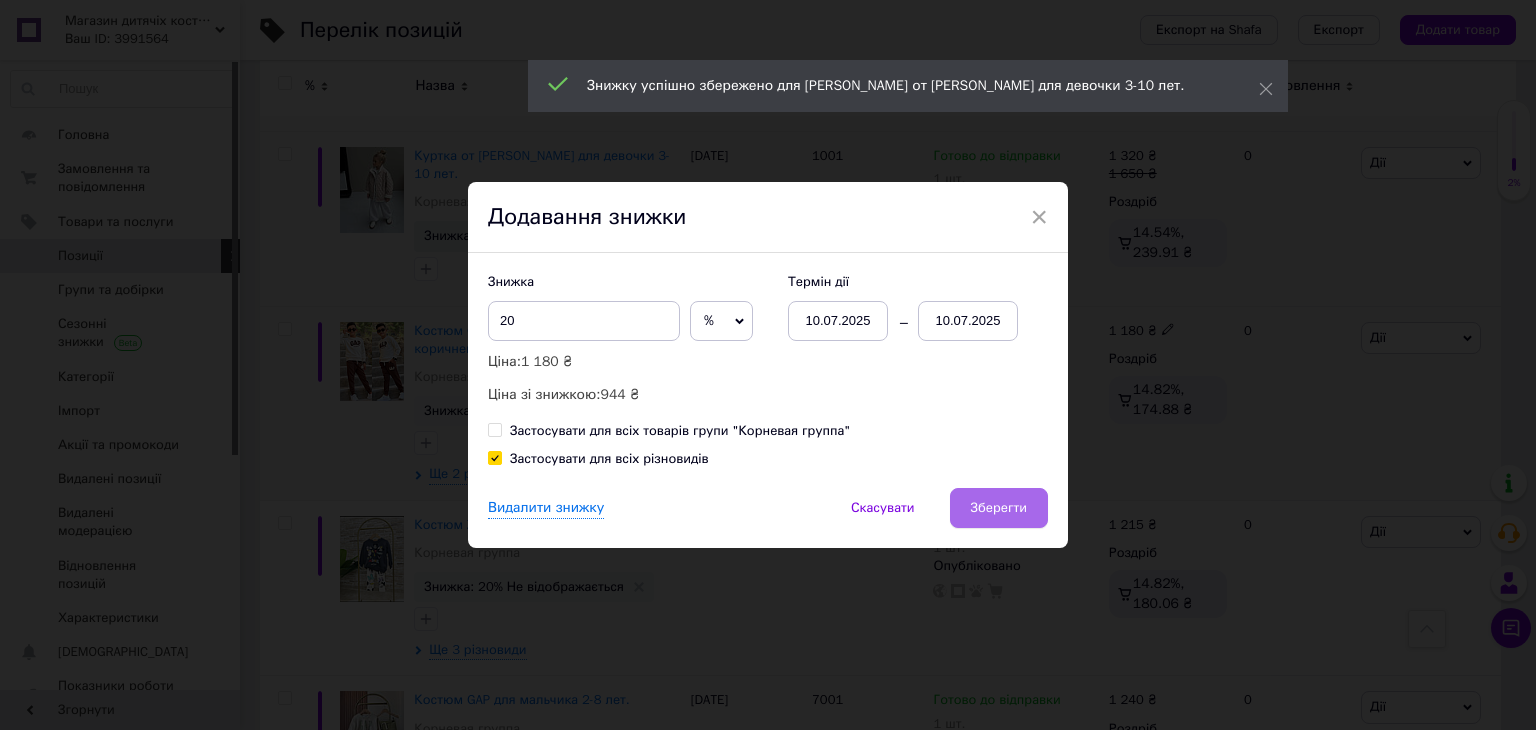 click on "Зберегти" at bounding box center [999, 508] 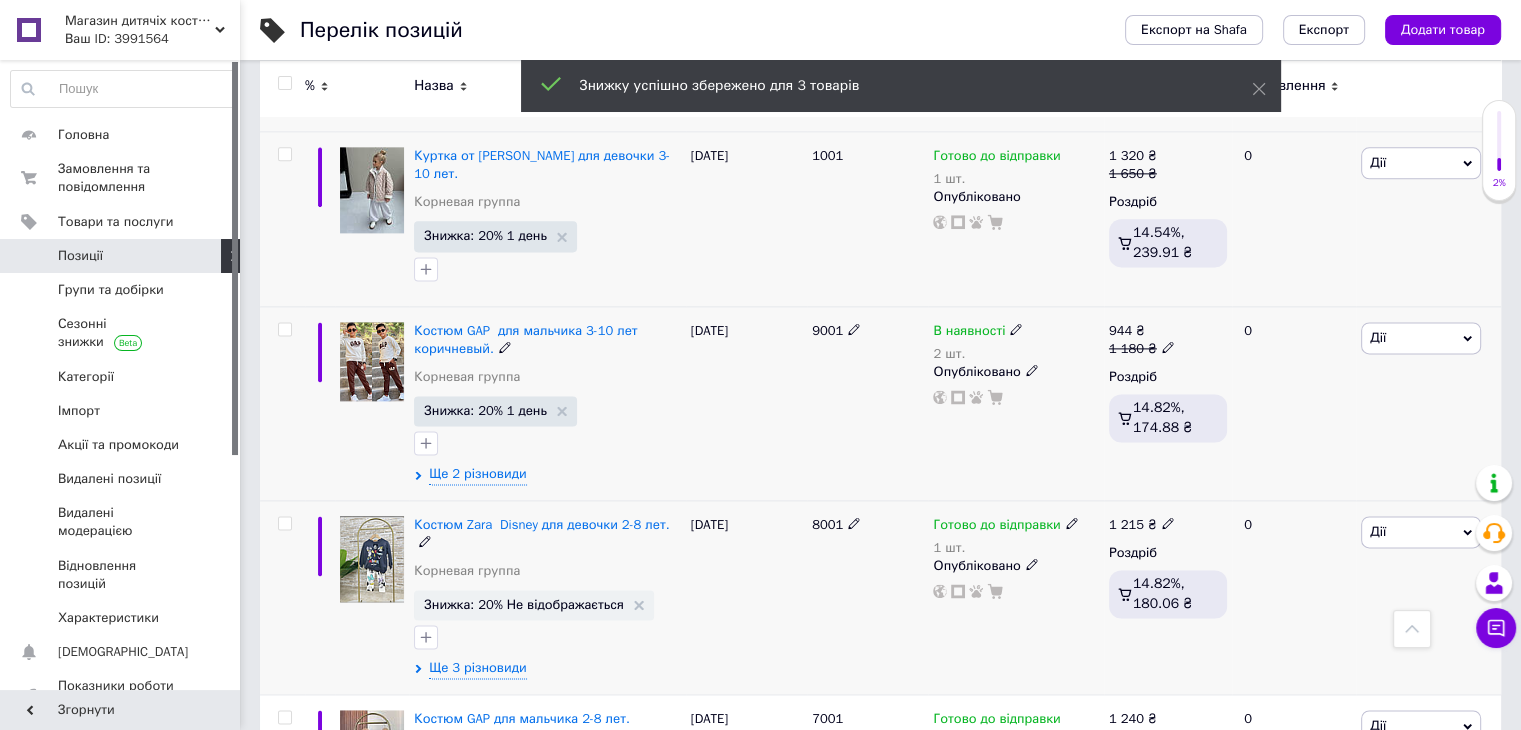 scroll, scrollTop: 2800, scrollLeft: 0, axis: vertical 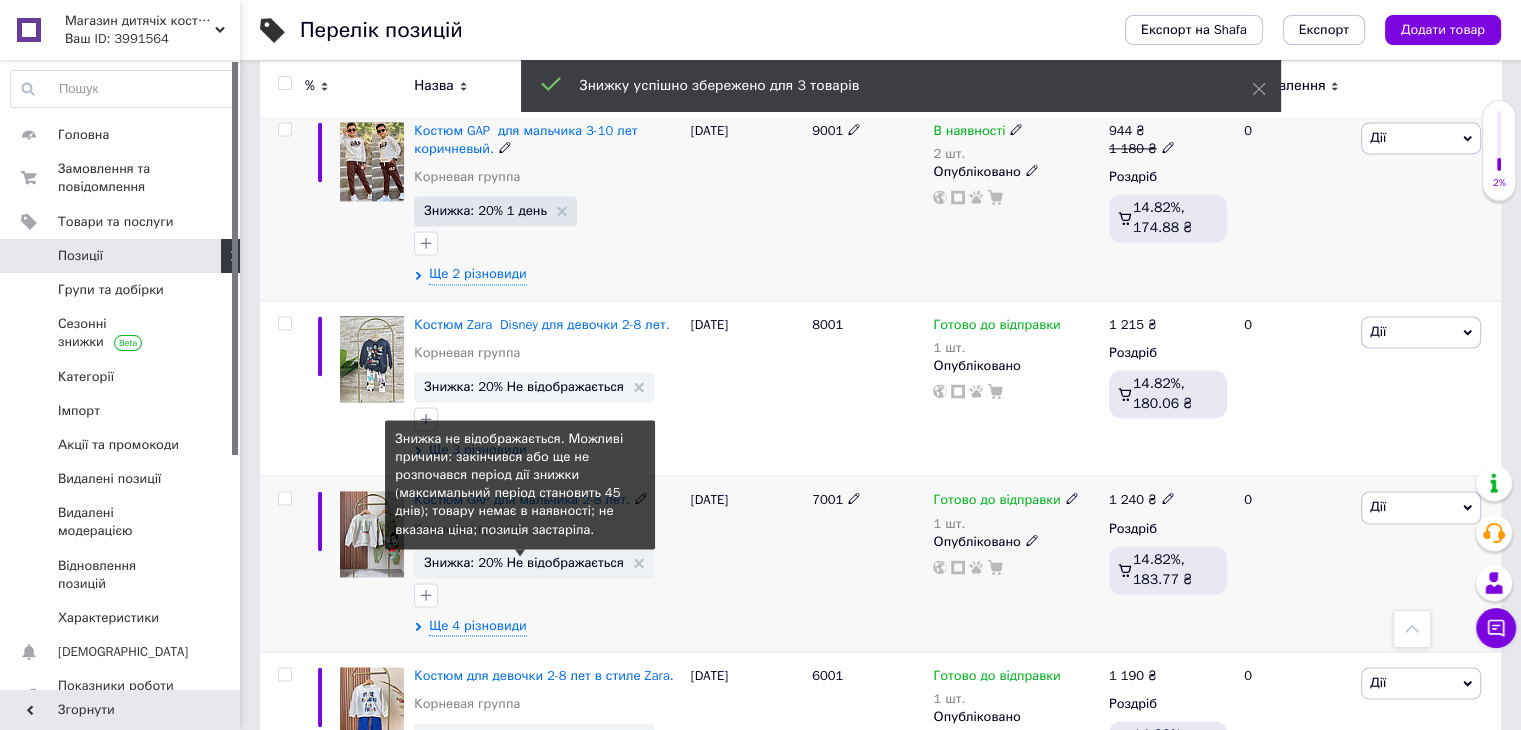 click on "Знижка: 20% Не відображається" at bounding box center (524, 562) 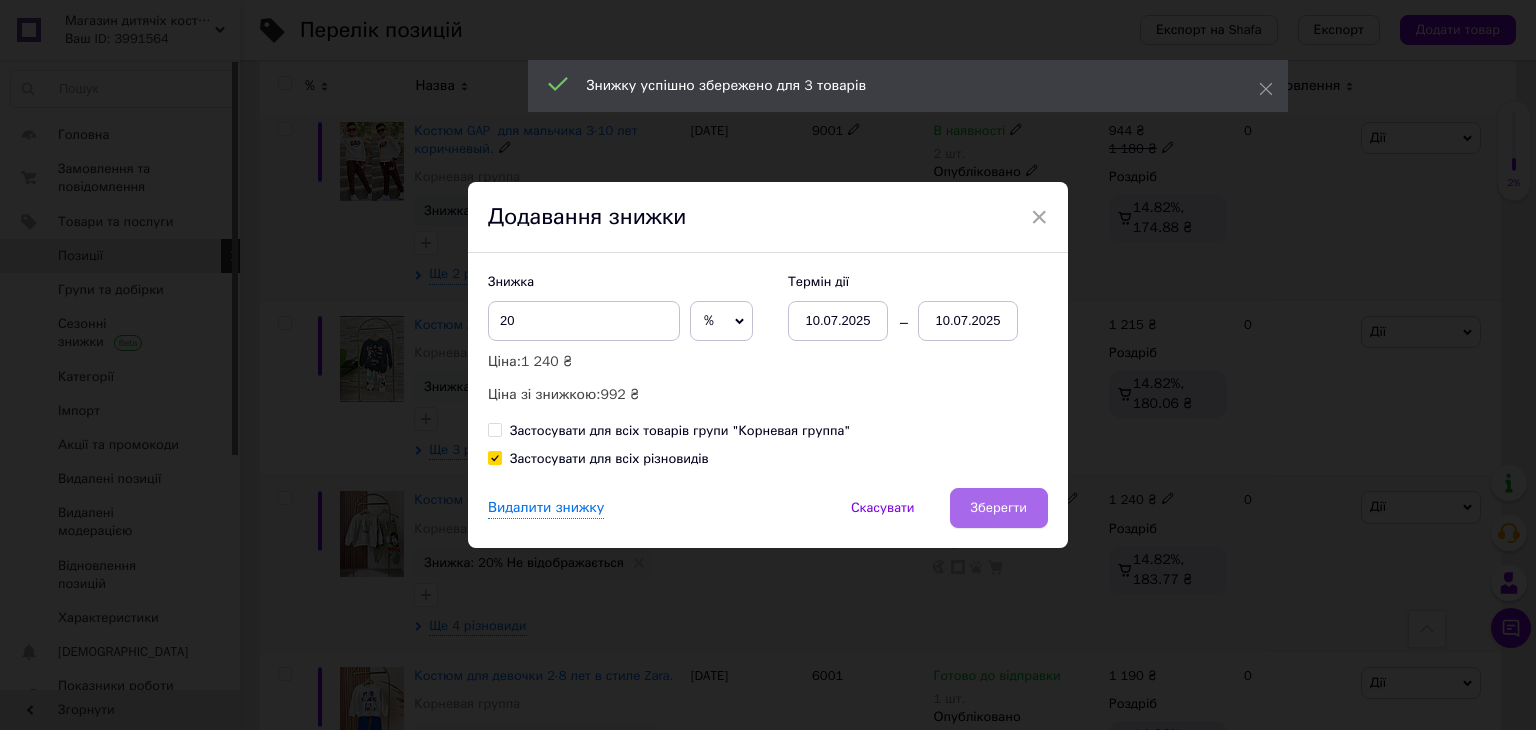 click on "Зберегти" at bounding box center [999, 508] 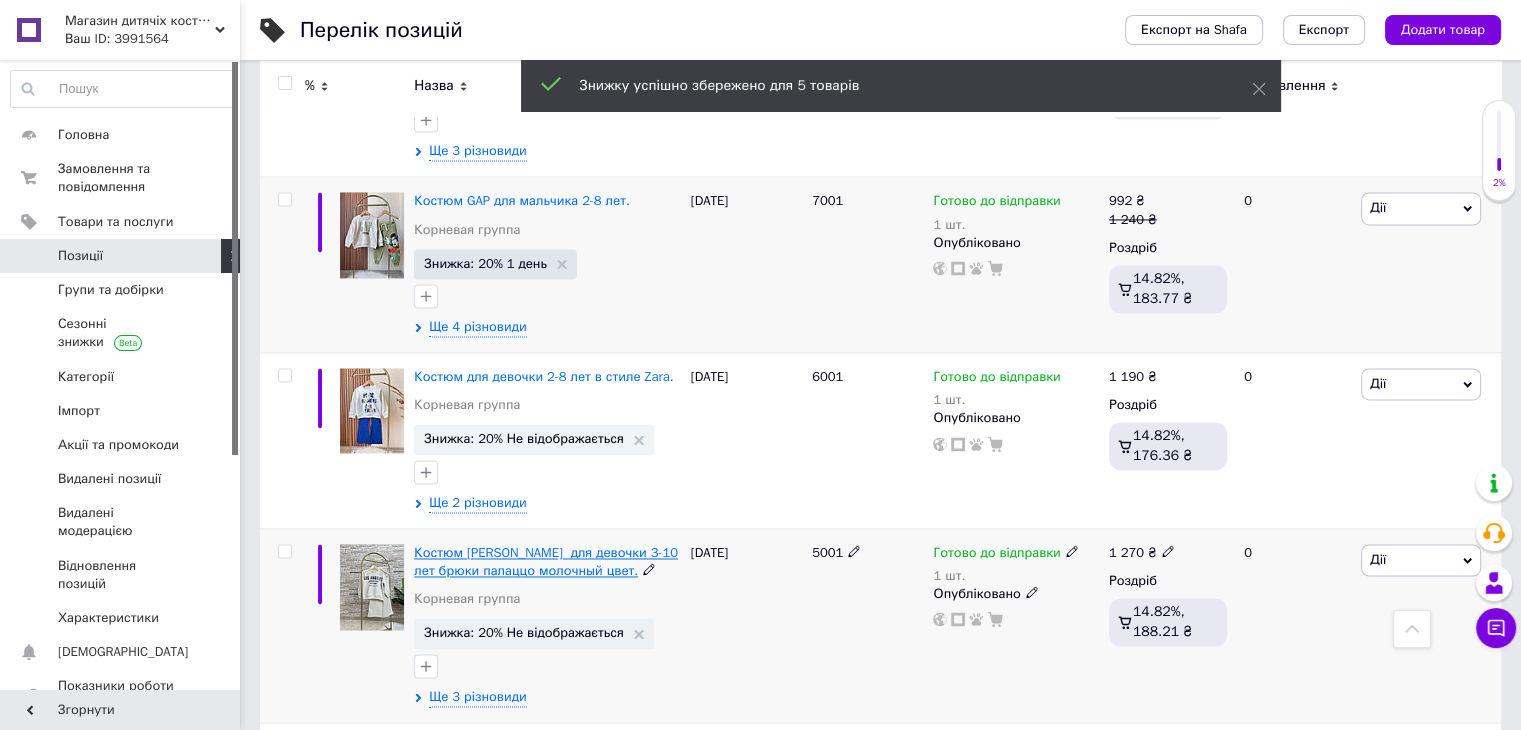 scroll, scrollTop: 3100, scrollLeft: 0, axis: vertical 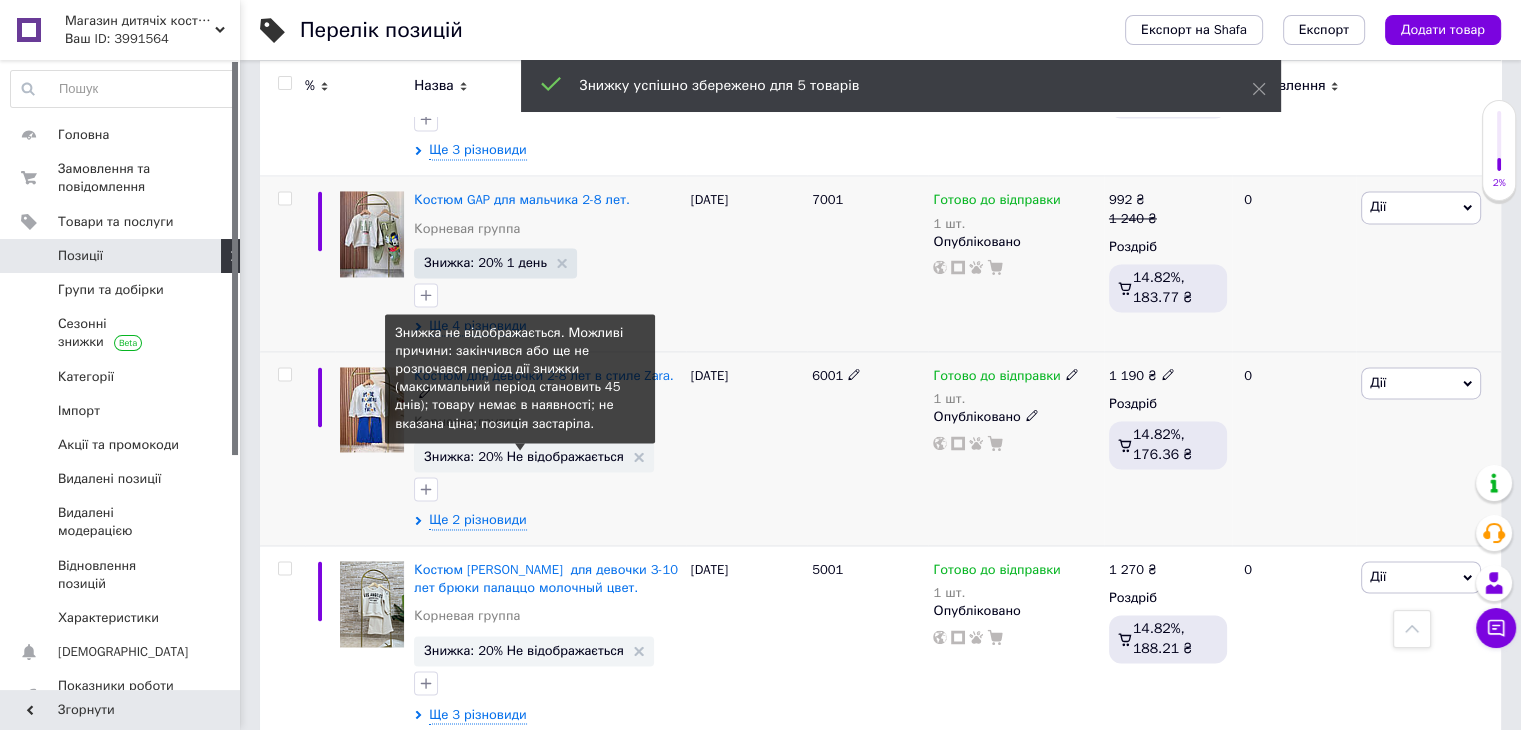 click on "Знижка: 20% Не відображається" at bounding box center (524, 456) 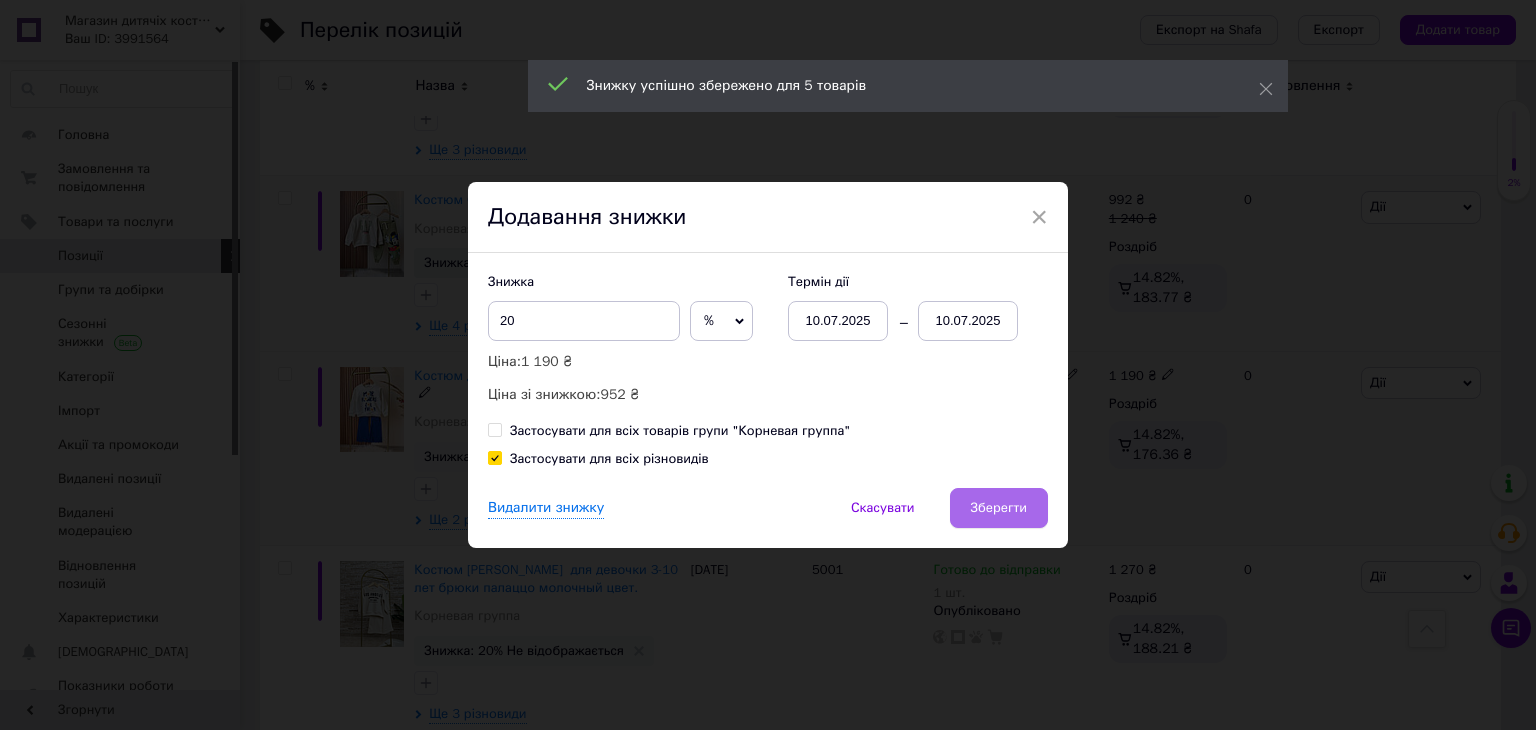 click on "Зберегти" at bounding box center [999, 508] 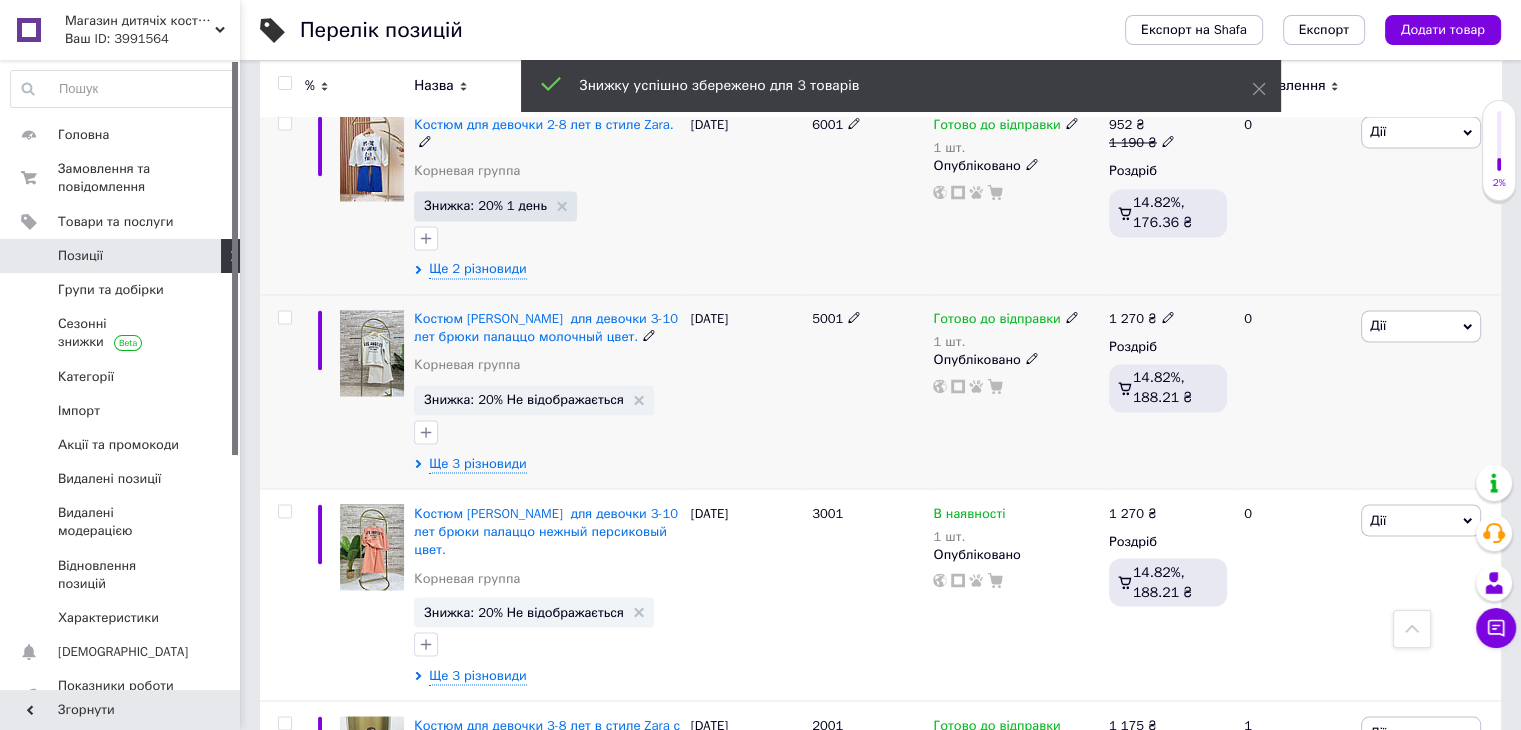 scroll, scrollTop: 3400, scrollLeft: 0, axis: vertical 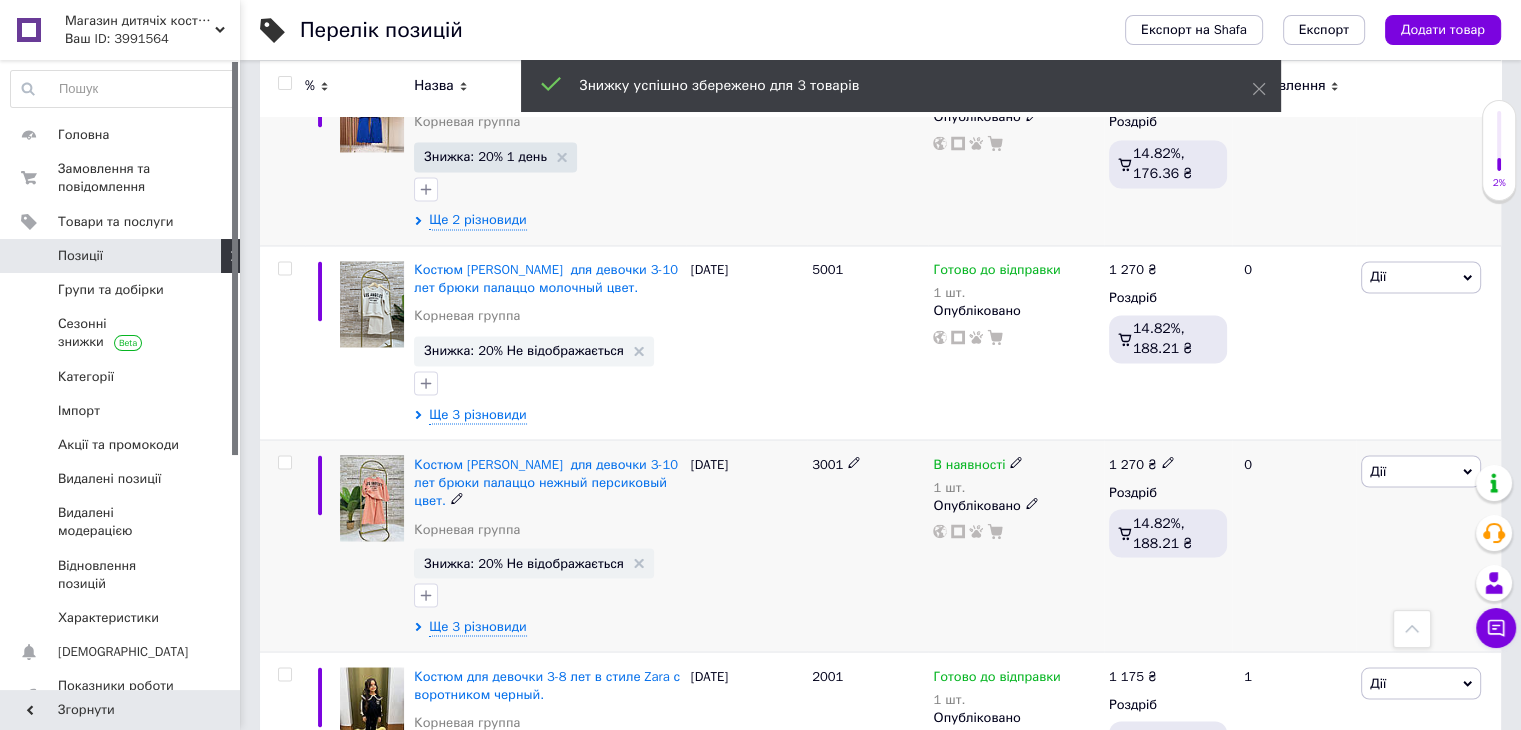 click on "Знижка: 20% Не відображається" at bounding box center (524, 562) 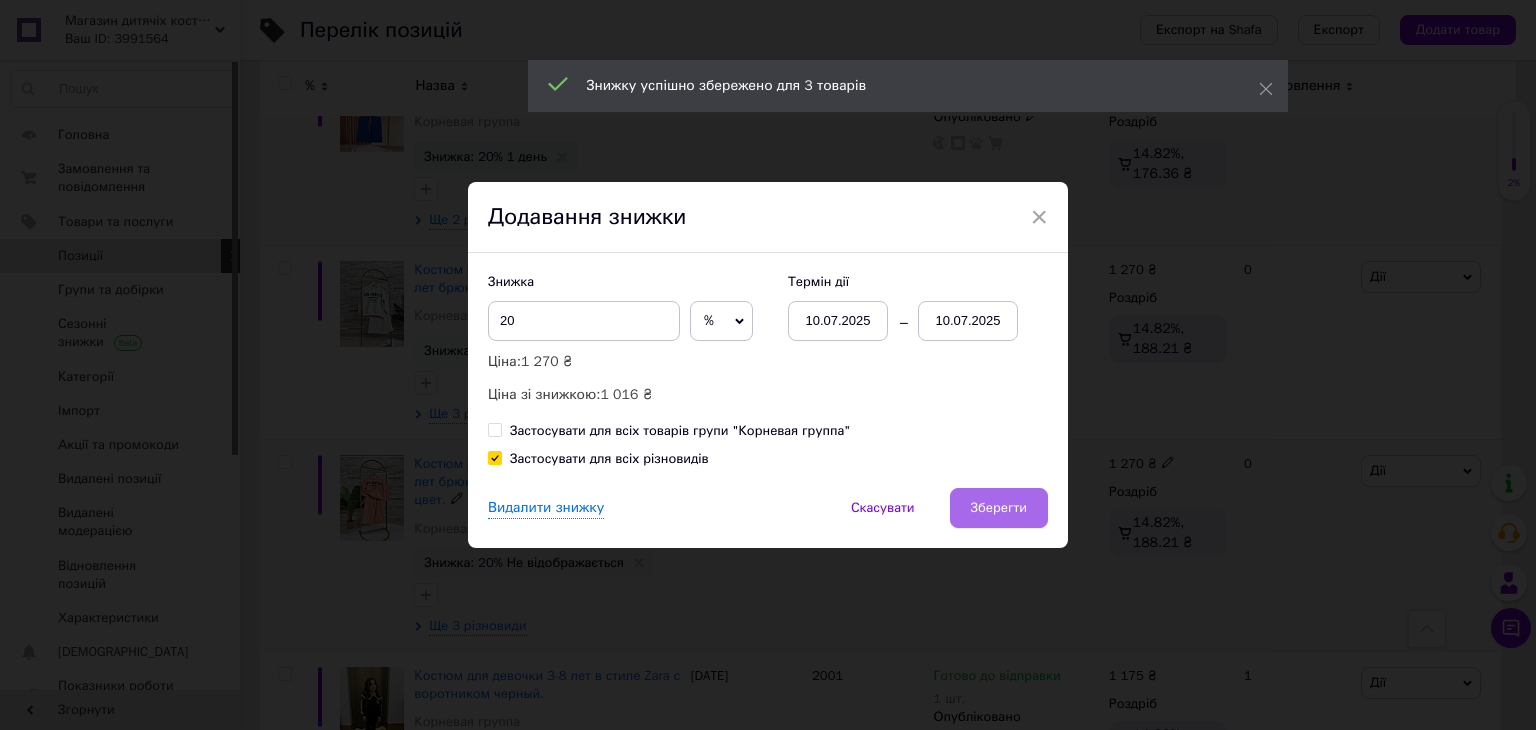 click on "Зберегти" at bounding box center (999, 508) 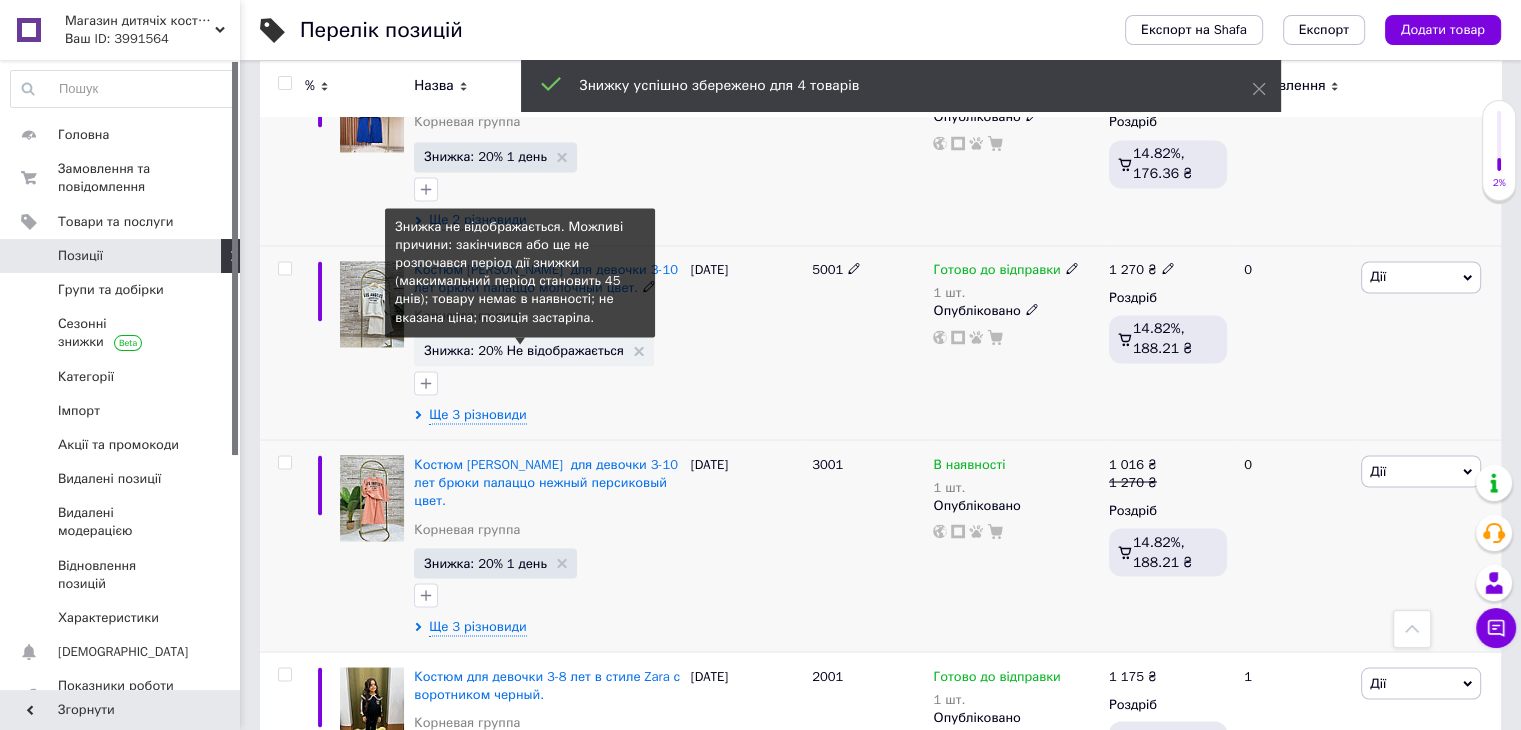 click on "Знижка: 20% Не відображається" at bounding box center (524, 350) 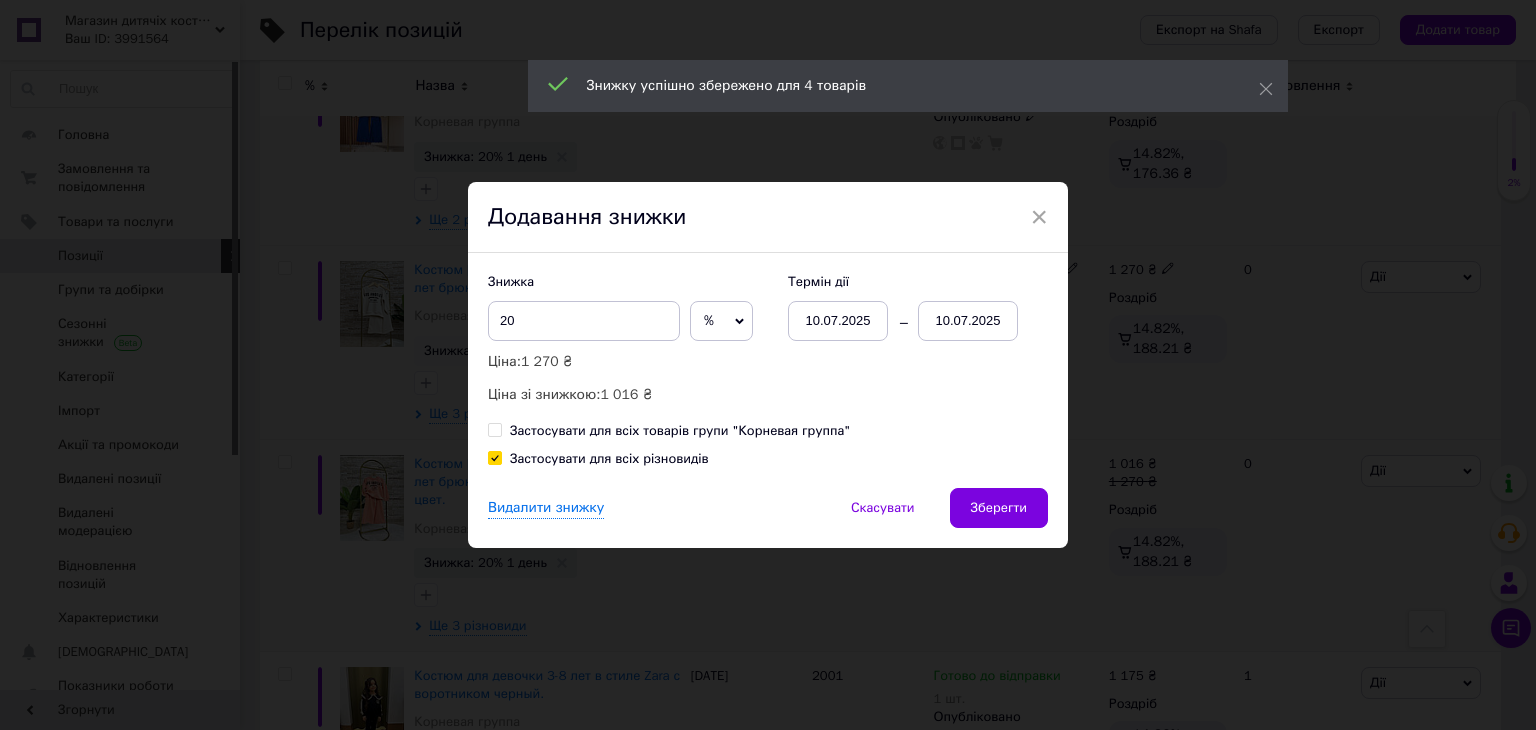 click on "Зберегти" at bounding box center (999, 508) 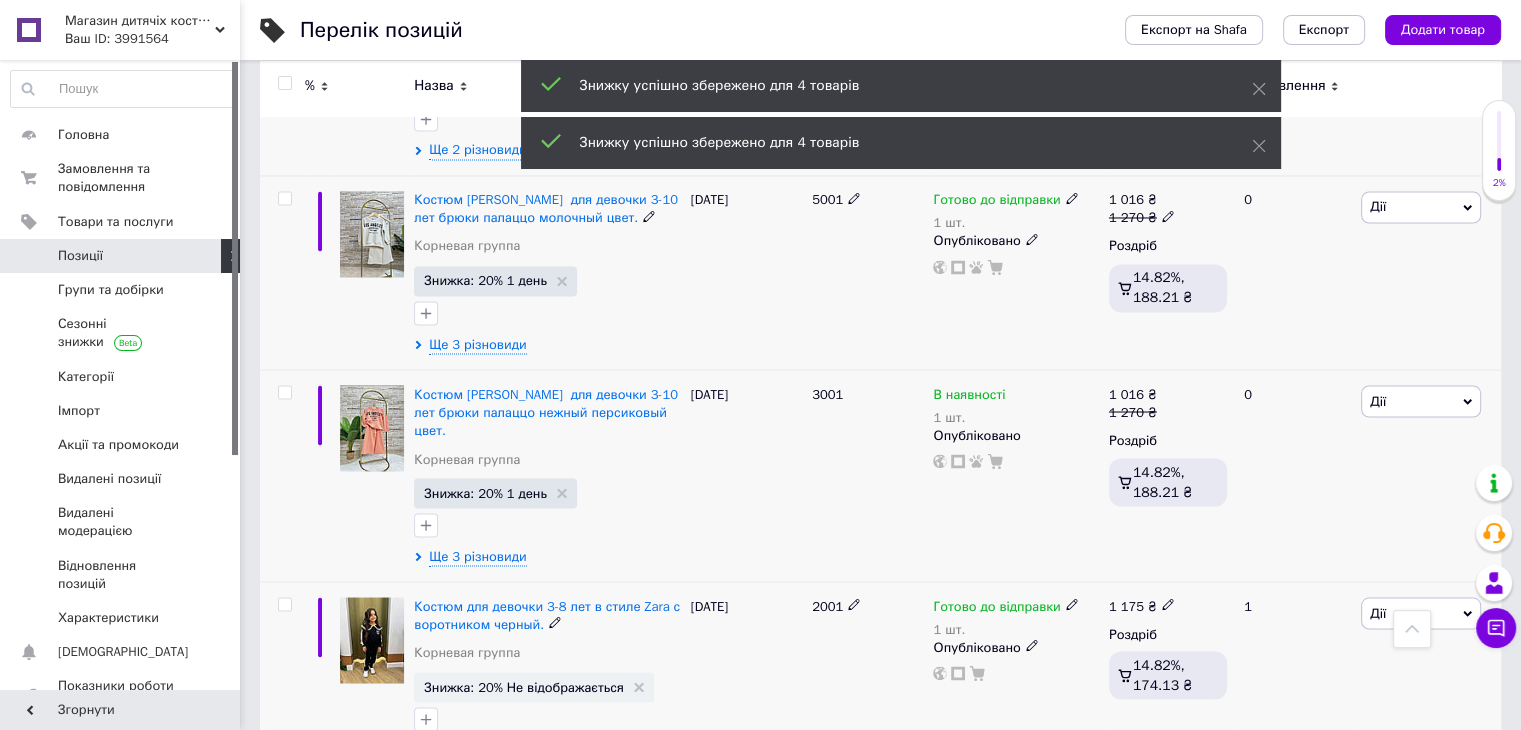 scroll, scrollTop: 3506, scrollLeft: 0, axis: vertical 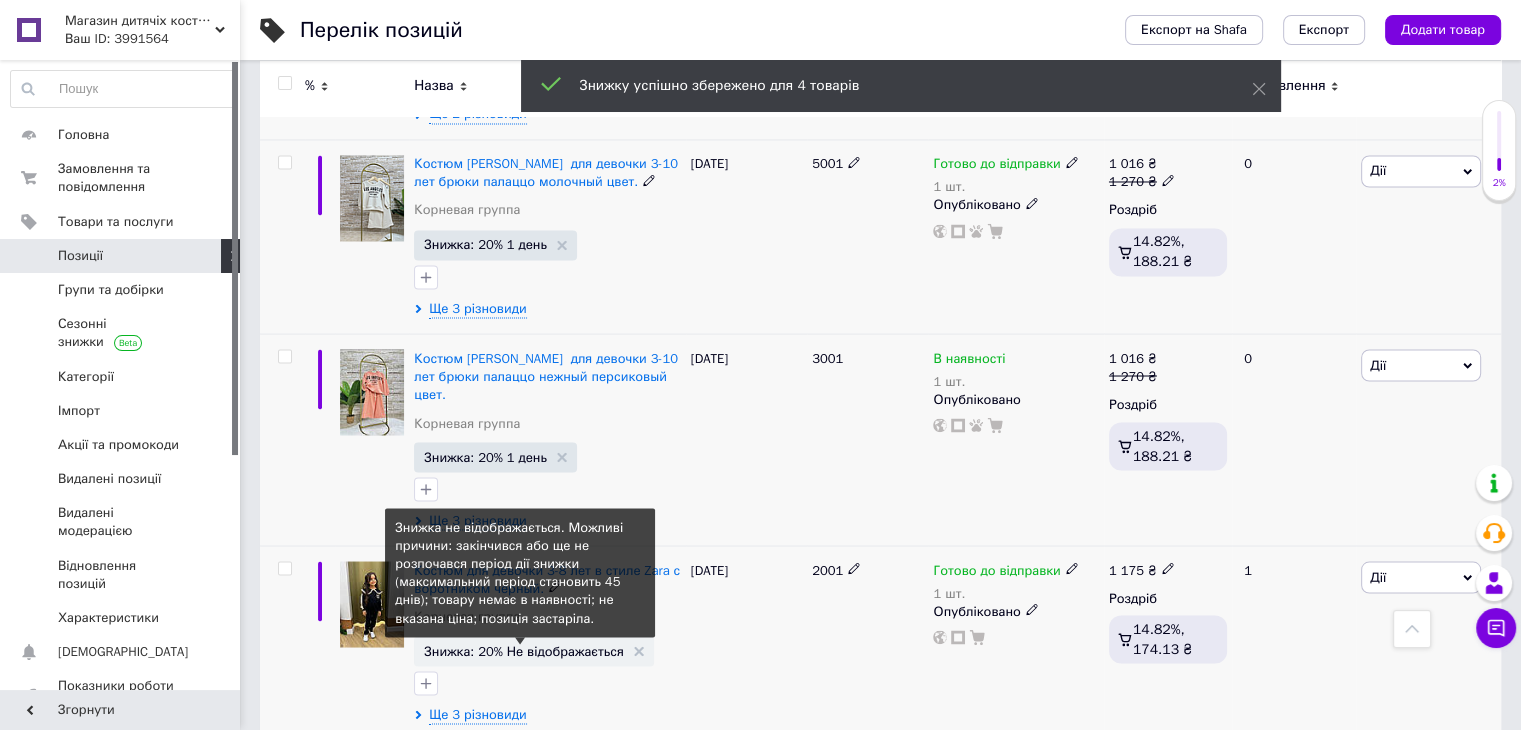 click on "Знижка: 20% Не відображається" at bounding box center [524, 650] 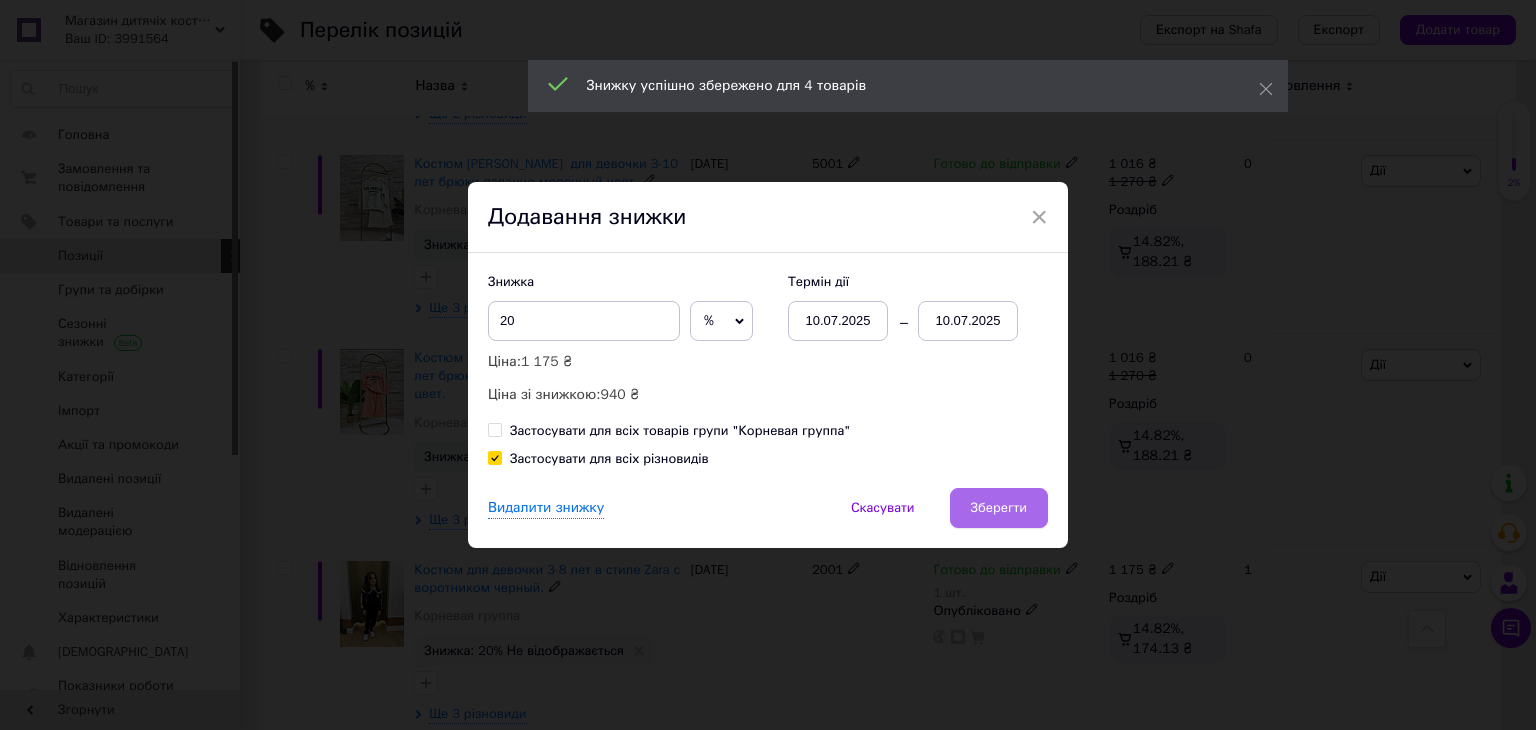 click on "Зберегти" at bounding box center (999, 508) 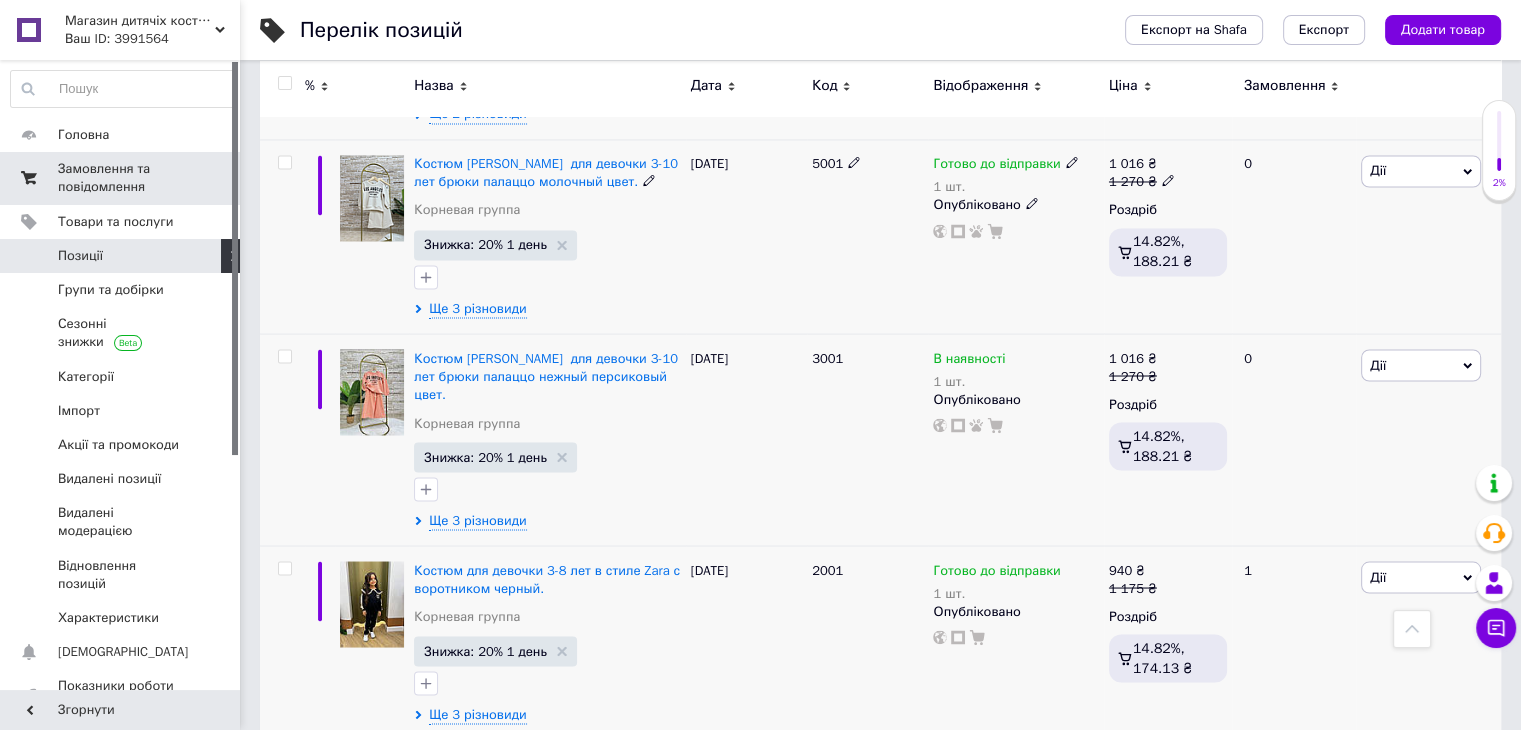 click on "Замовлення та повідомлення" at bounding box center [121, 178] 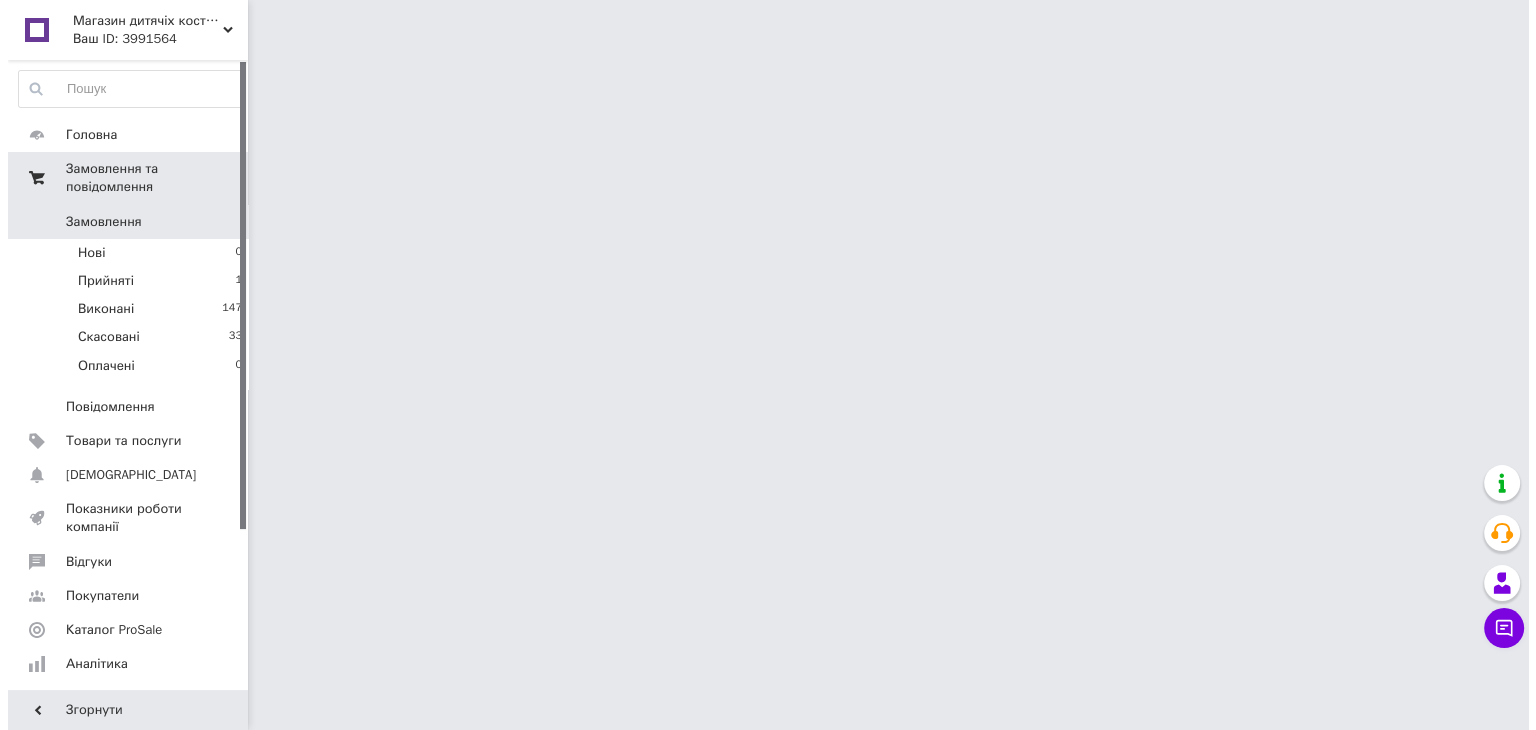 scroll, scrollTop: 0, scrollLeft: 0, axis: both 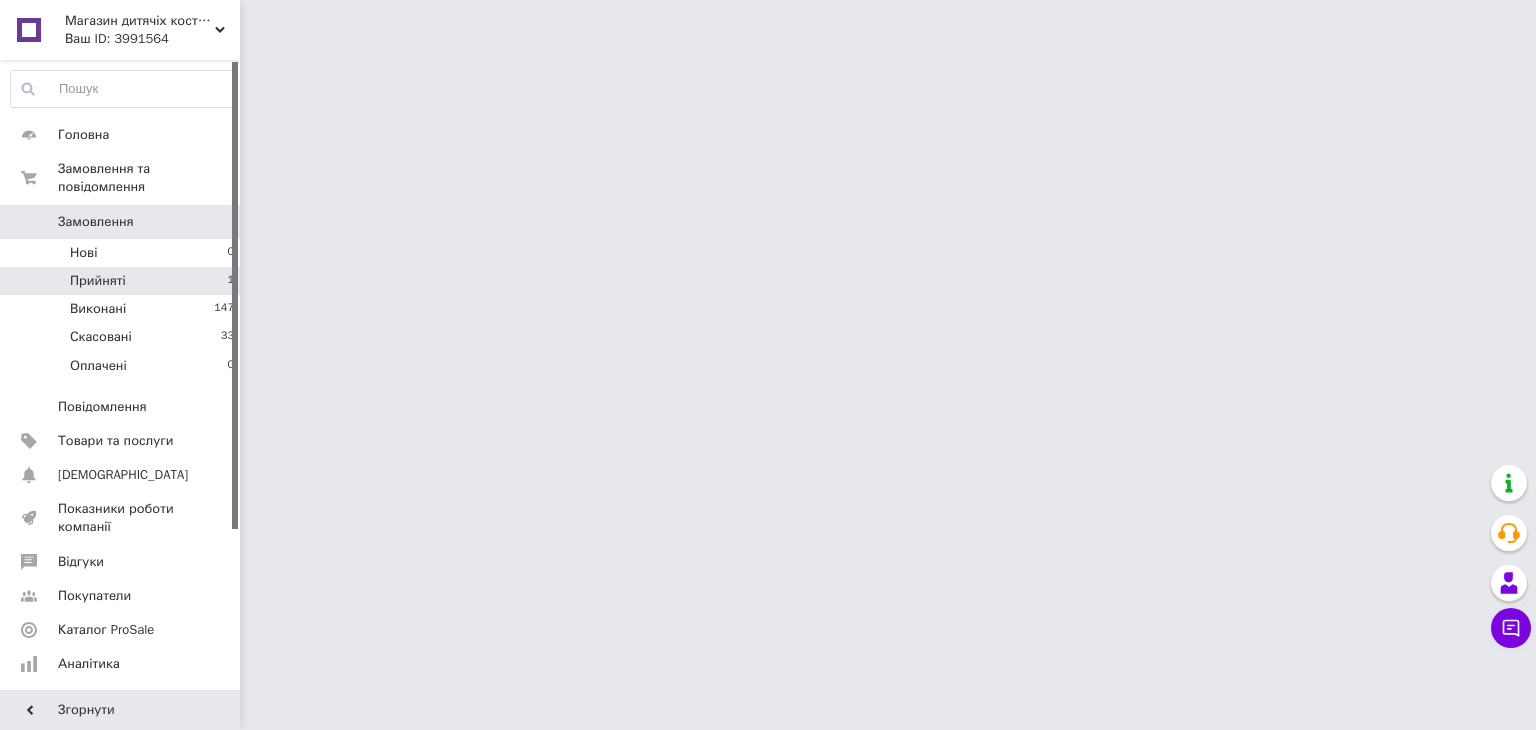 click on "Прийняті 1" at bounding box center (123, 281) 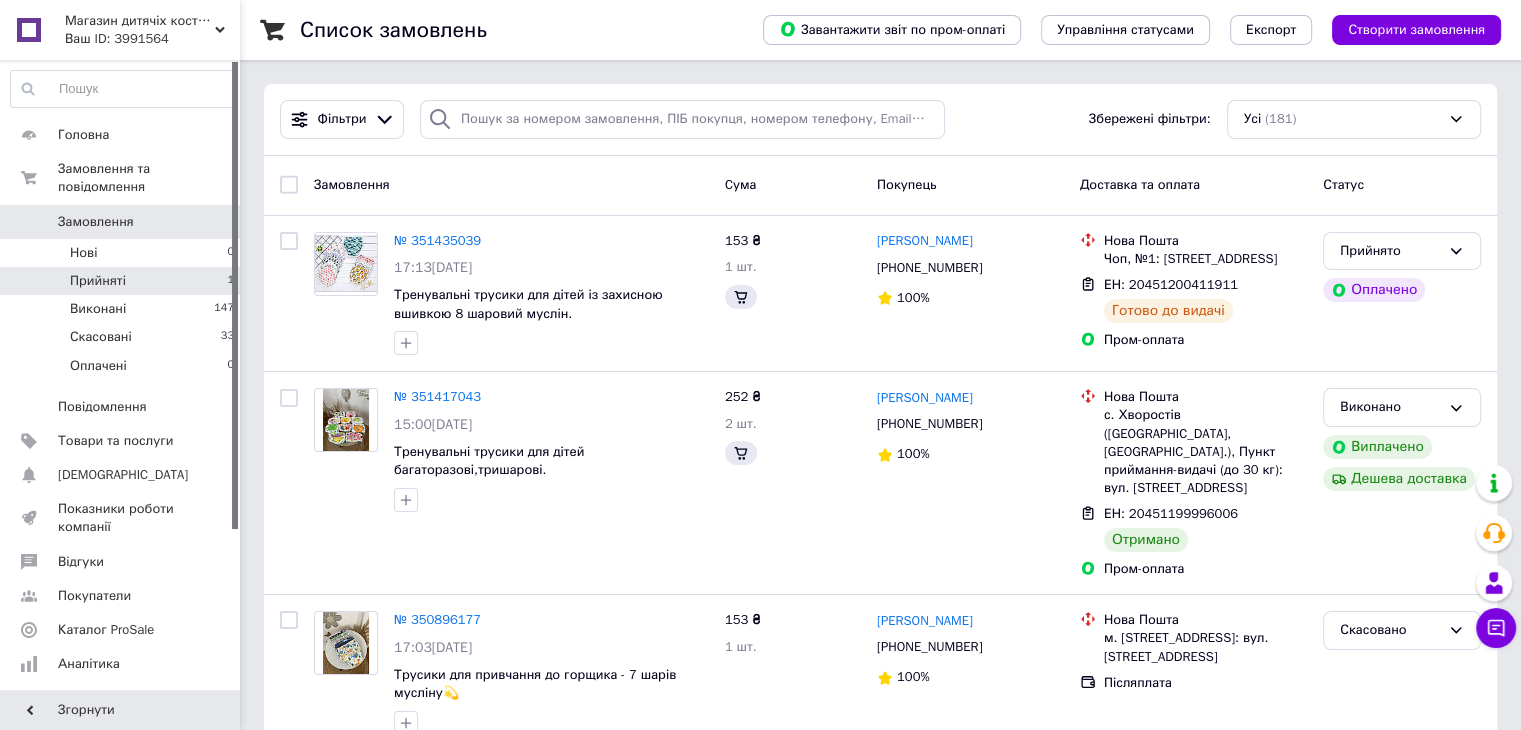 click on "Прийняті 1" at bounding box center [123, 281] 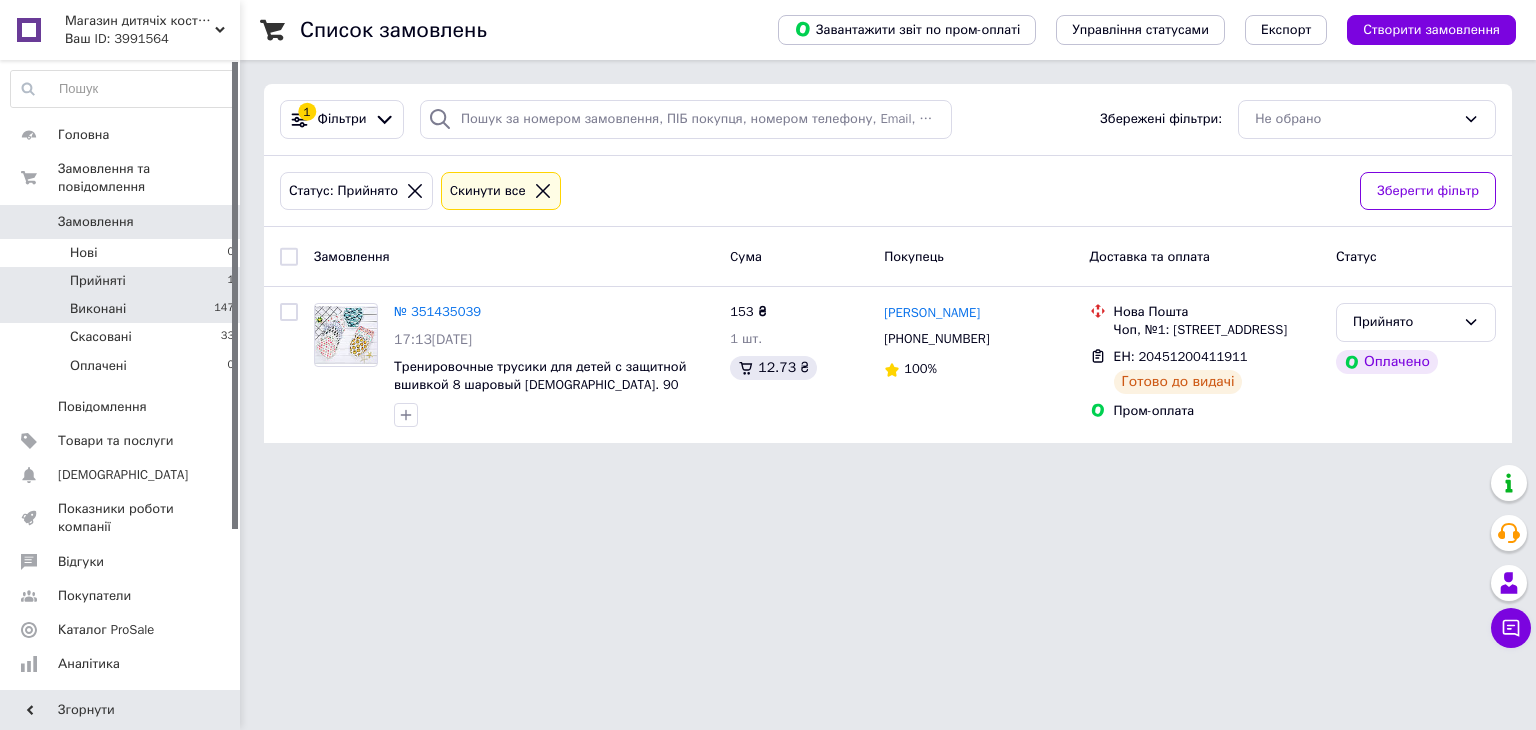click on "Виконані" at bounding box center [98, 309] 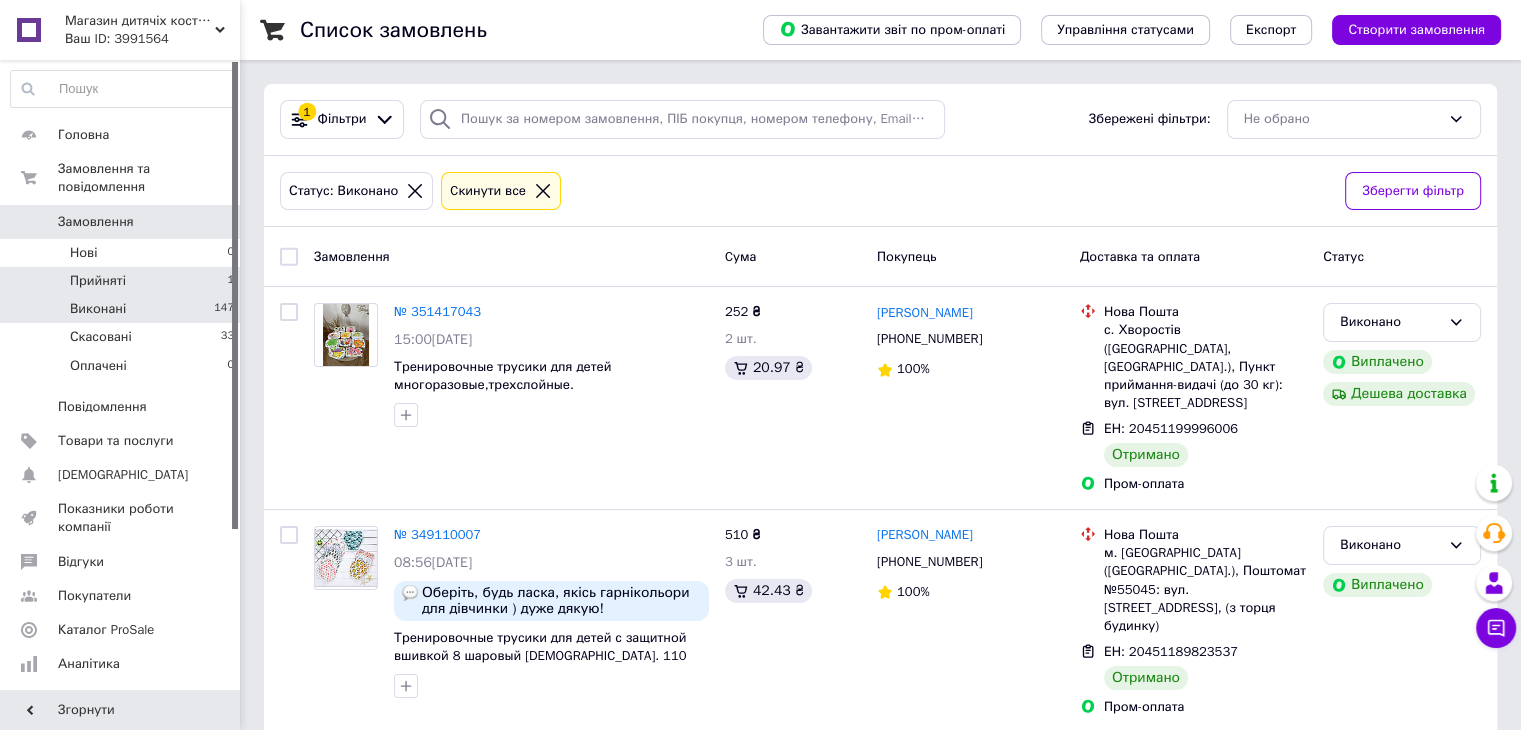 click on "Прийняті" at bounding box center (98, 281) 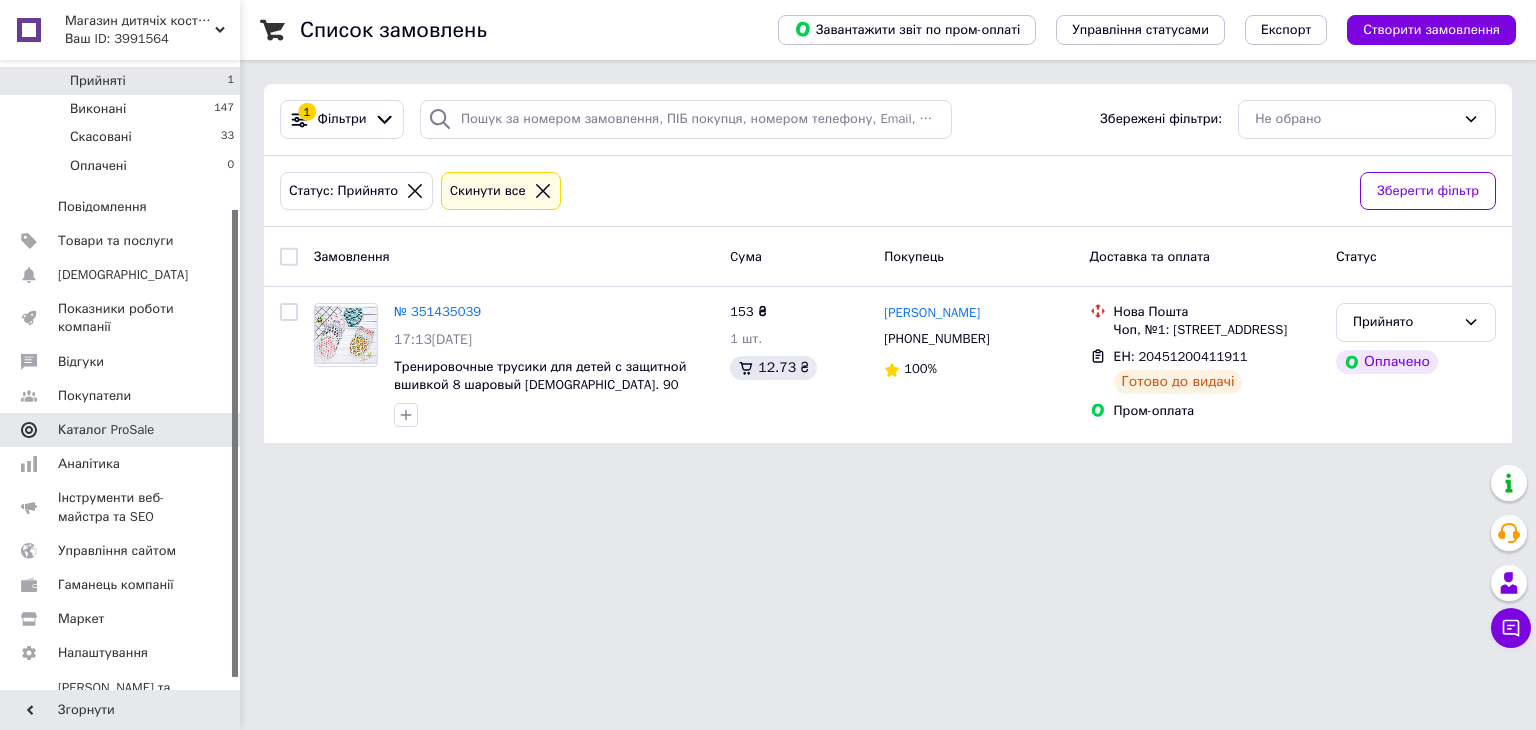 click on "Каталог ProSale" at bounding box center [123, 430] 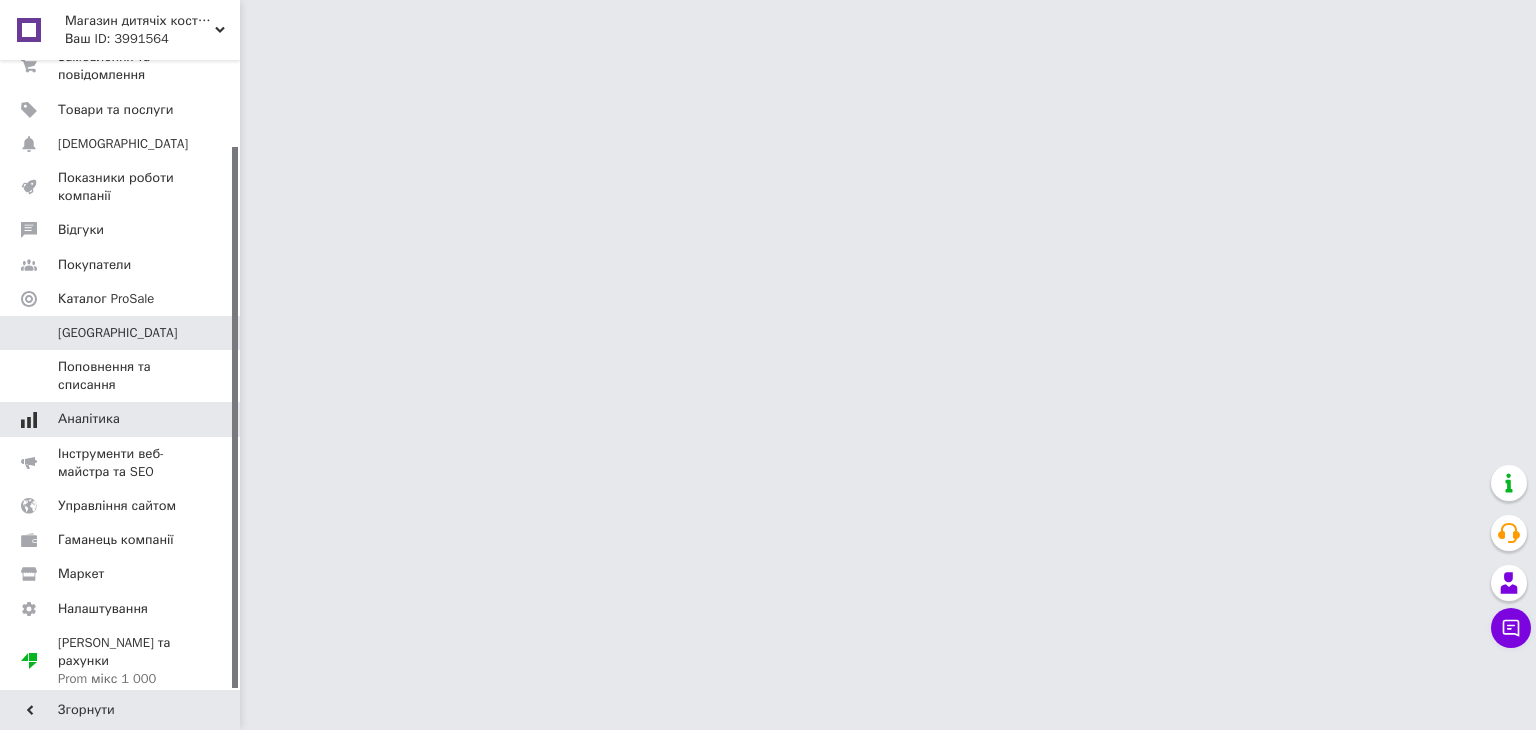 scroll, scrollTop: 100, scrollLeft: 0, axis: vertical 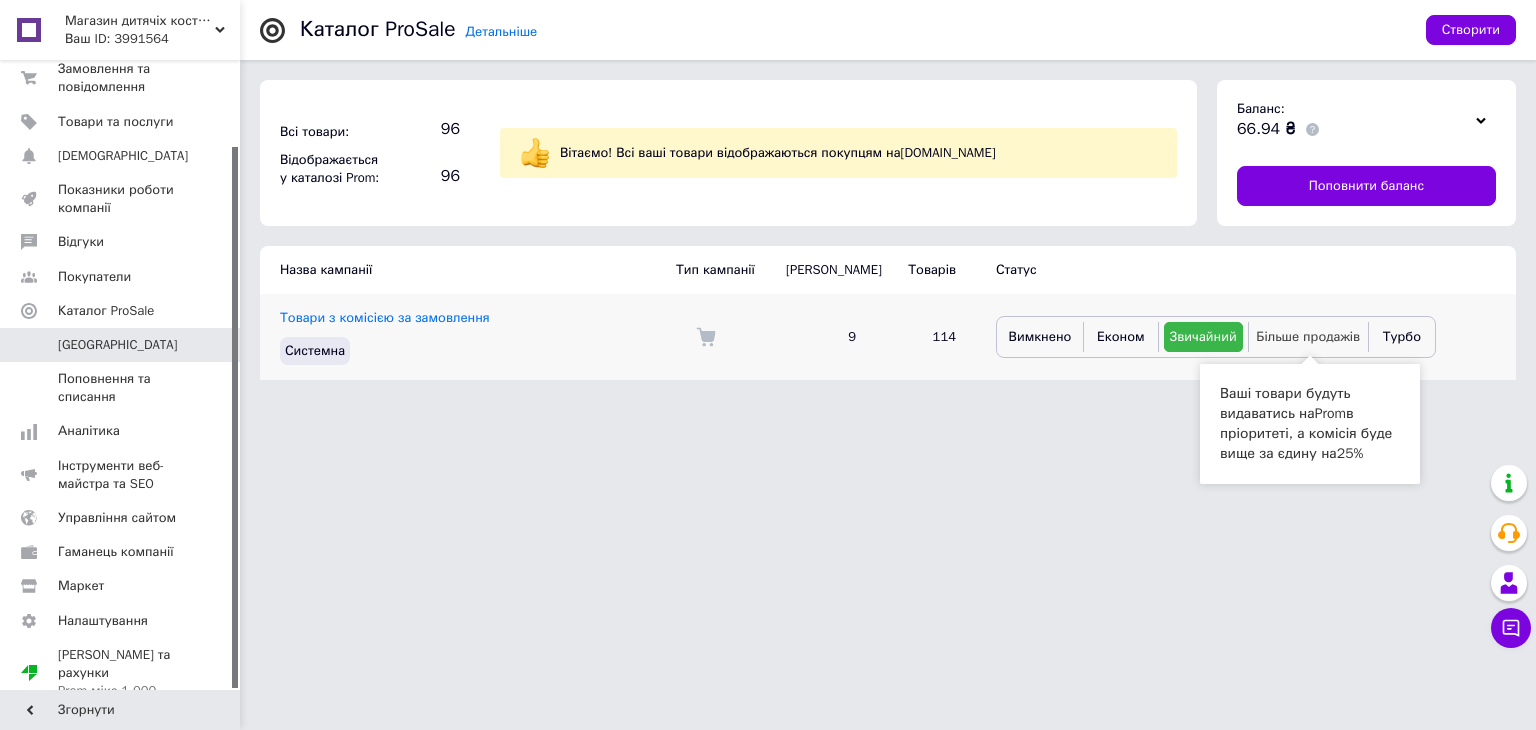 click on "Більше продажів" at bounding box center [1308, 337] 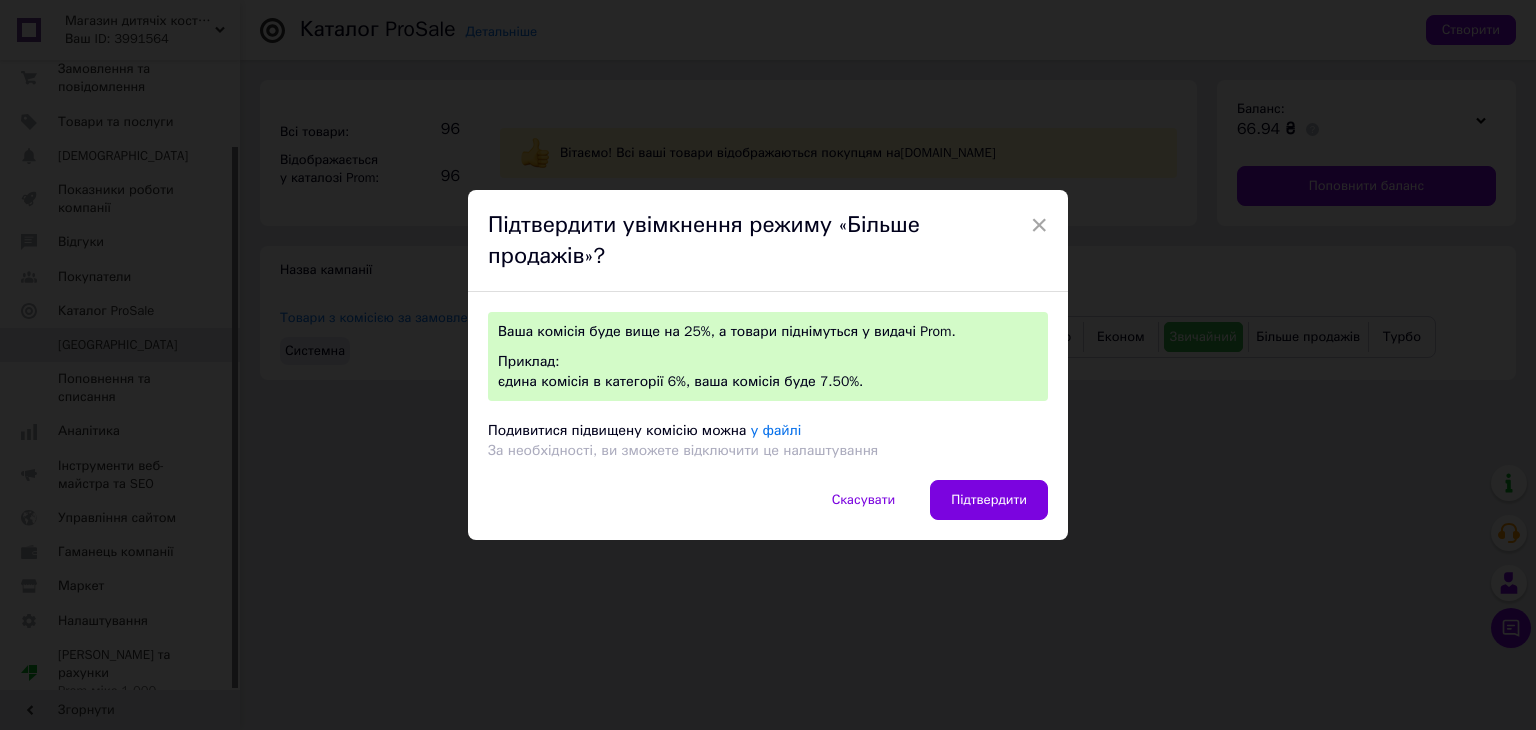 click on "Підтвердити увімкнення режиму «Більше продажів»?" at bounding box center [768, 241] 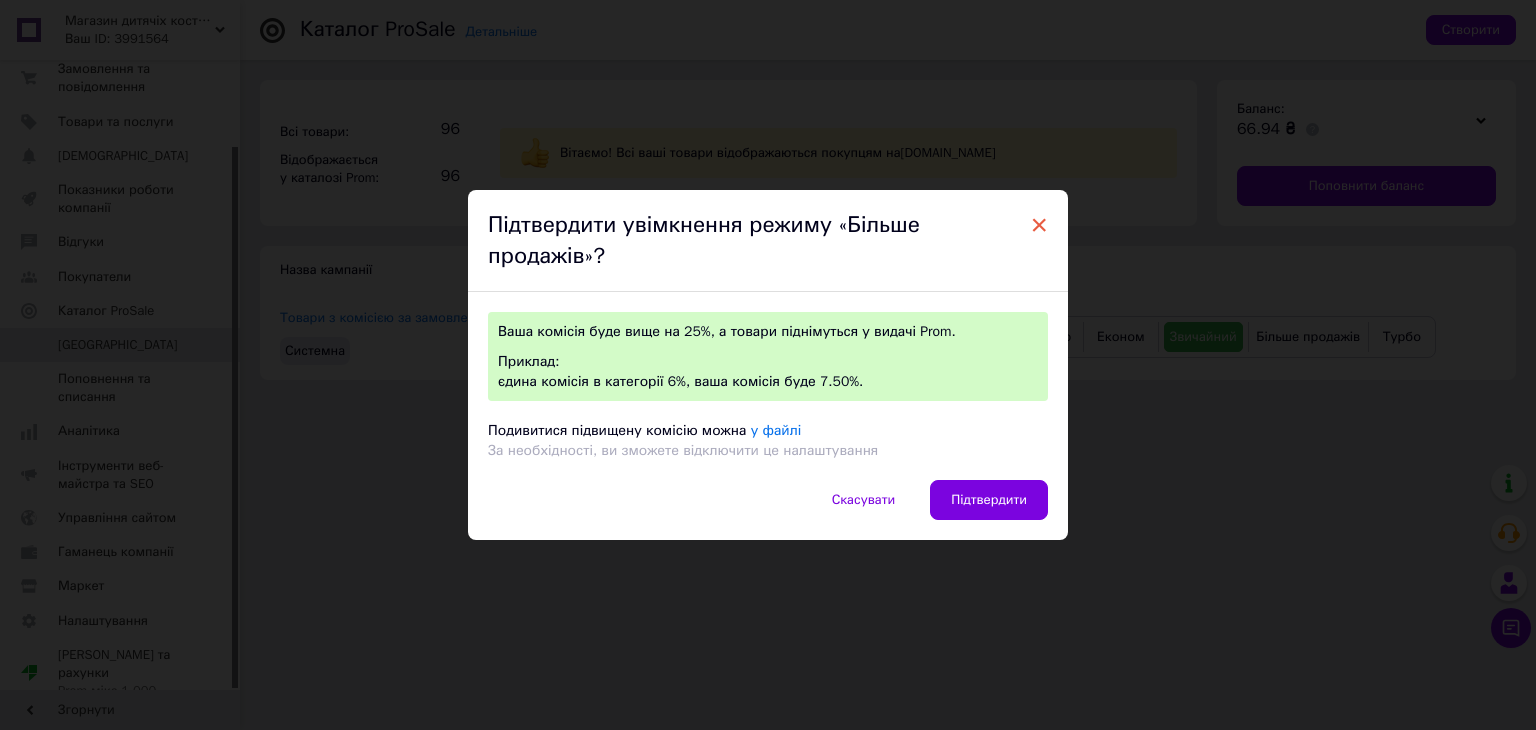 click on "×" at bounding box center [1039, 225] 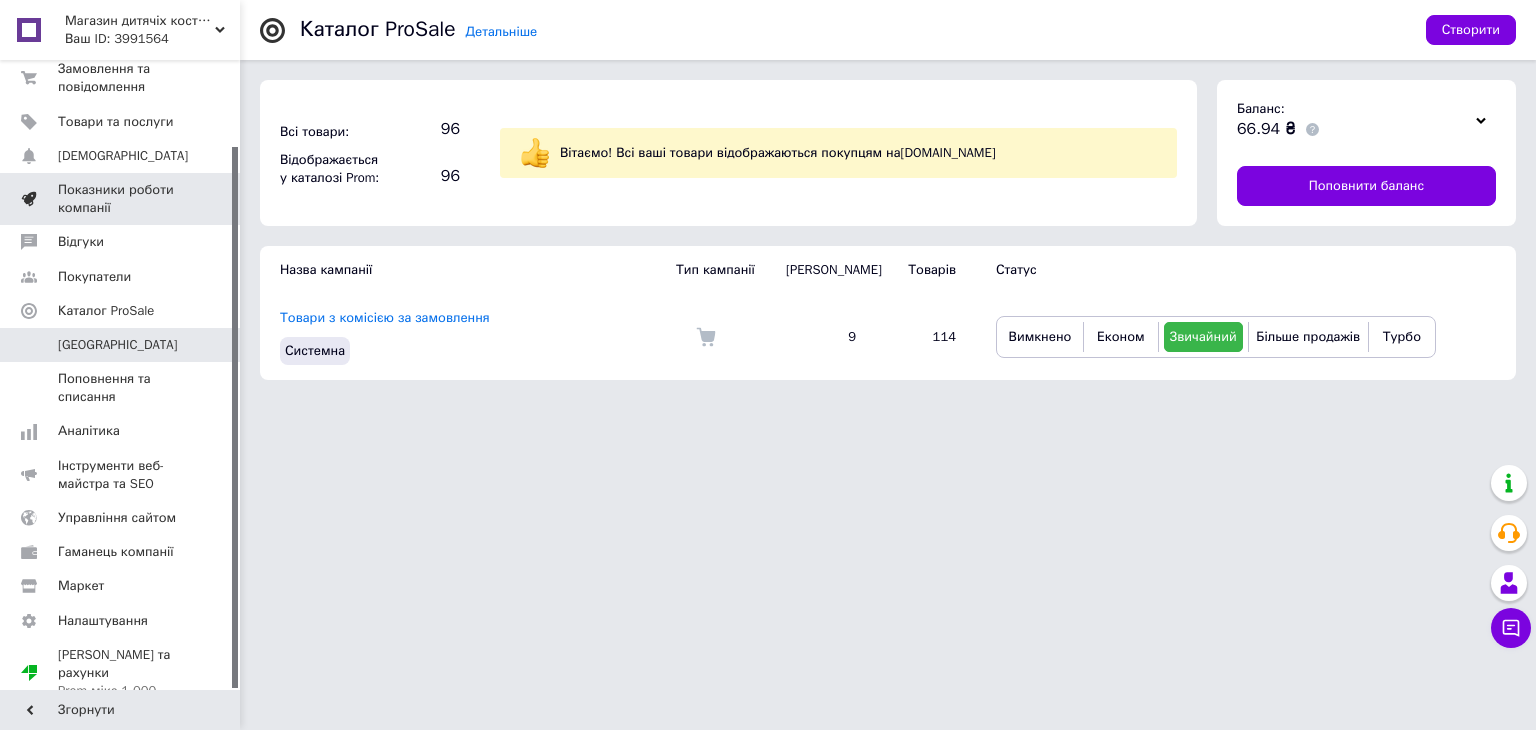 click on "Показники роботи компанії" at bounding box center (121, 199) 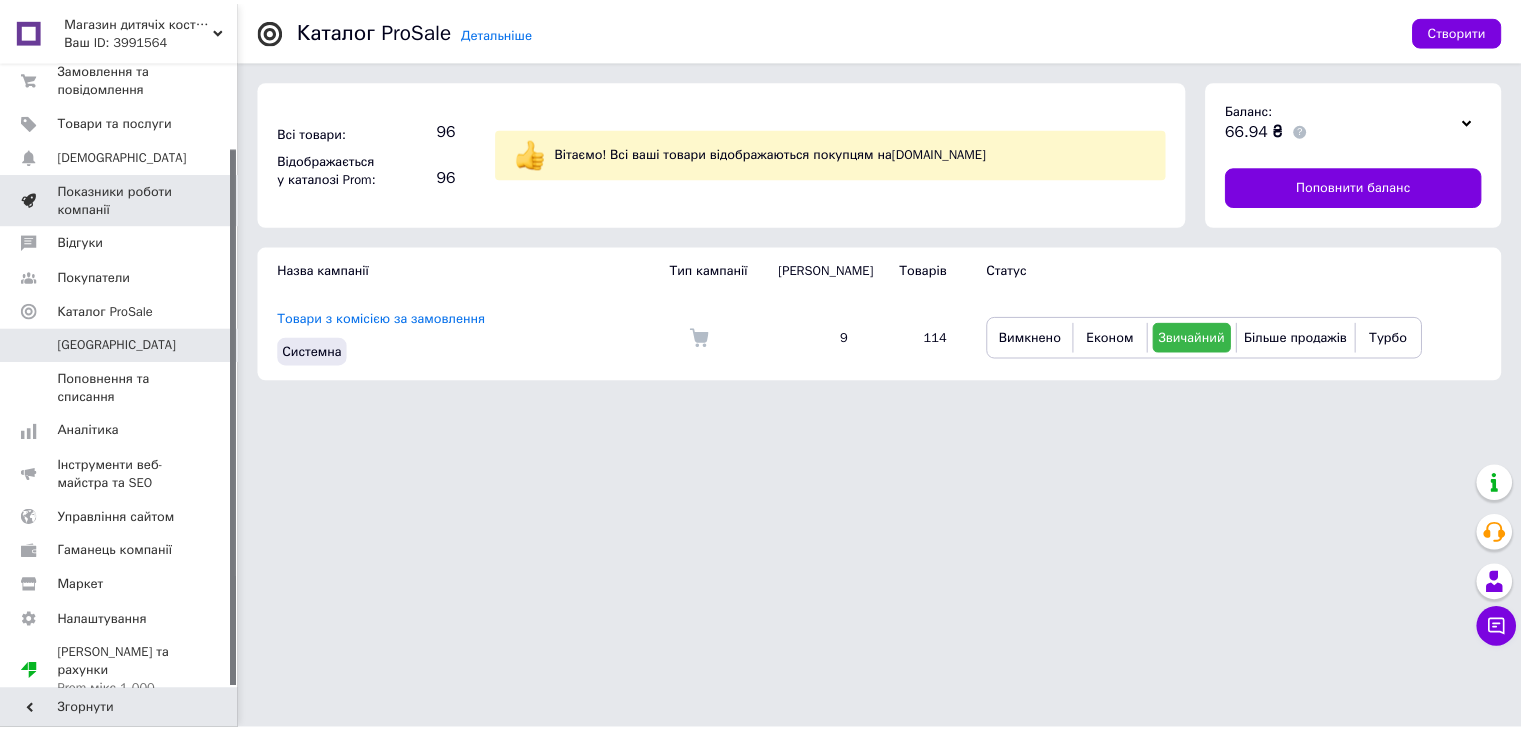 scroll, scrollTop: 12, scrollLeft: 0, axis: vertical 